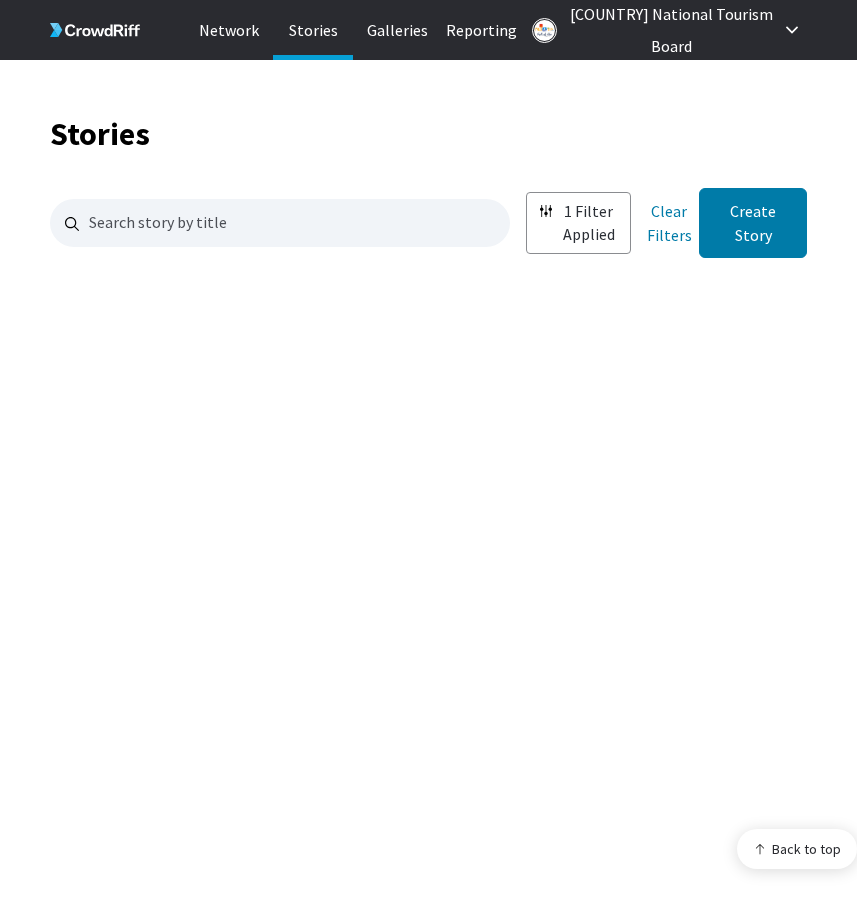scroll, scrollTop: 4563, scrollLeft: 0, axis: vertical 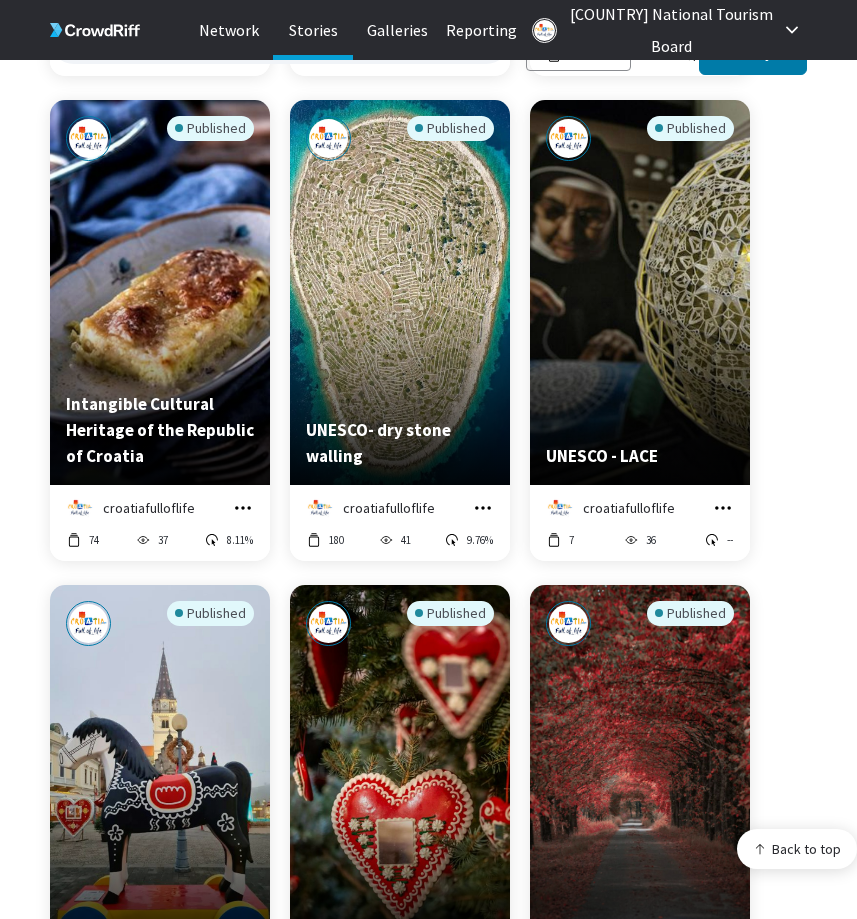 click on "[COUNTRY] National Tourism Board" at bounding box center [671, 30] 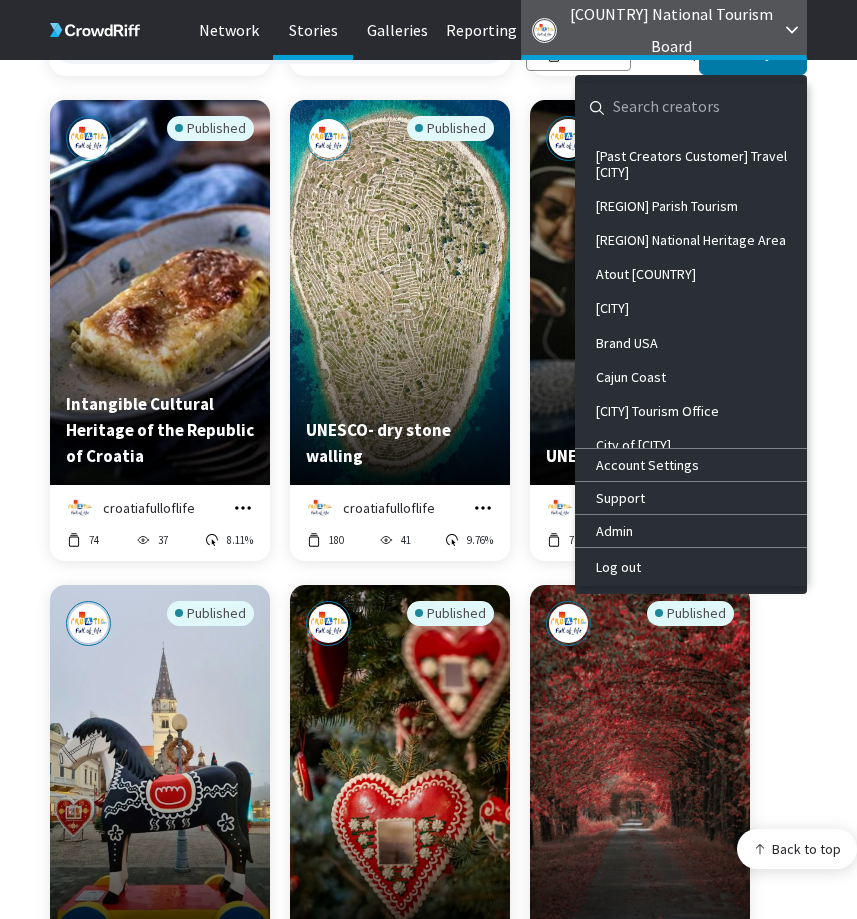 click at bounding box center [675, 107] 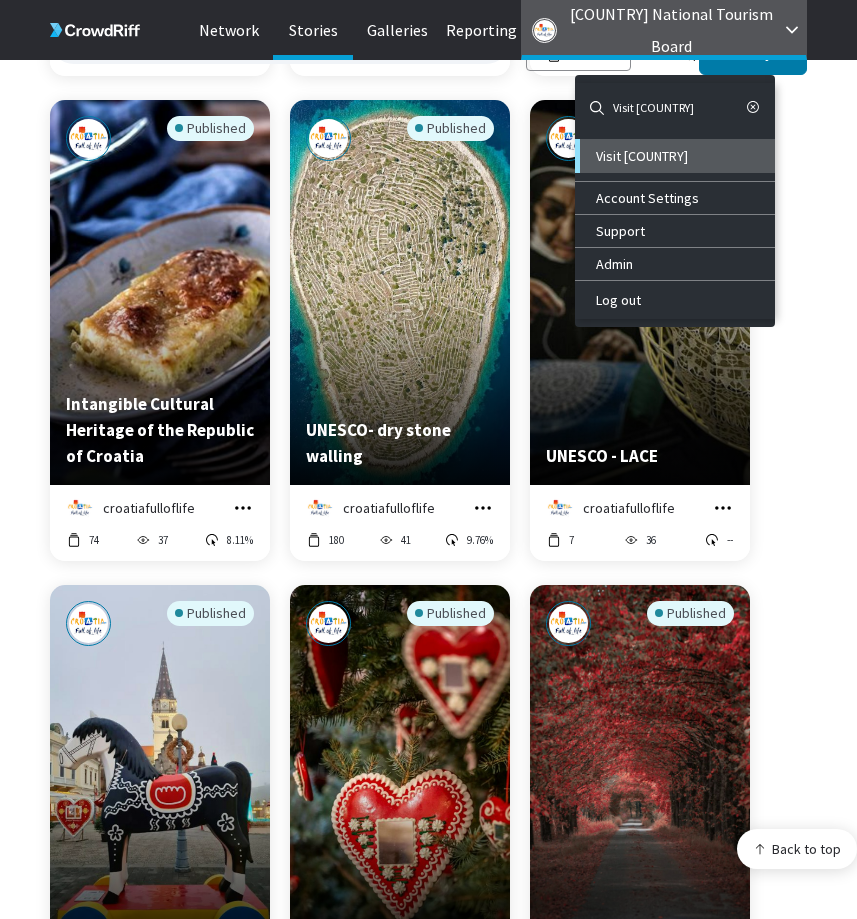 type on "Visit [COUNTRY]" 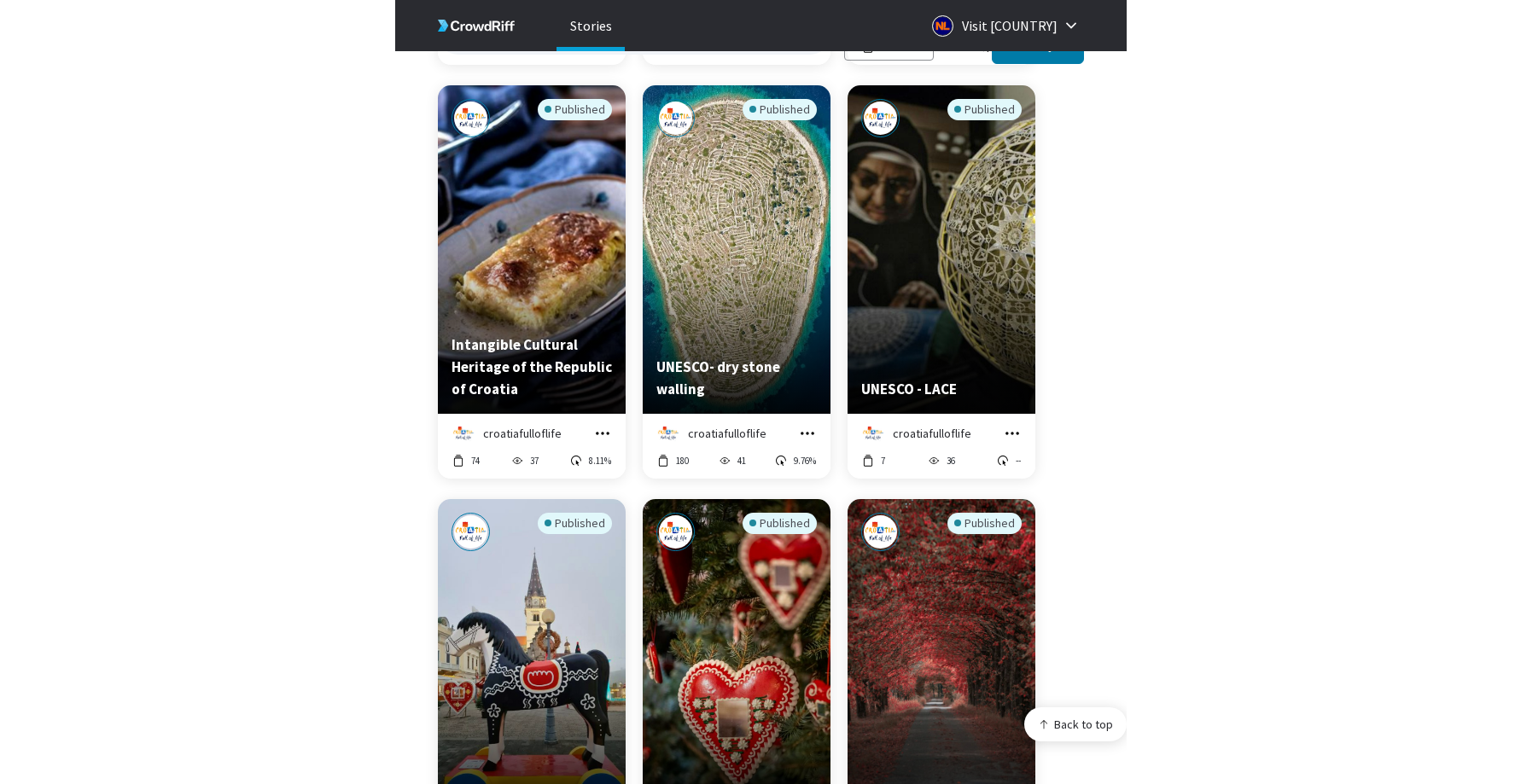 scroll, scrollTop: 0, scrollLeft: 0, axis: both 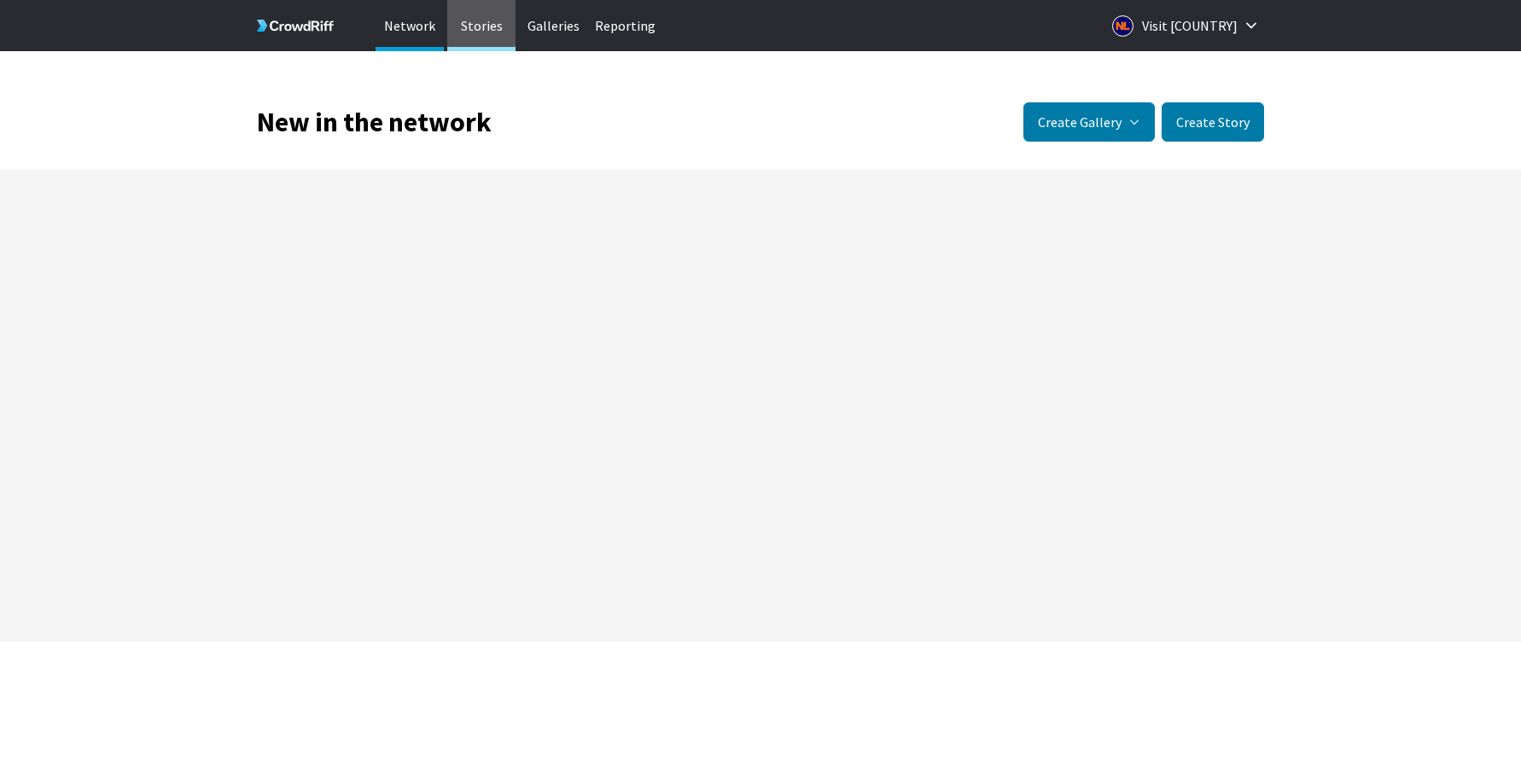 click on "Stories" at bounding box center (481, 26) 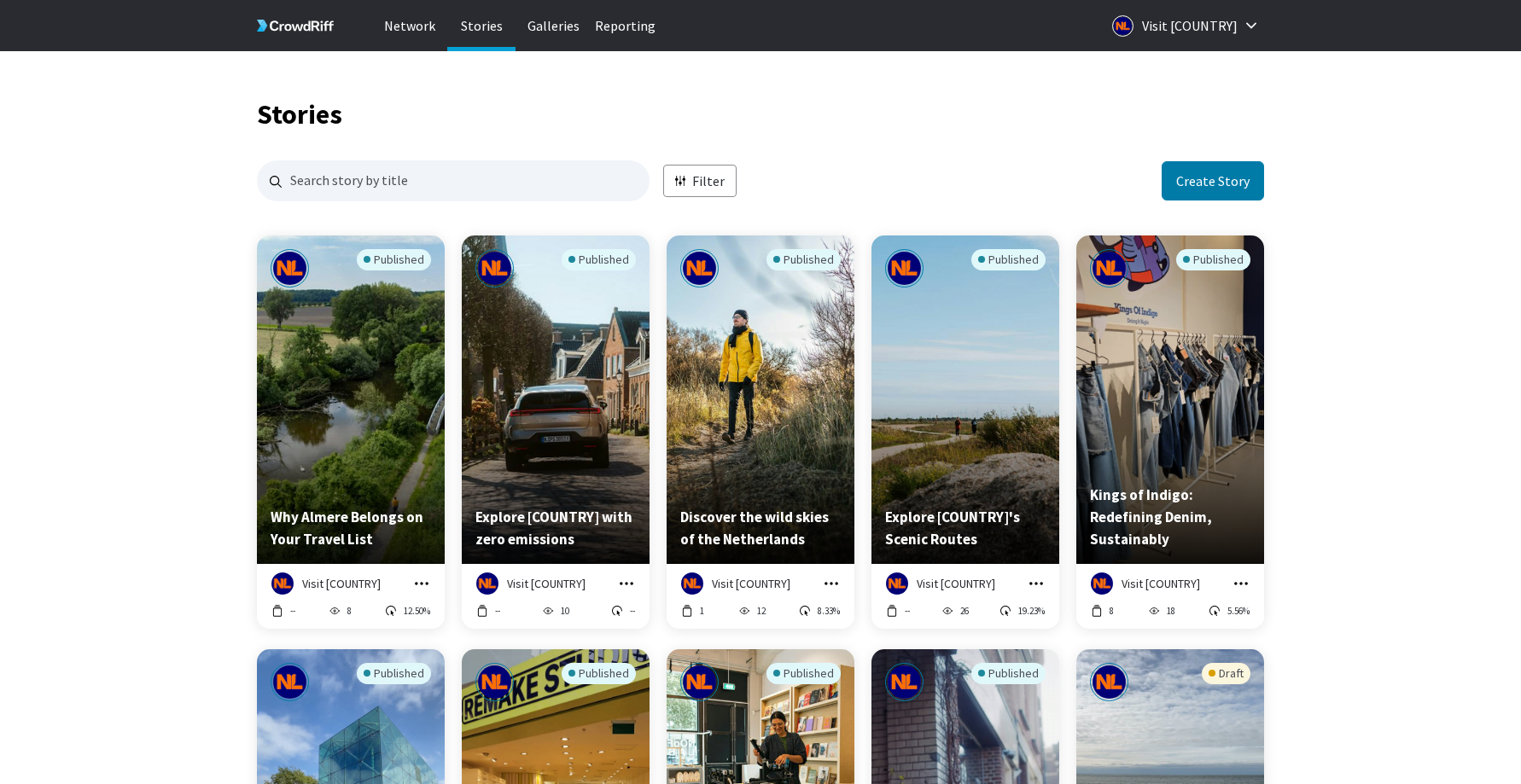 scroll, scrollTop: 14, scrollLeft: 14, axis: both 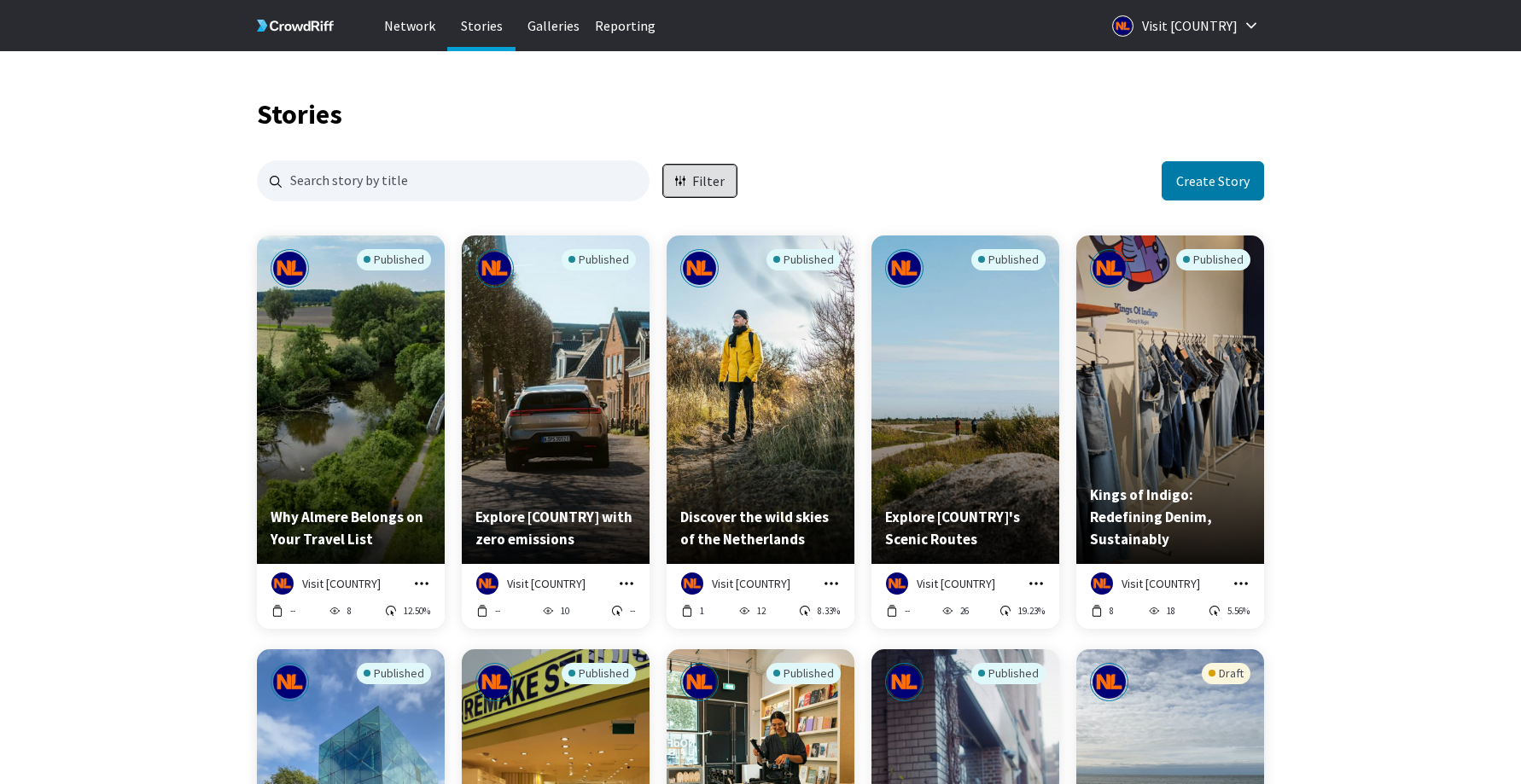 click on "Filter" at bounding box center [700, 181] 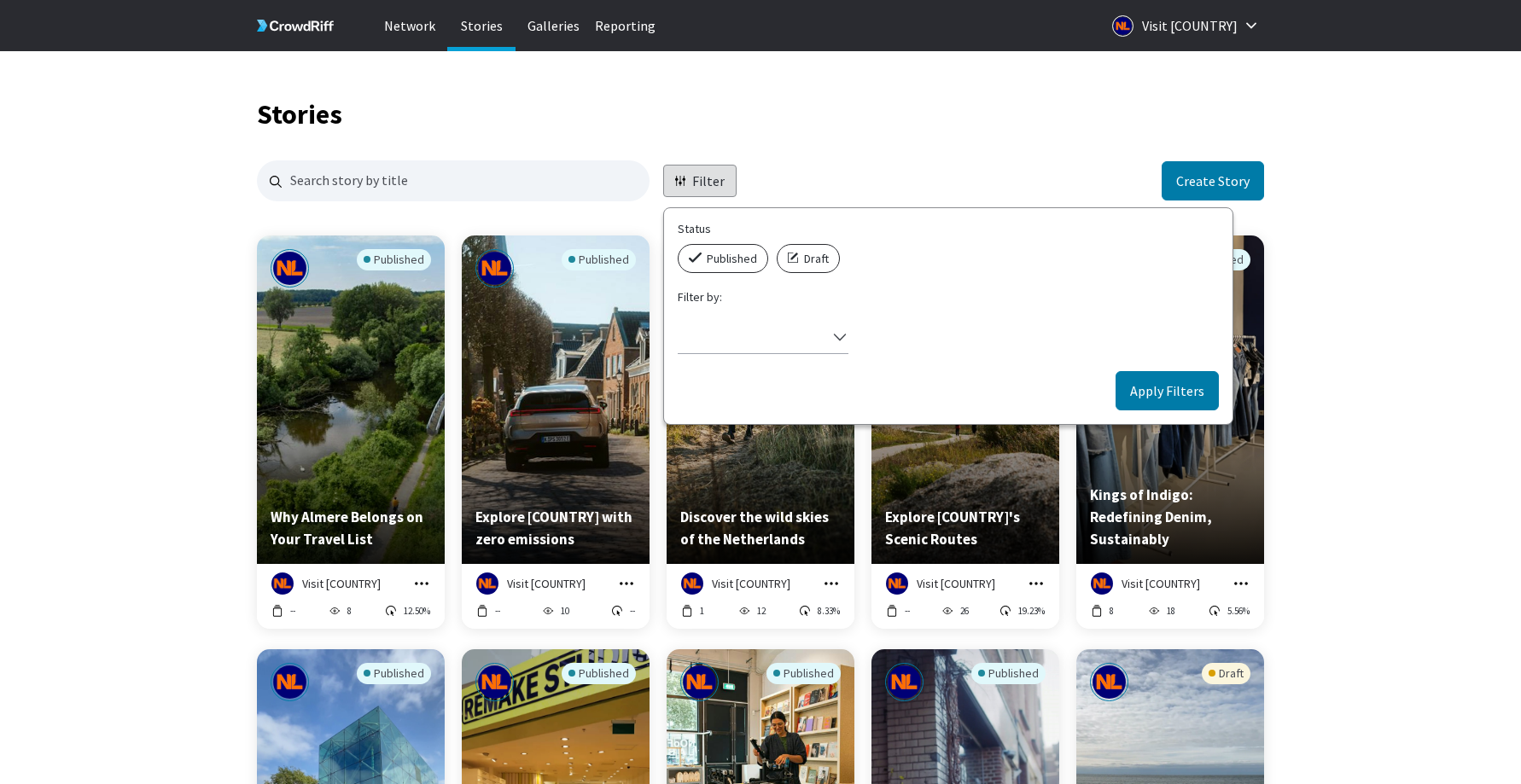 click 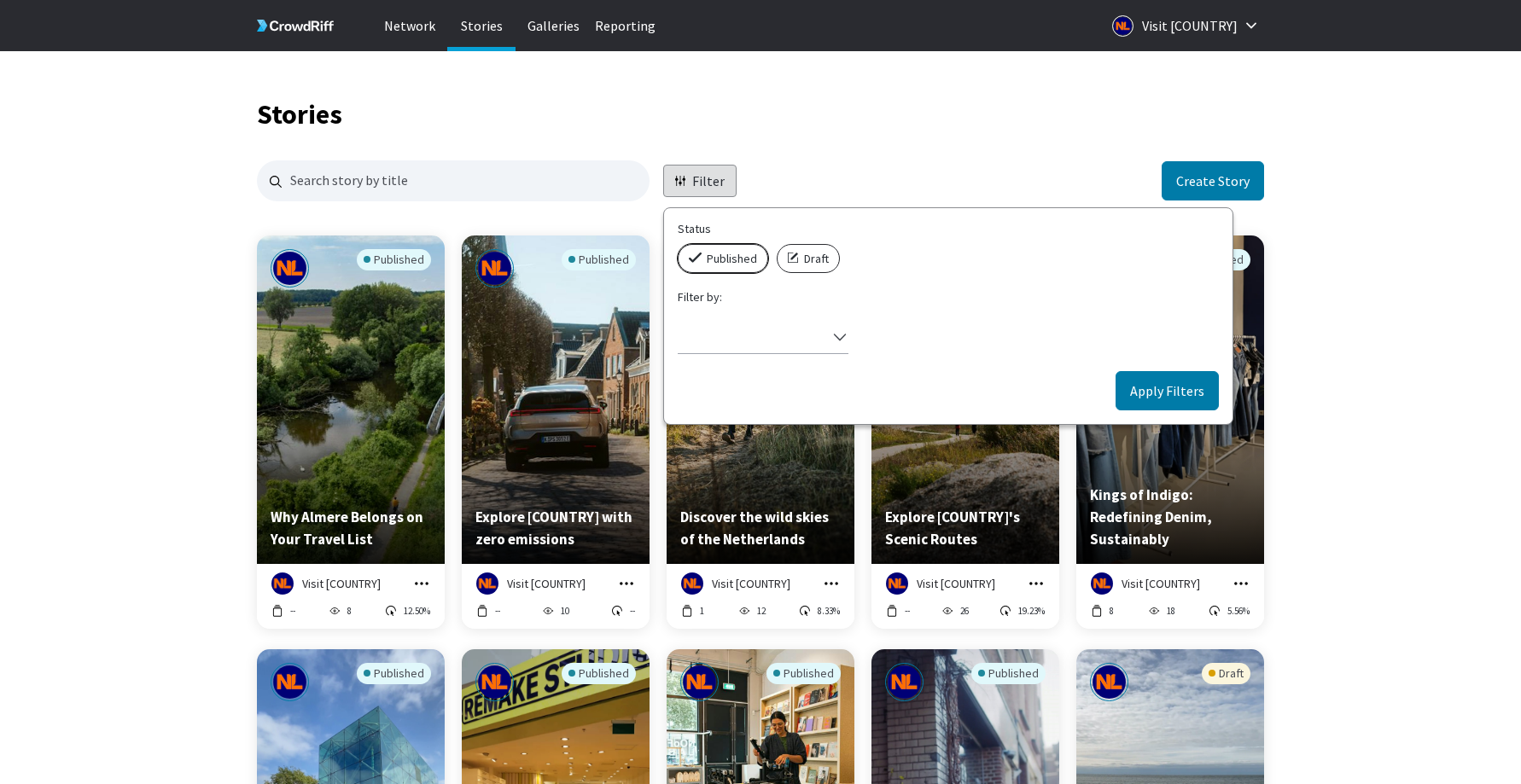 click on "Published" at bounding box center (683, 244) 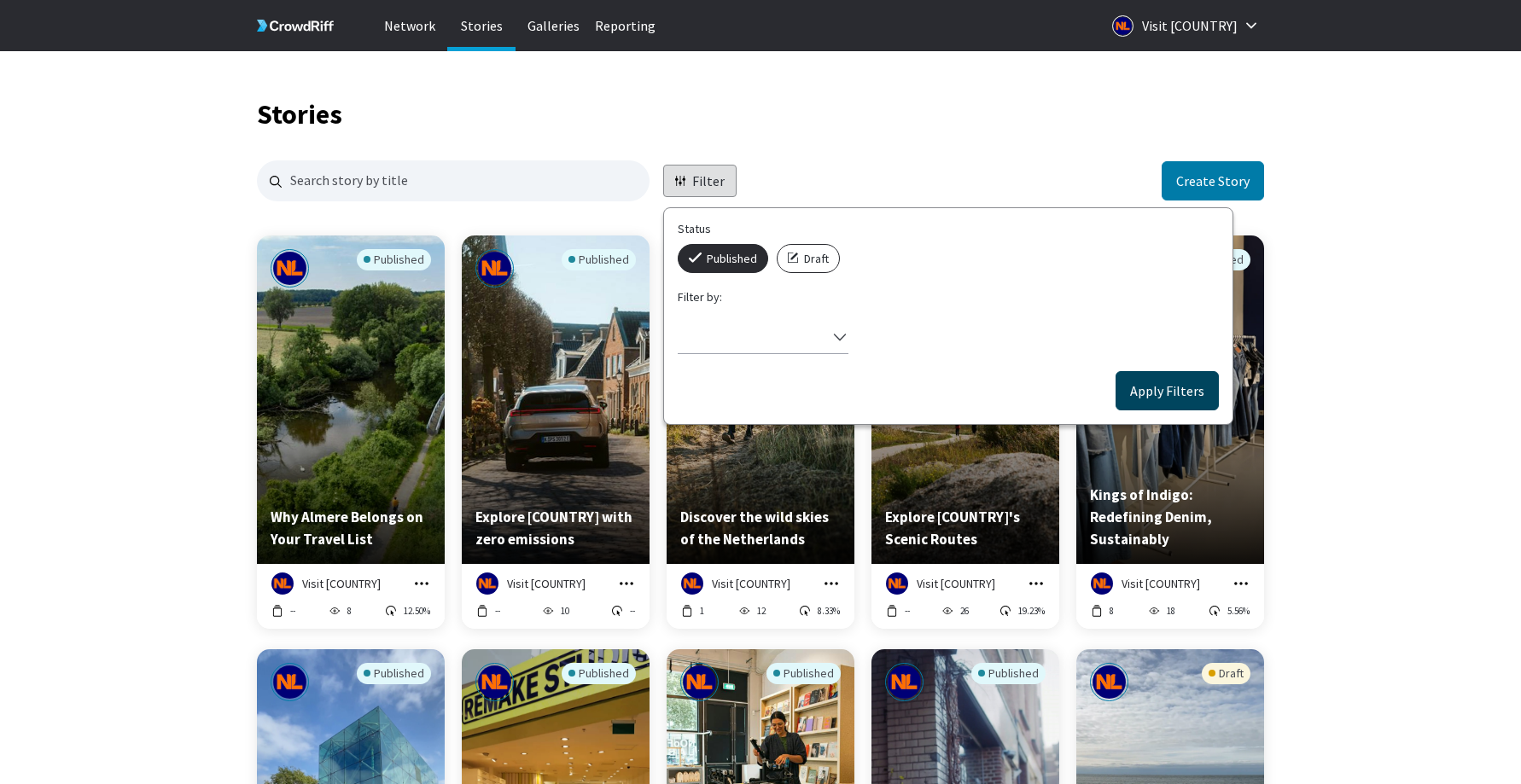 click on "Apply Filters" at bounding box center (1167, 391) 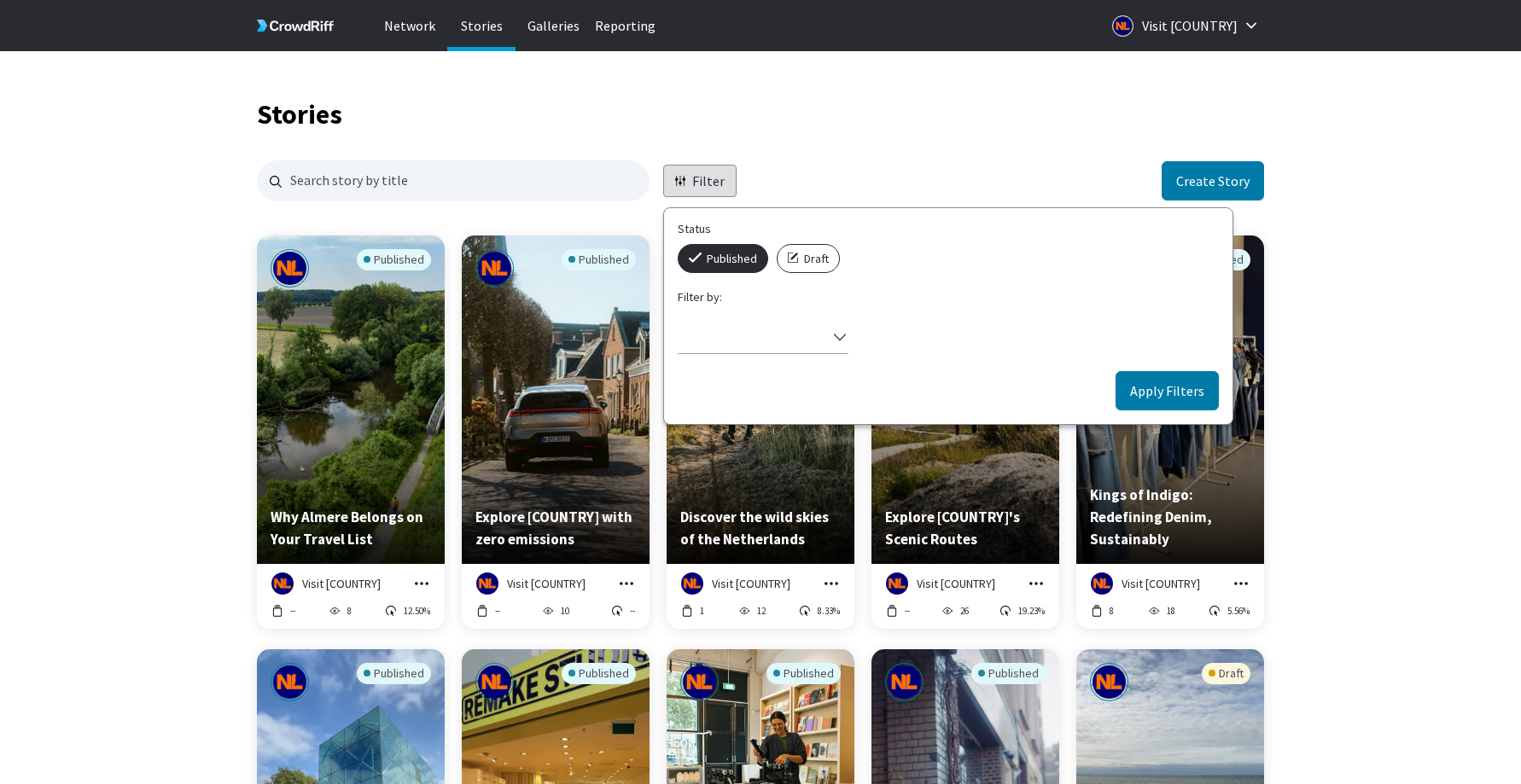 click on "Apply Filters" at bounding box center [1167, 391] 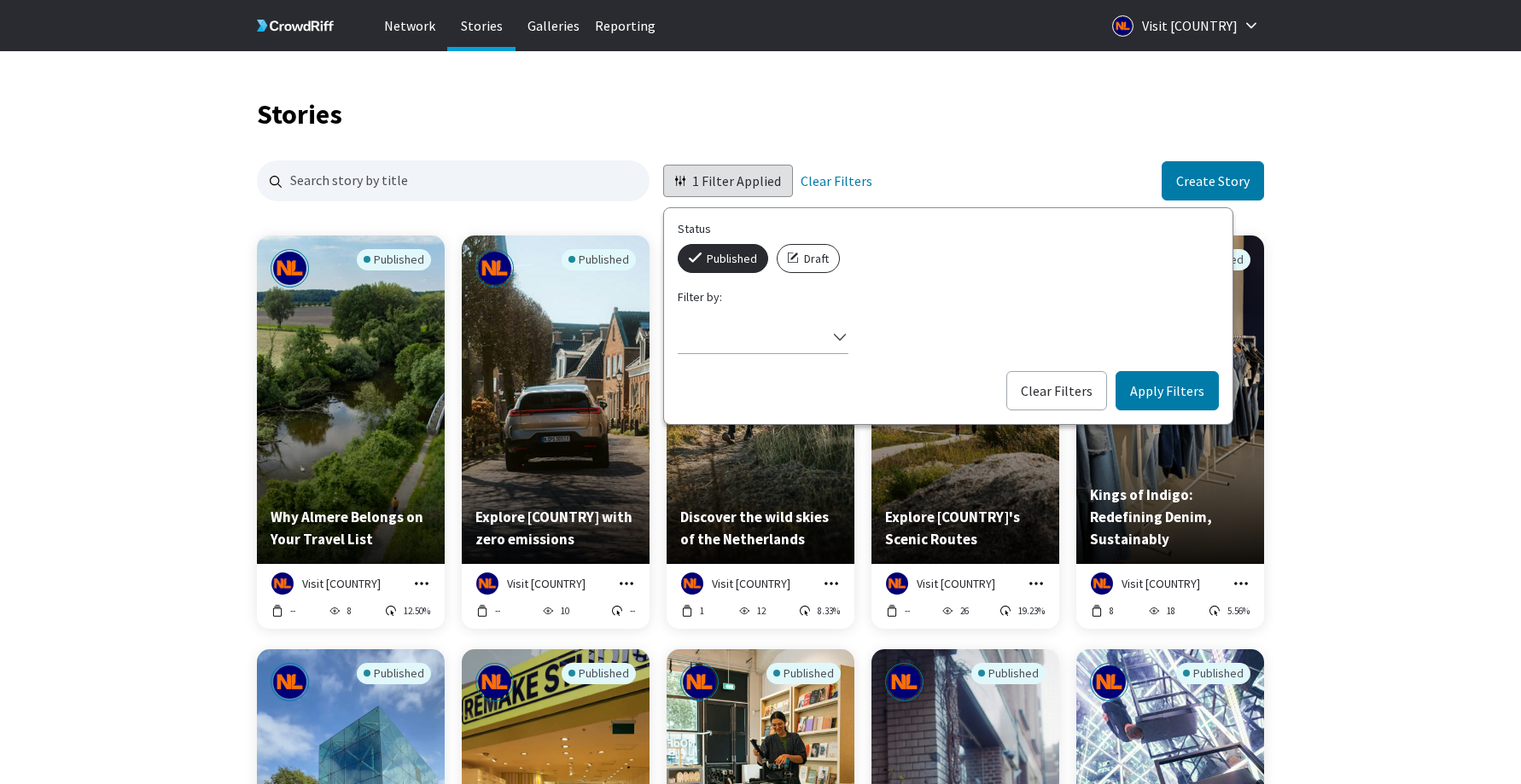 click on "Stories 1 Filter Applied Status Published Draft Filter by: Select filter Clear Filters Apply Filters Clear Filters Create Story Published Why [CITY] Belongs on Your Travel List   Visit [COUNTRY] Manage Story Edit in Story Creator Preview Copy embed code Download -- 8 12.50% Published Explore the [COUNTRY] with zero emissions   Visit [COUNTRY] Manage Story Edit in Story Creator Preview Copy embed code Download -- 10 -- Published Discover the wild skies of the [COUNTRY]   Visit [COUNTRY] Manage Story Edit in Story Creator Preview Copy embed code Download 1 12 8.33% Published Explore the [COUNTRY]'s Scenic Routes   Visit [COUNTRY] Manage Story Edit in Story Creator Preview Copy embed code Download -- 26 19.23% Published Kings of Indigo: Redefining Denim, Sustainably   Visit [COUNTRY] Manage Story Edit in Story Creator Preview Copy embed code Download 8 18 5.56% Published TextielMuseum: Where Threads Shape the Future   Visit [COUNTRY] Manage Story Edit in Story Creator Preview Copy embed code --" at bounding box center [760, 971] 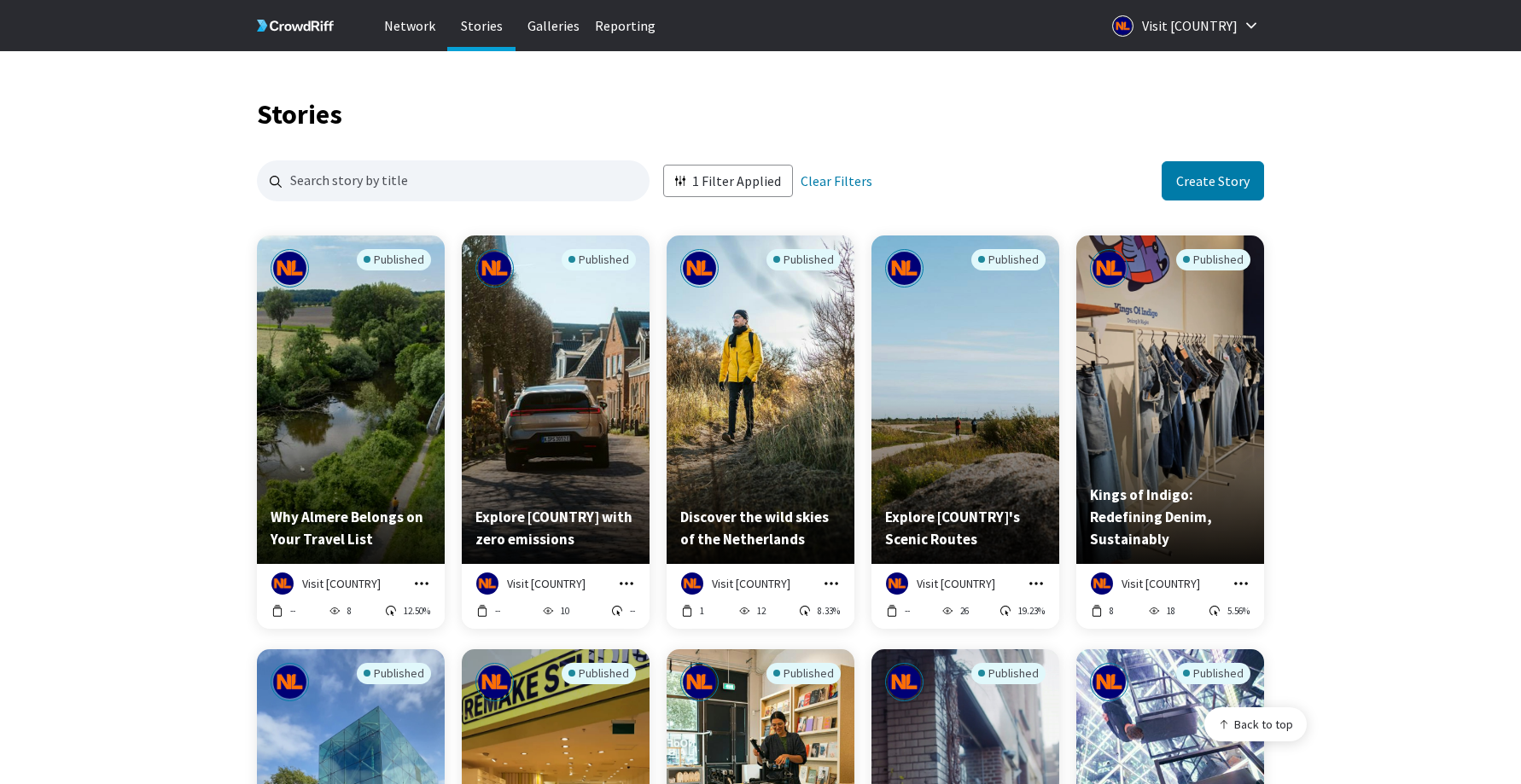scroll, scrollTop: 85, scrollLeft: 0, axis: vertical 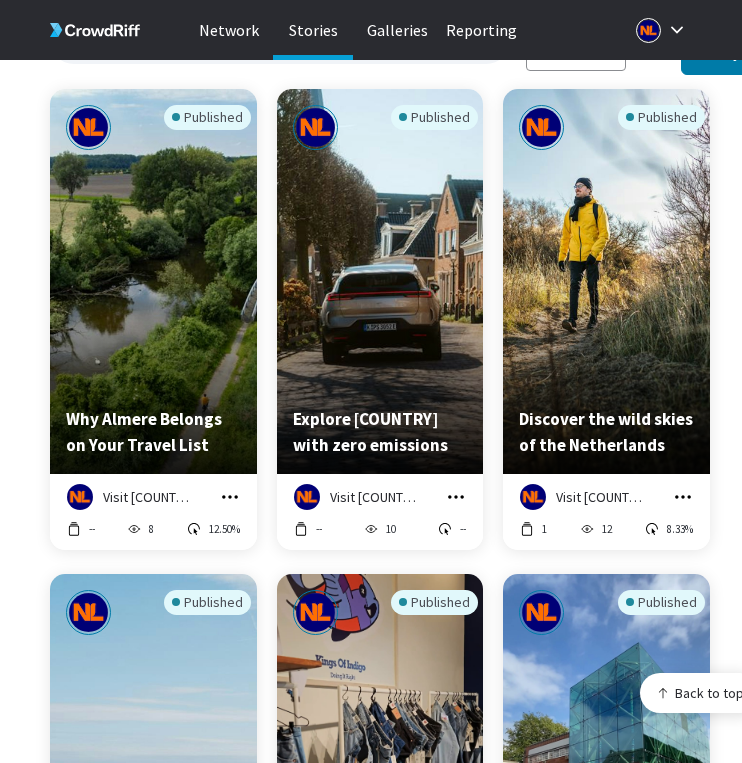 click 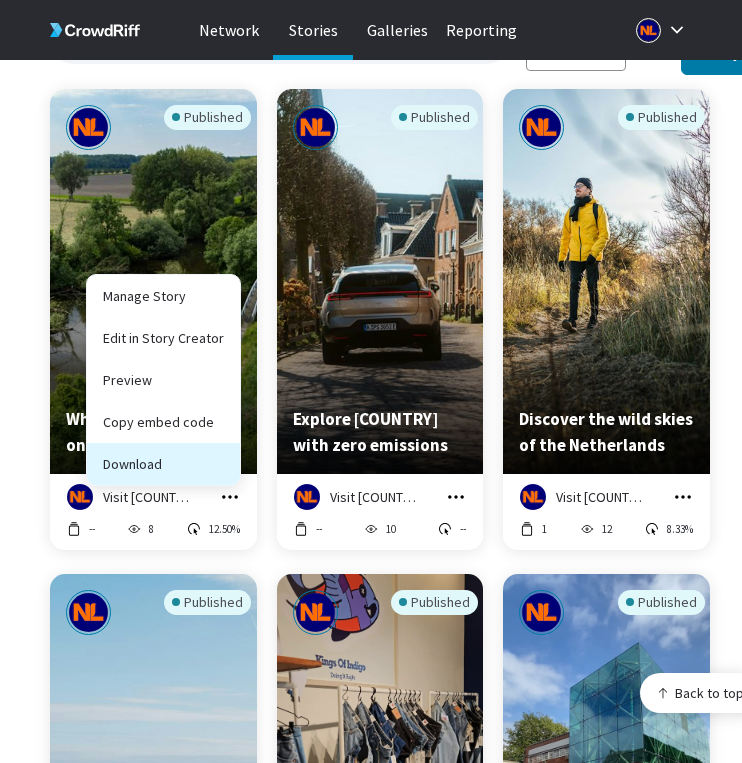 click on "Download" at bounding box center [163, 464] 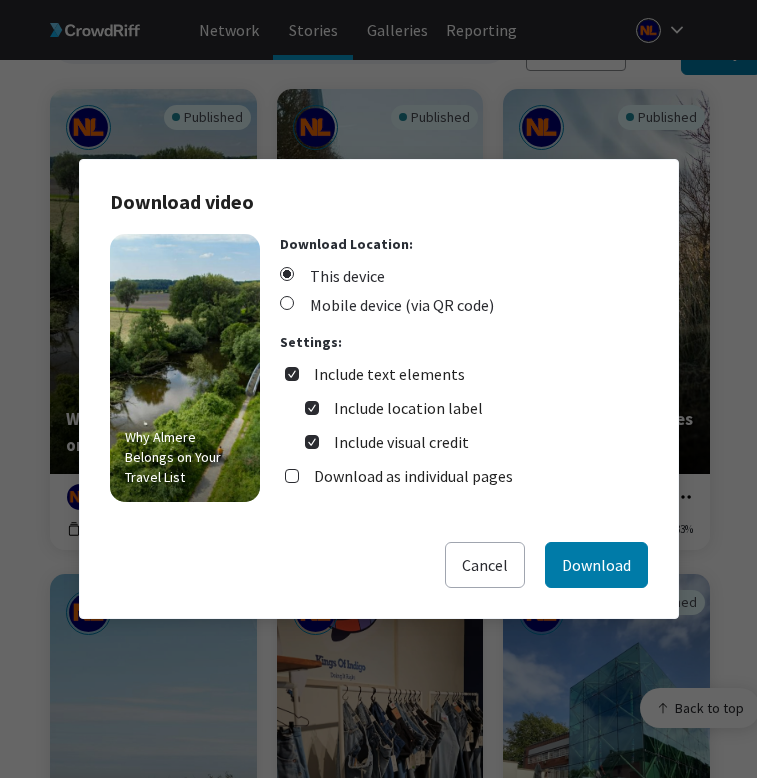 click on "Include text elements" at bounding box center (389, 374) 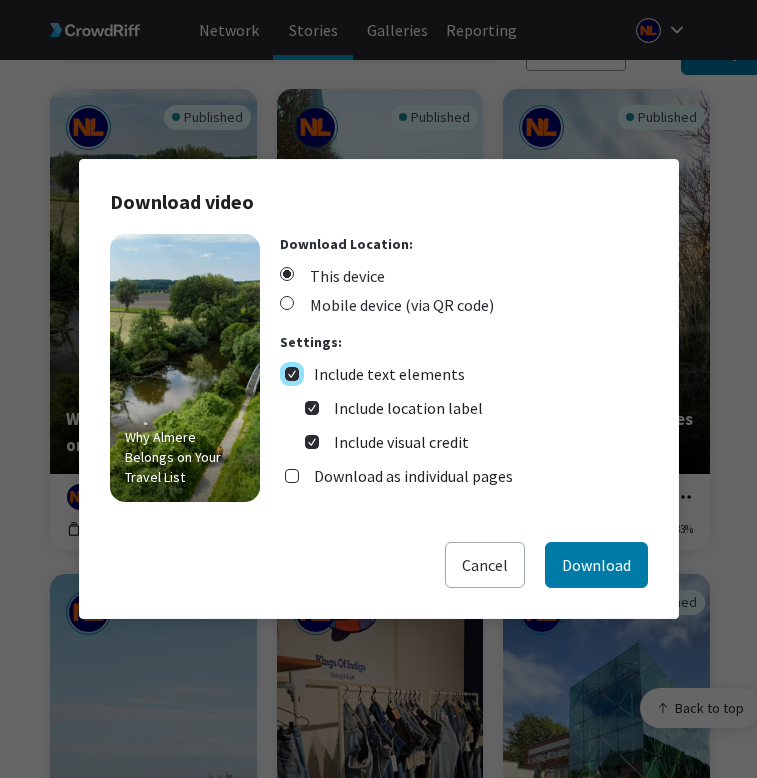 click on "Include text elements" at bounding box center (292, 374) 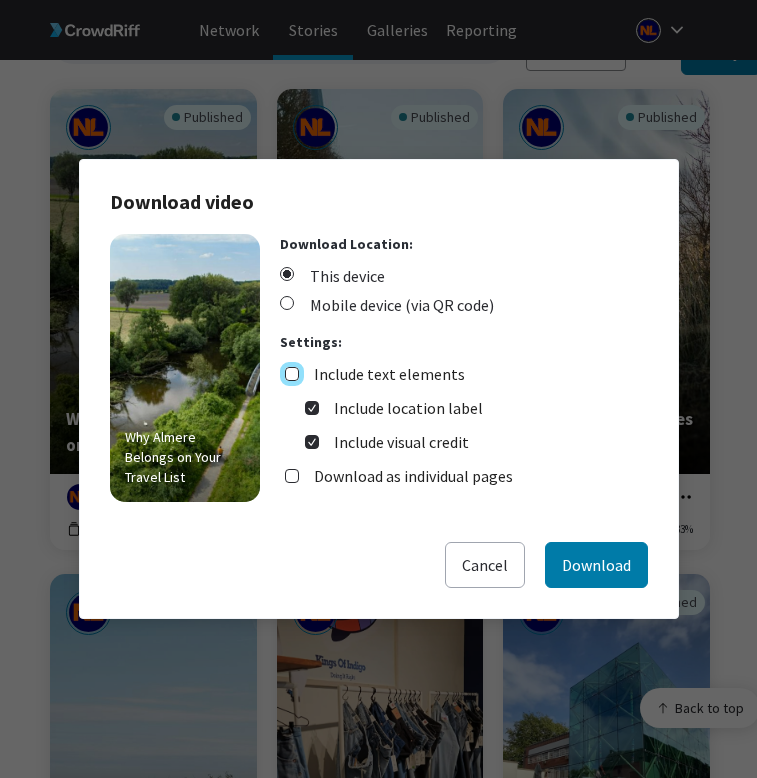 checkbox on "false" 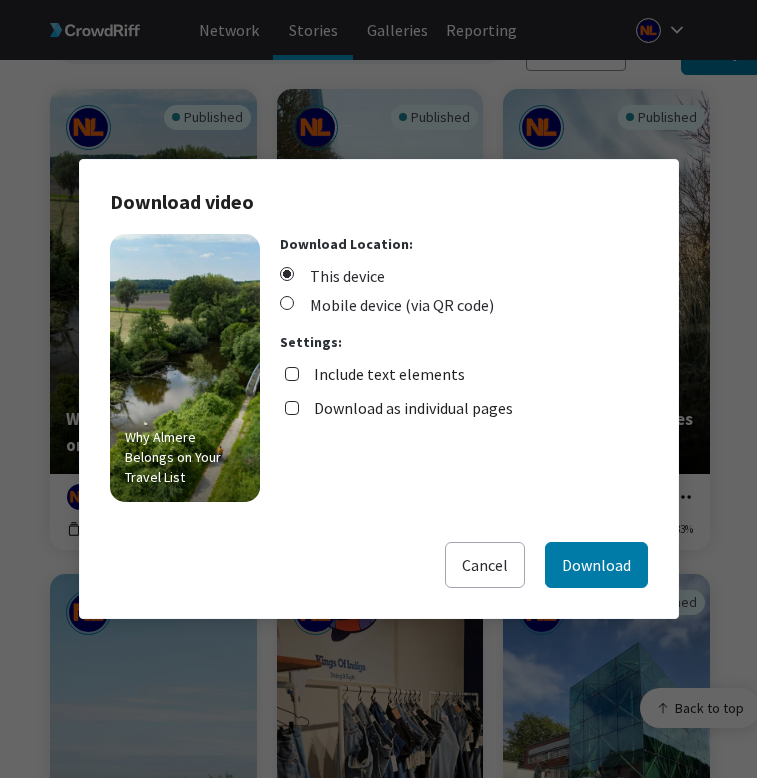 click on "Download as individual pages" at bounding box center [413, 408] 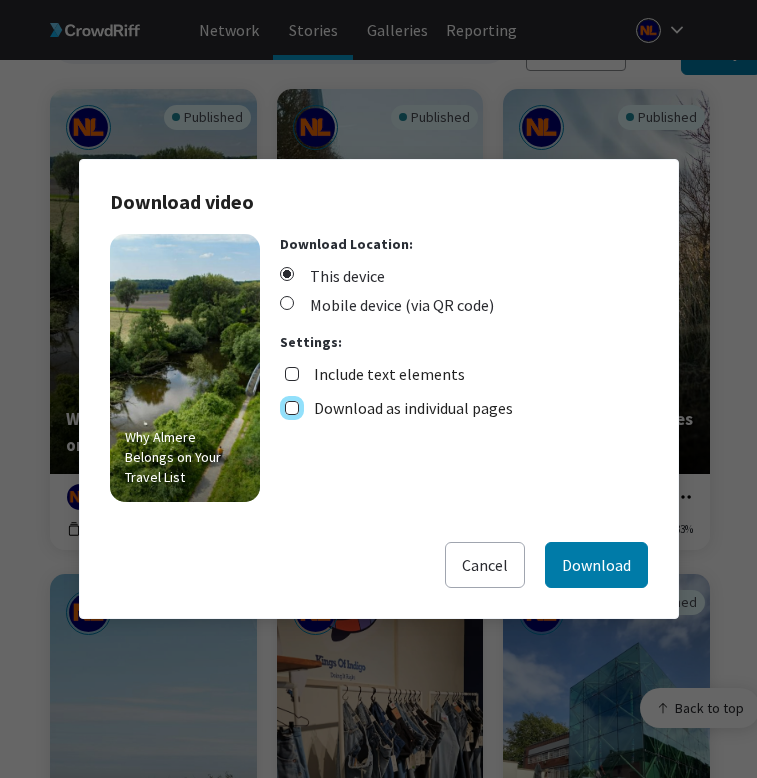 click on "Download as individual pages" at bounding box center [292, 408] 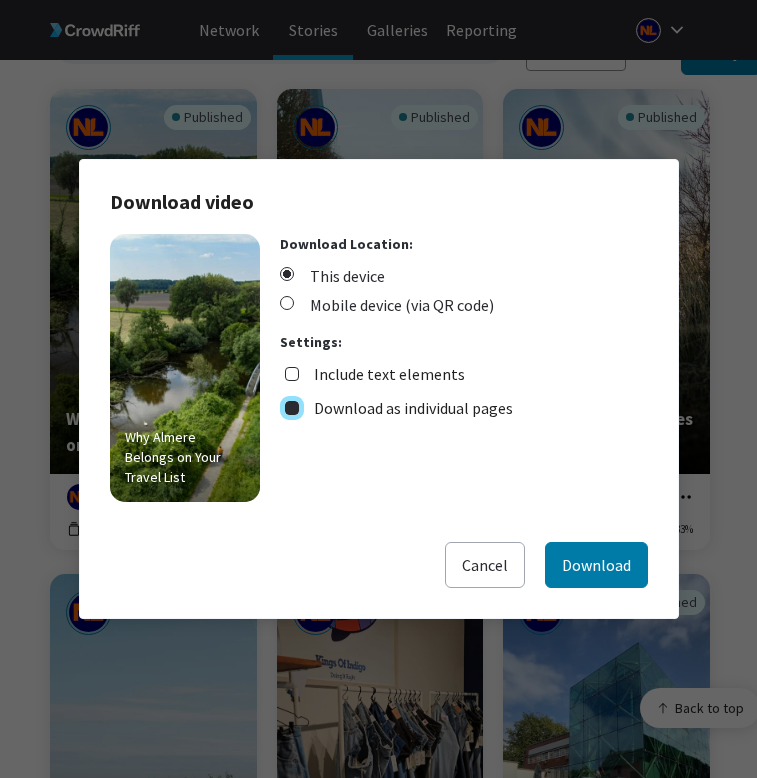 checkbox on "true" 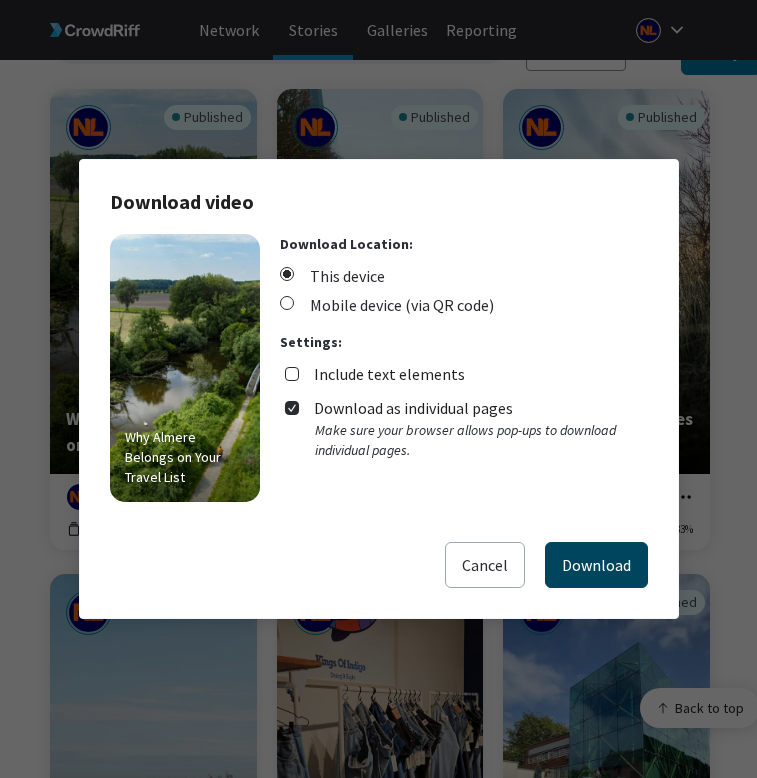 click on "Download" at bounding box center [596, 565] 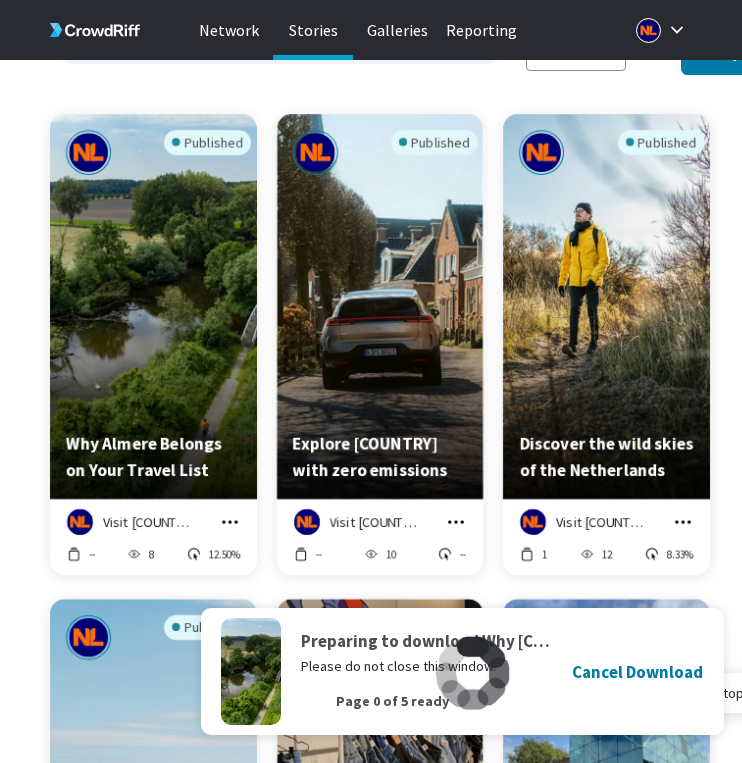 scroll, scrollTop: 185, scrollLeft: 0, axis: vertical 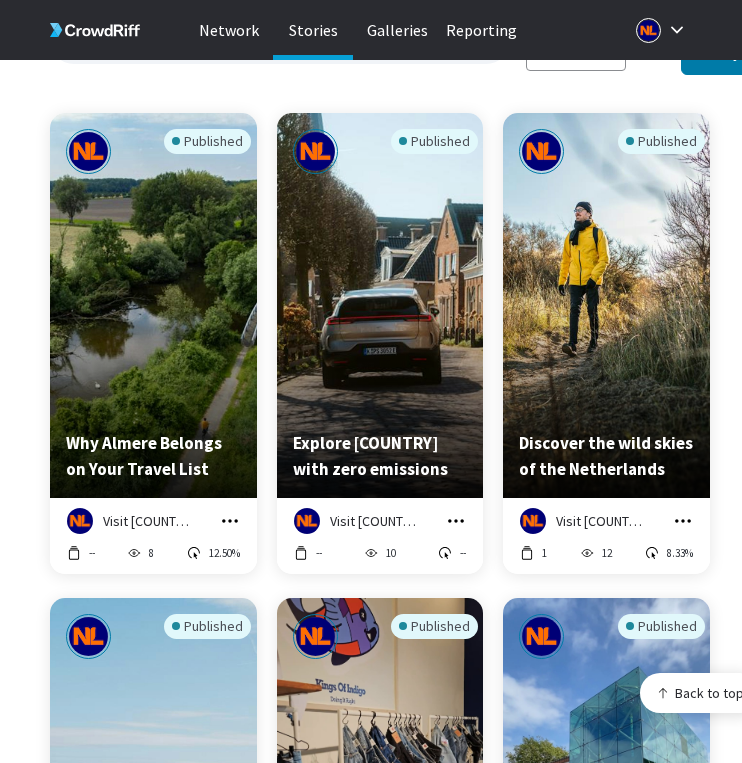 click 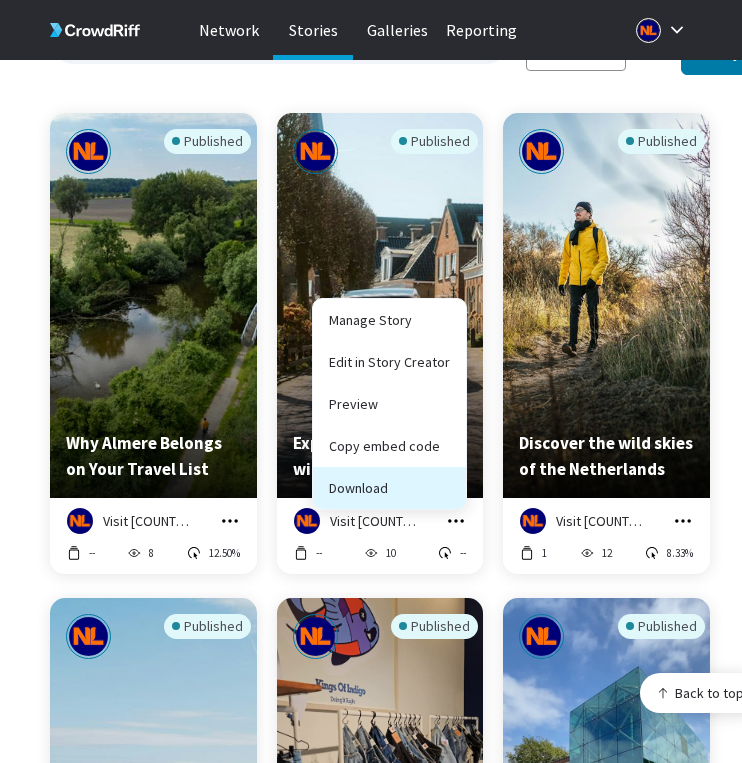 click on "Download" at bounding box center [389, 488] 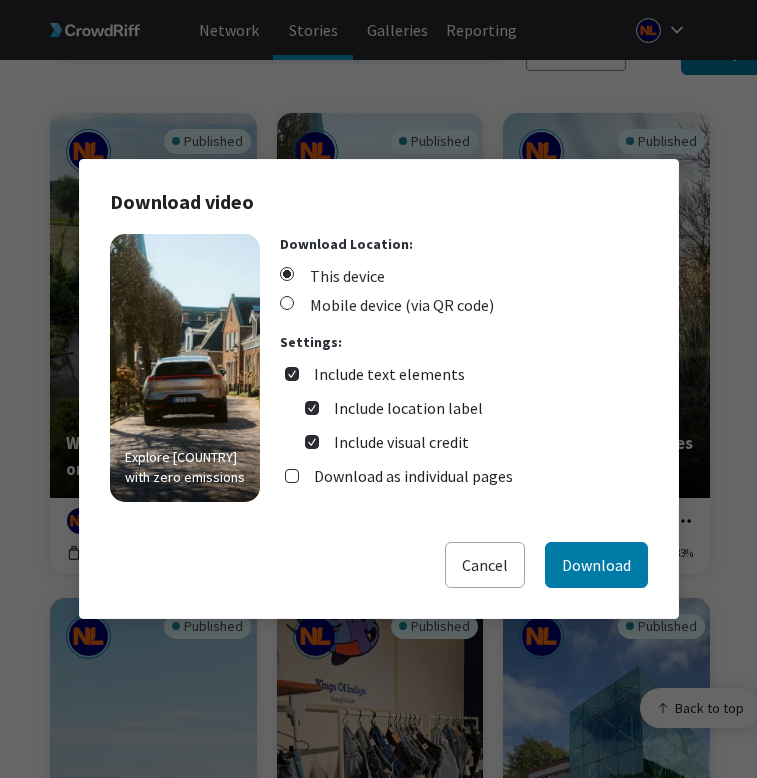 click on "Include text elements" at bounding box center [389, 374] 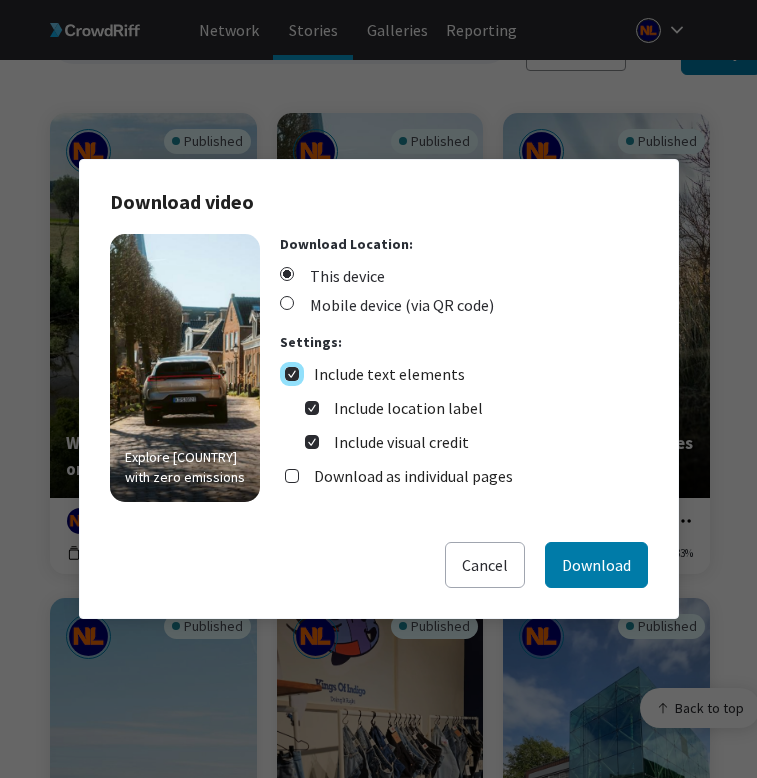 click on "Include text elements" at bounding box center (292, 374) 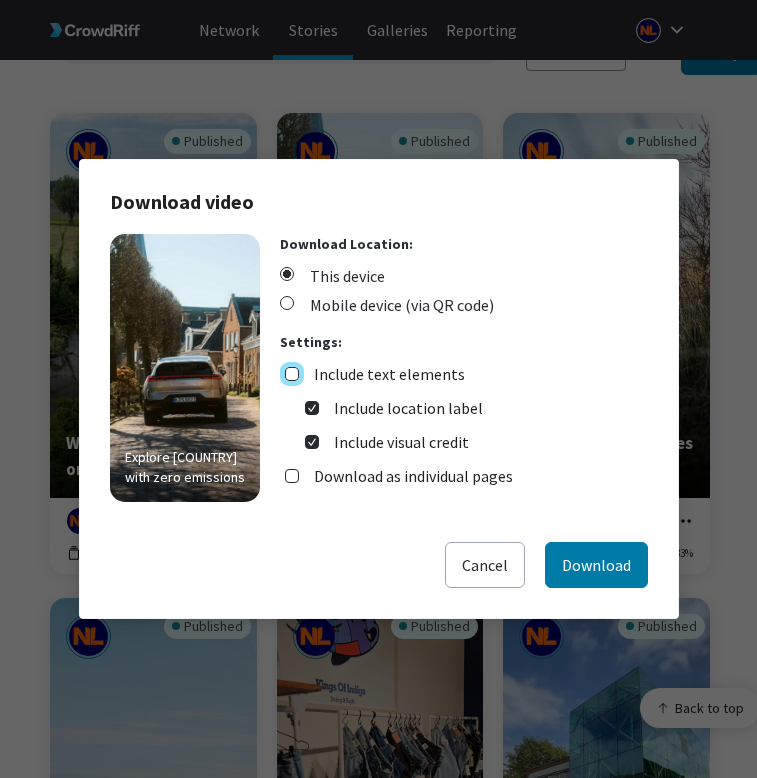 checkbox on "false" 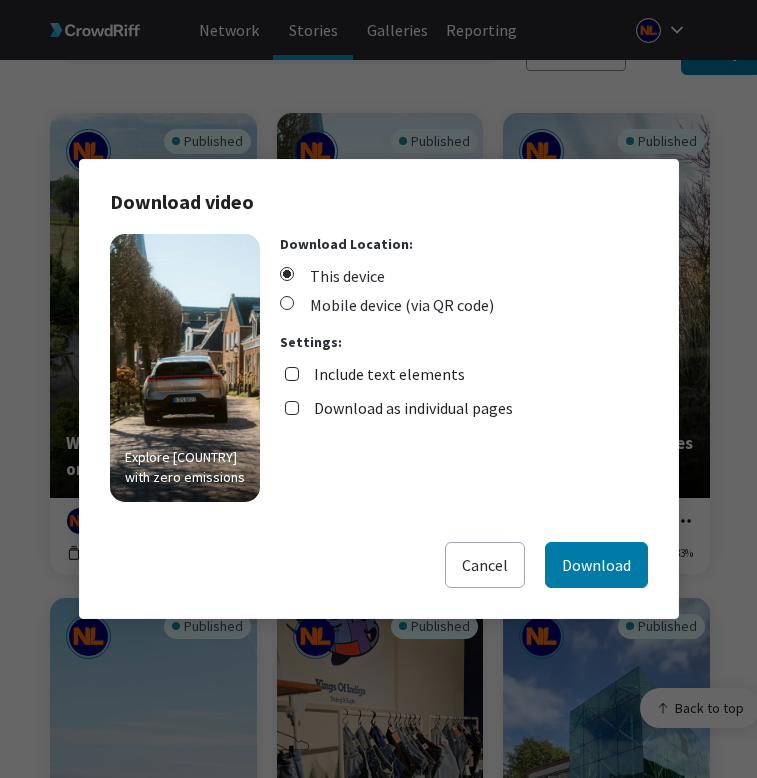 click on "Download as individual pages" at bounding box center [413, 408] 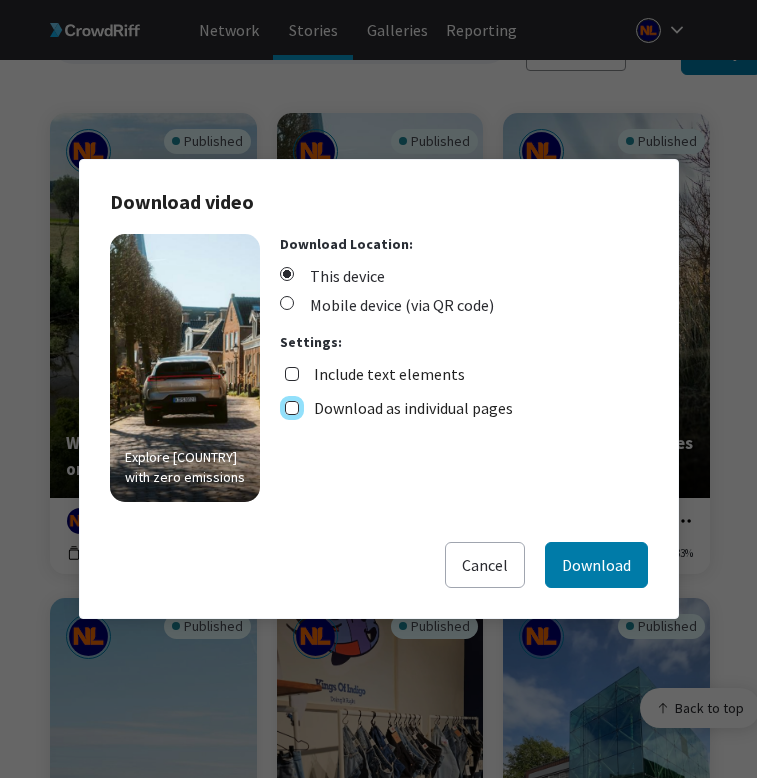 click on "Download as individual pages" at bounding box center [292, 408] 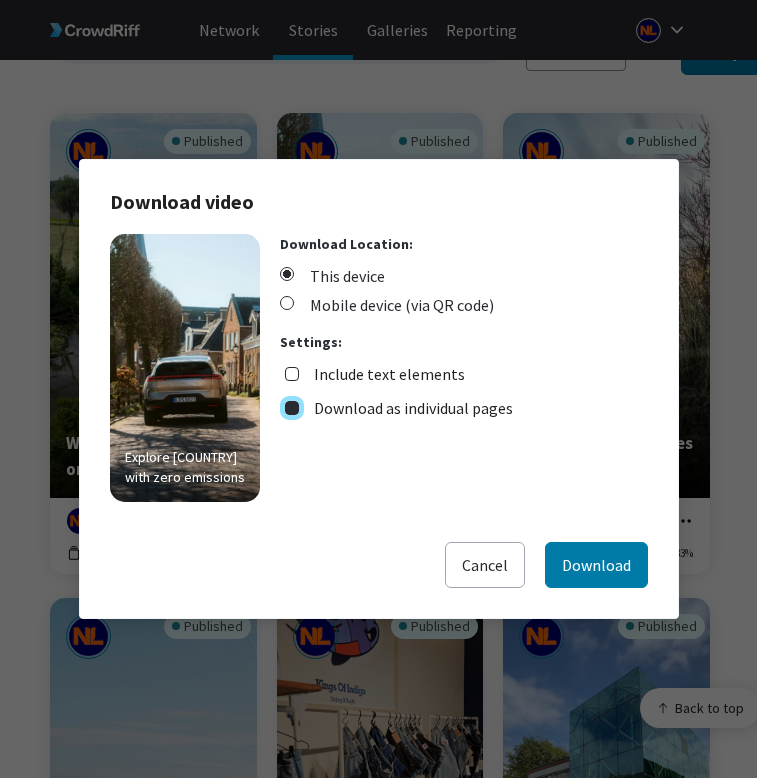 checkbox on "true" 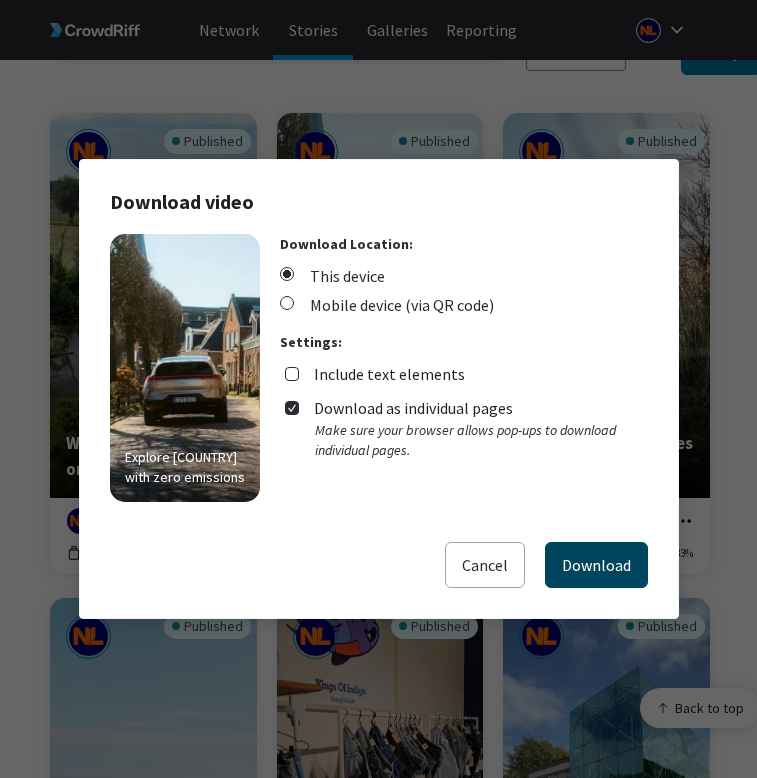 click on "Download" at bounding box center (596, 565) 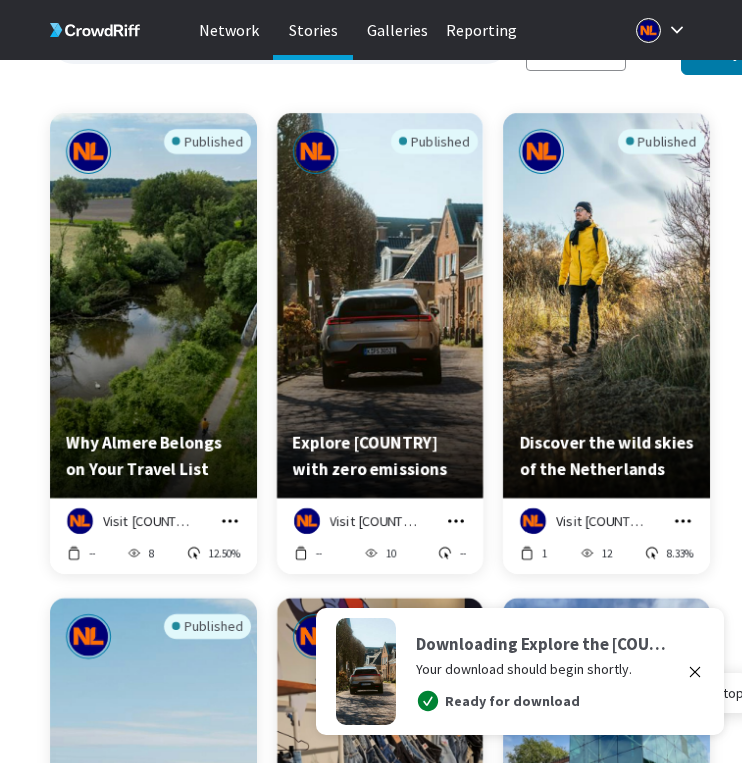 click 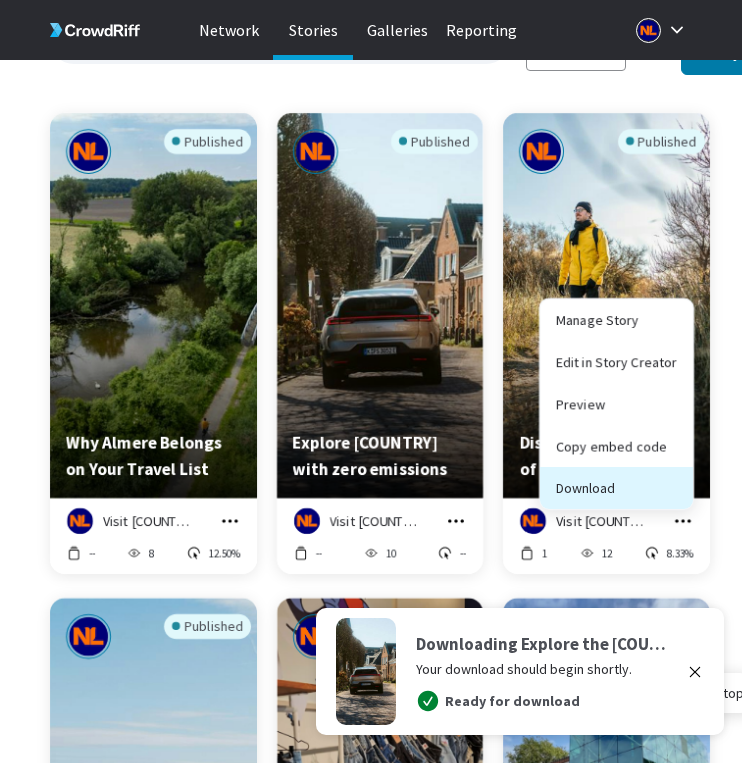 click on "Download" at bounding box center (616, 488) 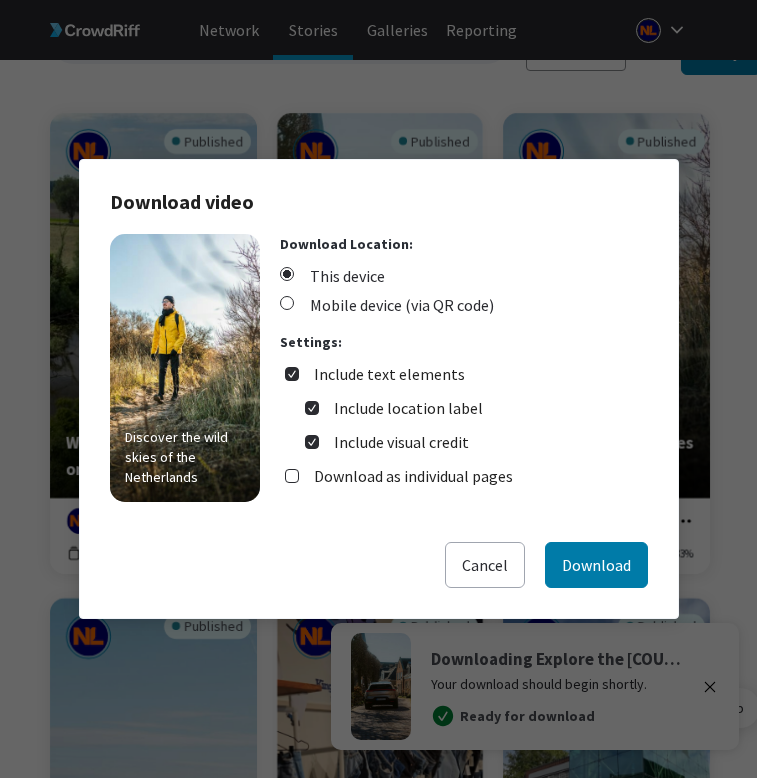 click on "Download as individual pages" at bounding box center [413, 476] 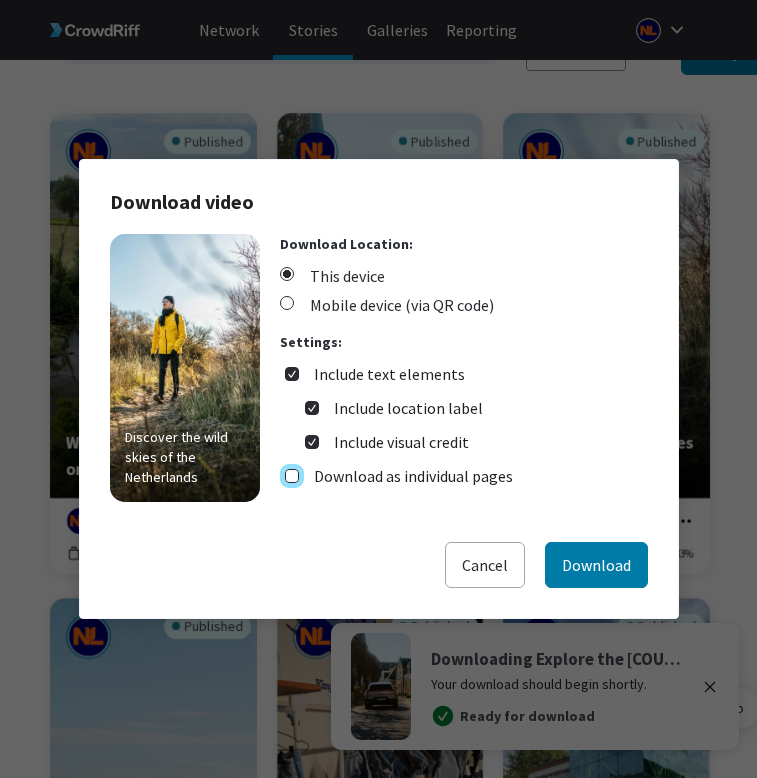 click on "Download as individual pages" at bounding box center (292, 476) 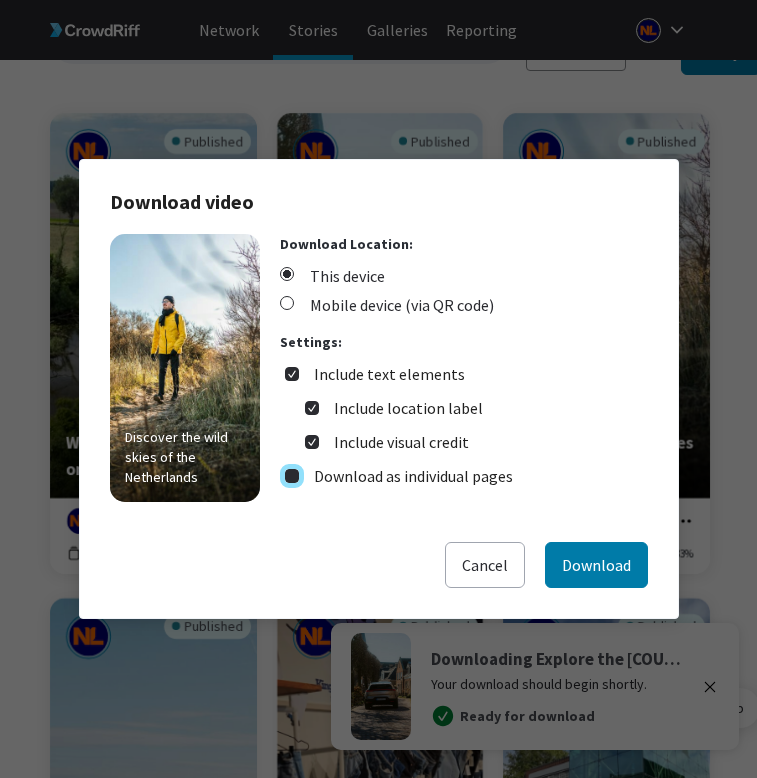 checkbox on "true" 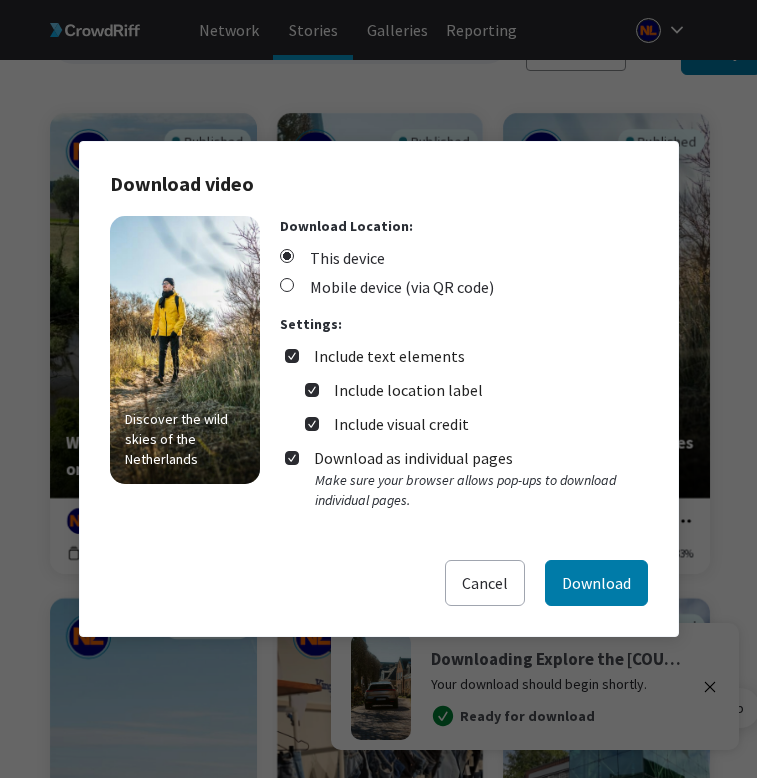click on "Include text elements" at bounding box center (389, 356) 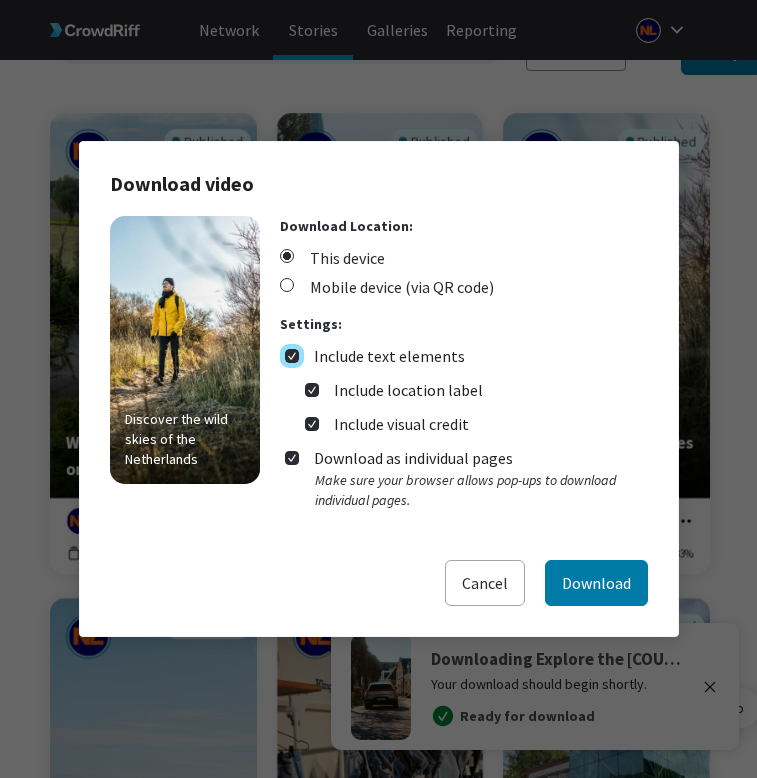 click on "Include text elements" at bounding box center (292, 356) 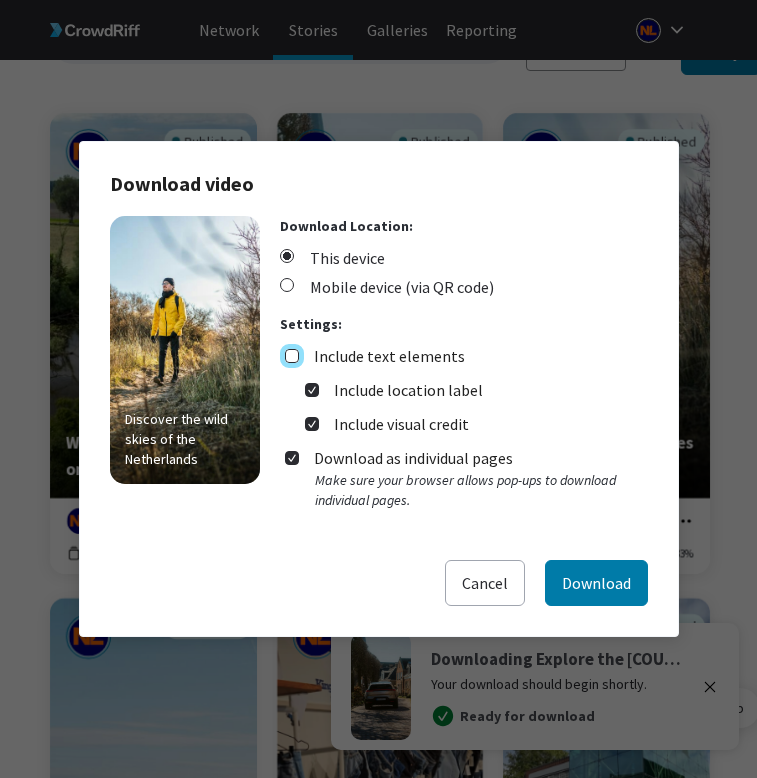 checkbox on "false" 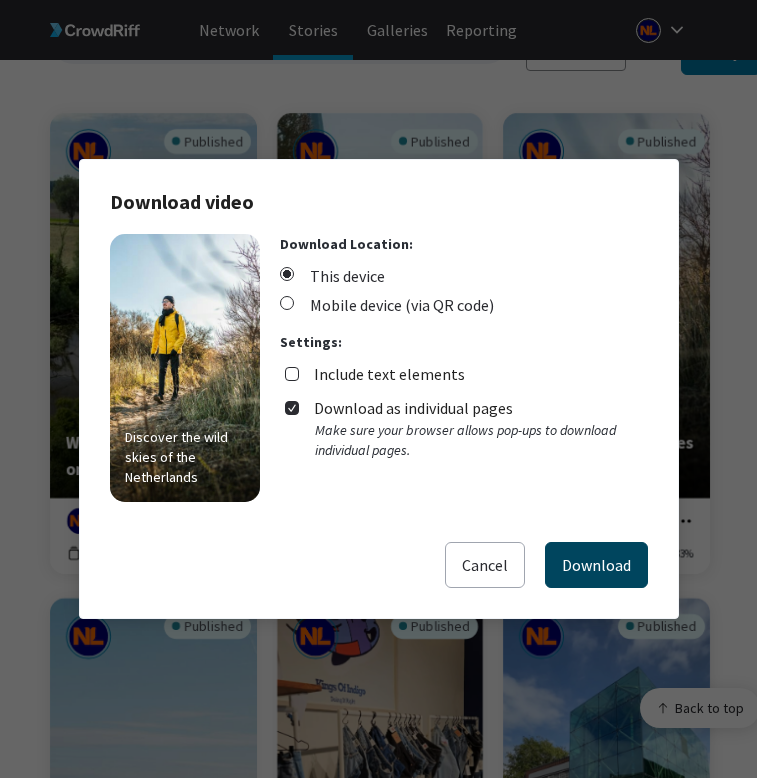 click on "Download" at bounding box center [596, 565] 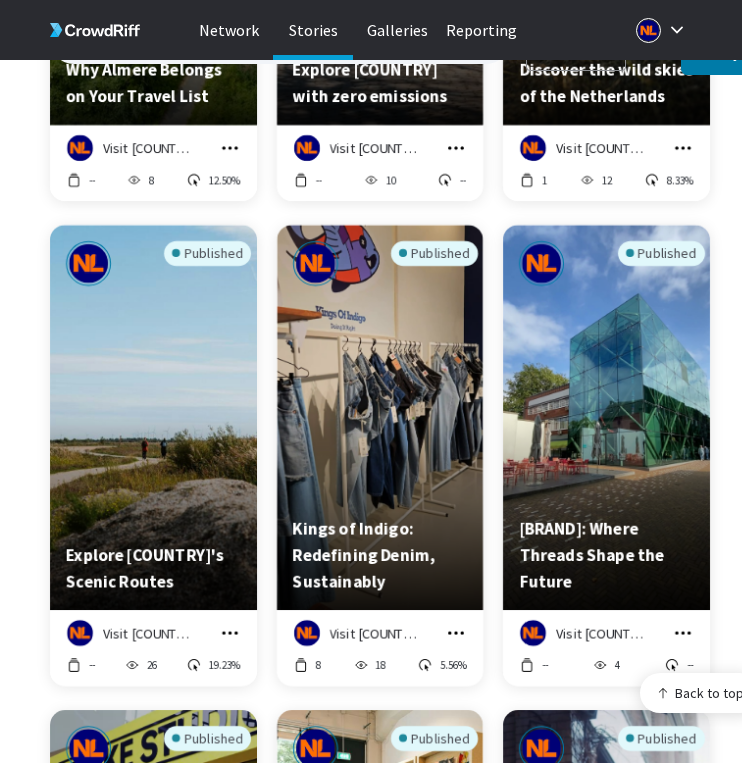 scroll, scrollTop: 609, scrollLeft: 0, axis: vertical 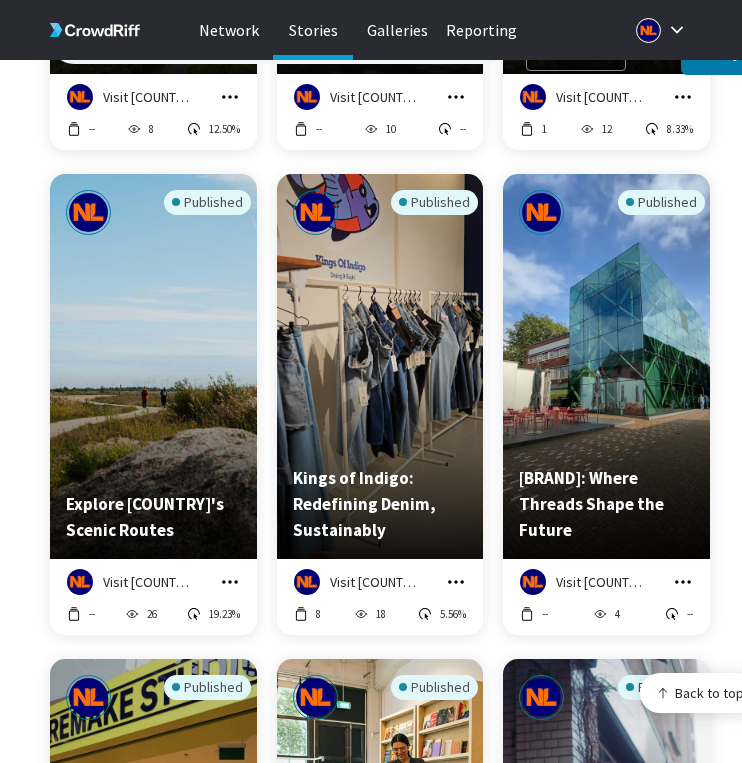 click 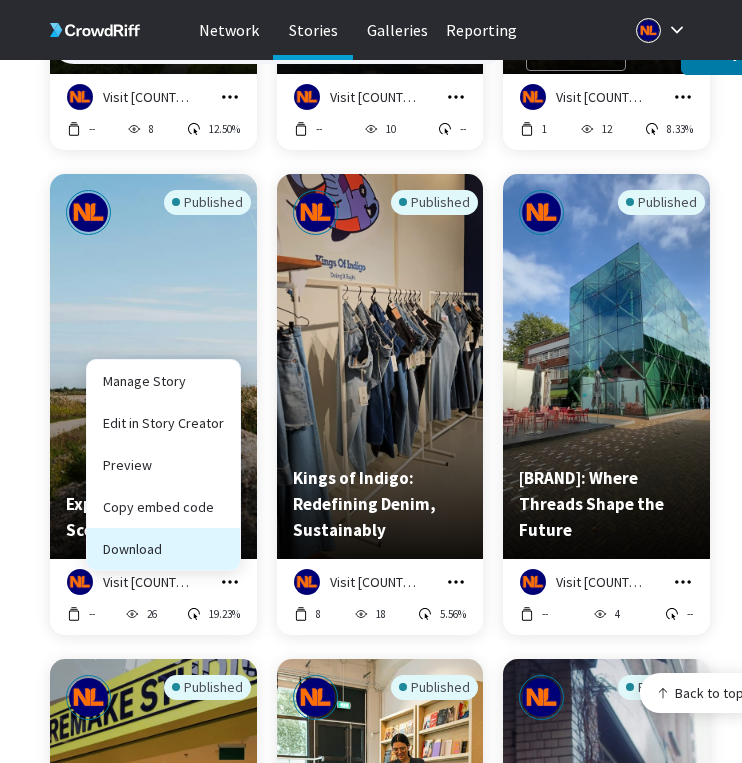 click on "Download" at bounding box center [163, 549] 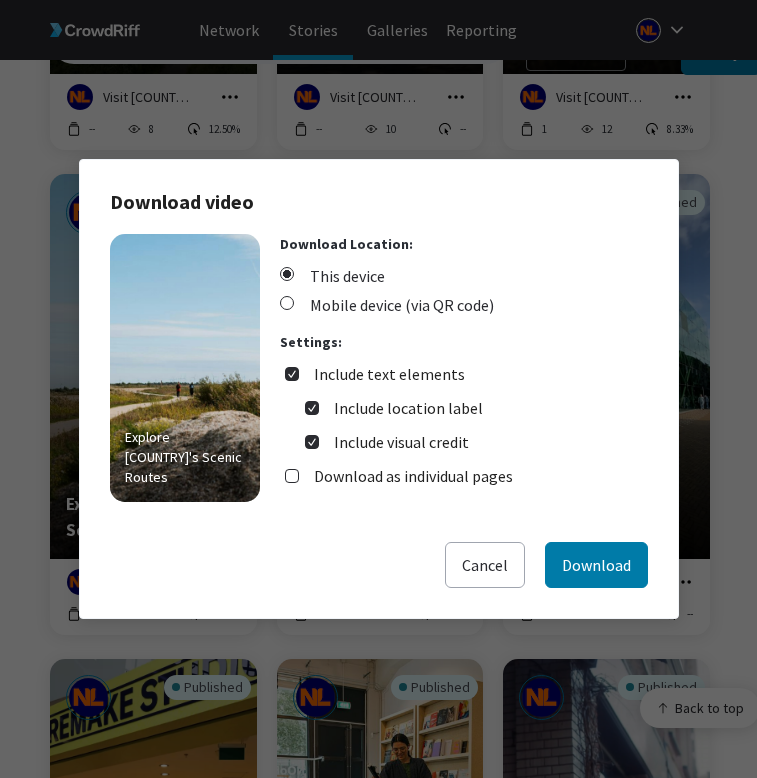 click on "Download Location: This device Mobile device (via QR code) Settings: Include text elements Include location label Include visual credit Download as individual pages" at bounding box center [464, 368] 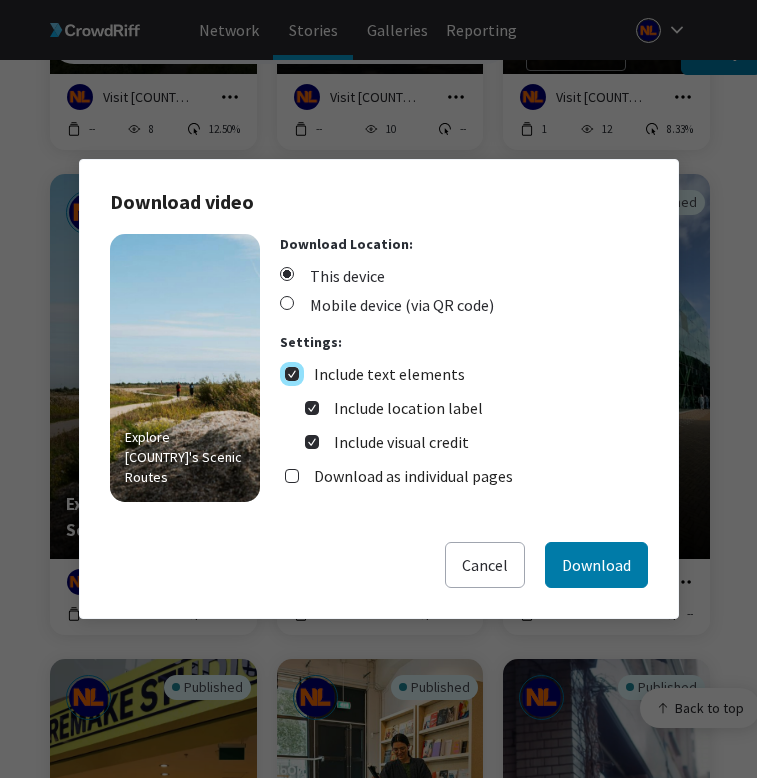 click on "Include text elements" at bounding box center [292, 374] 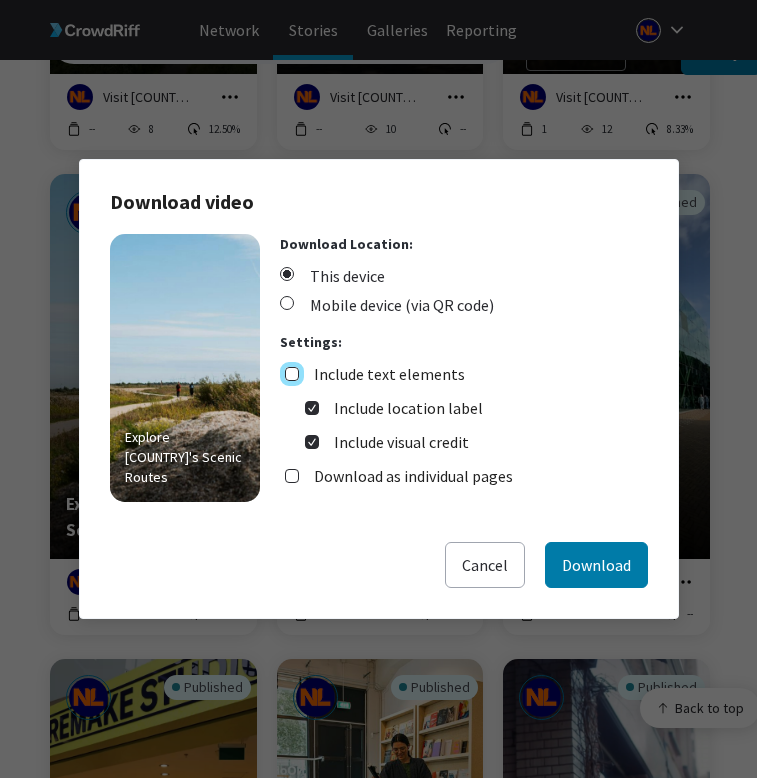 checkbox on "false" 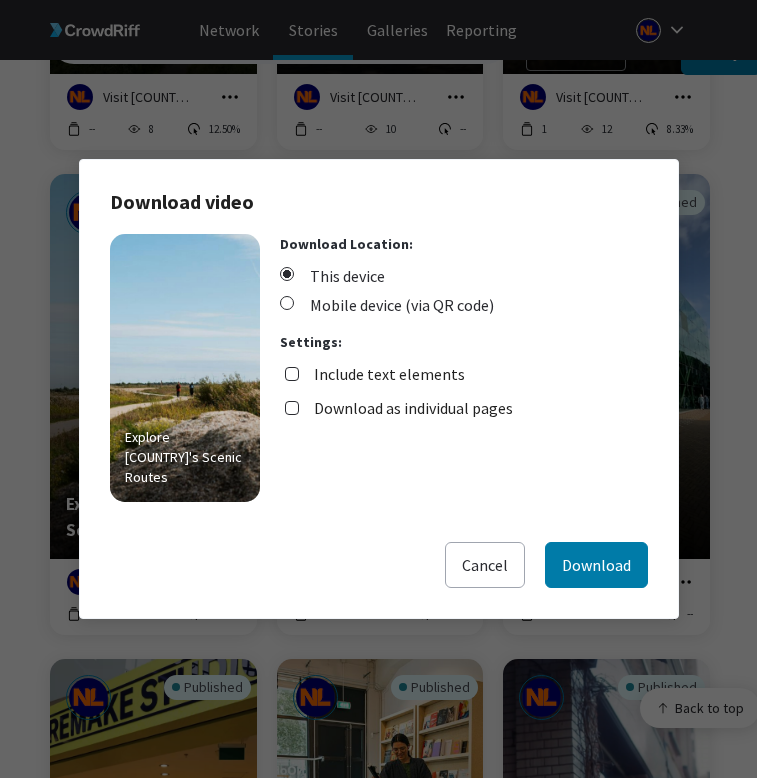 click on "Download as individual pages" at bounding box center (413, 408) 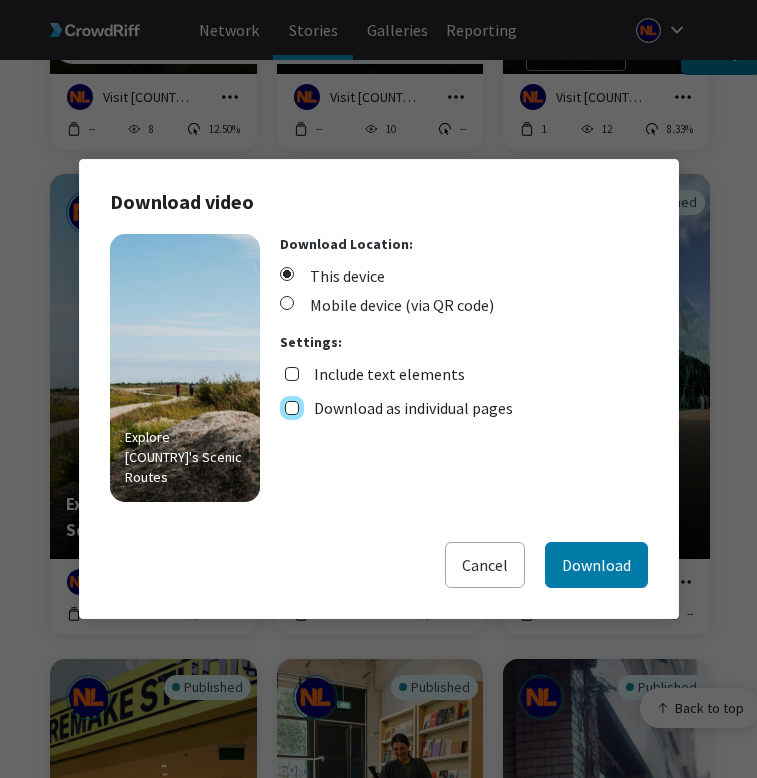 click on "Download as individual pages" at bounding box center (292, 408) 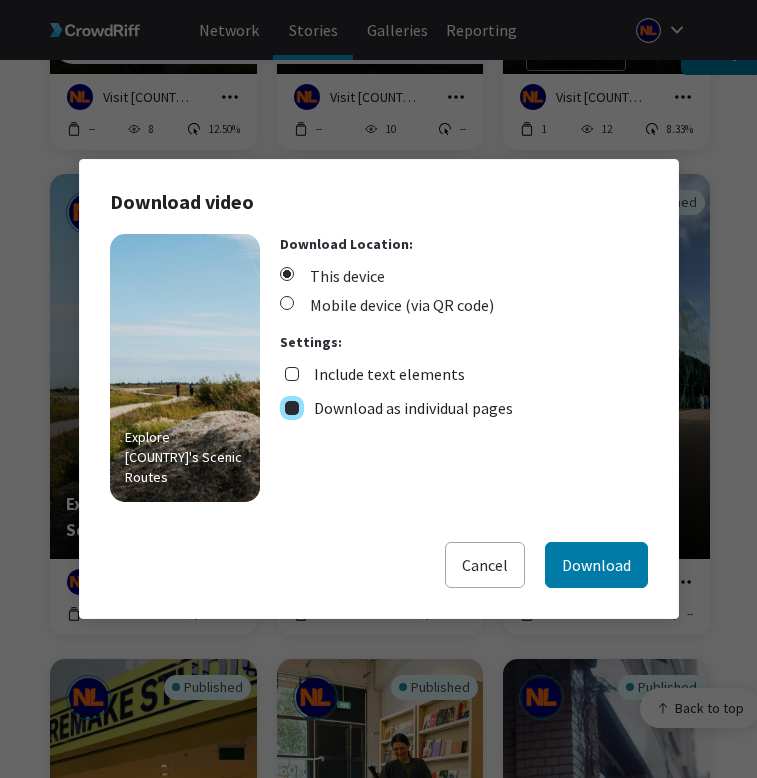 checkbox on "true" 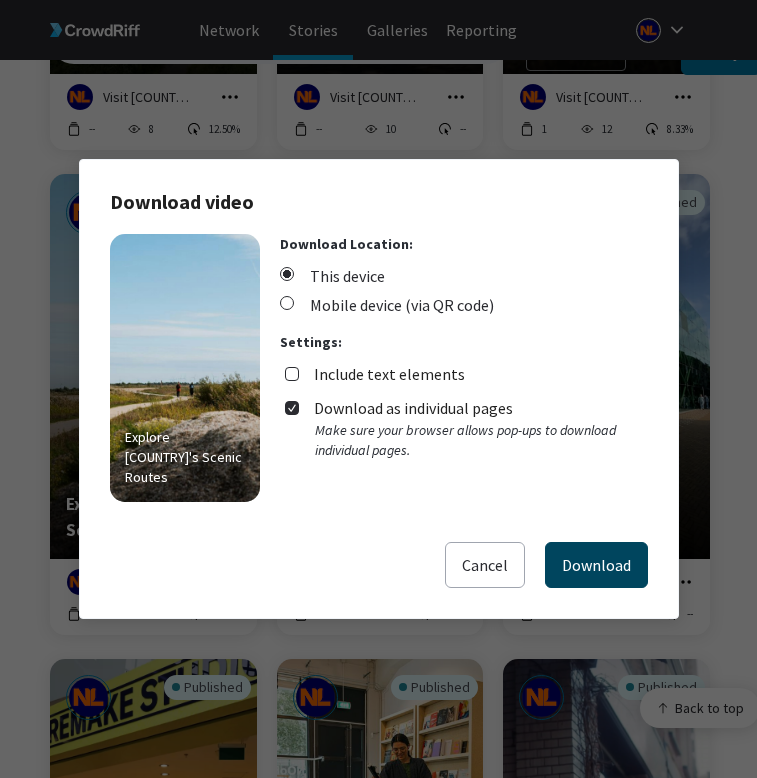 click on "Download" at bounding box center (596, 565) 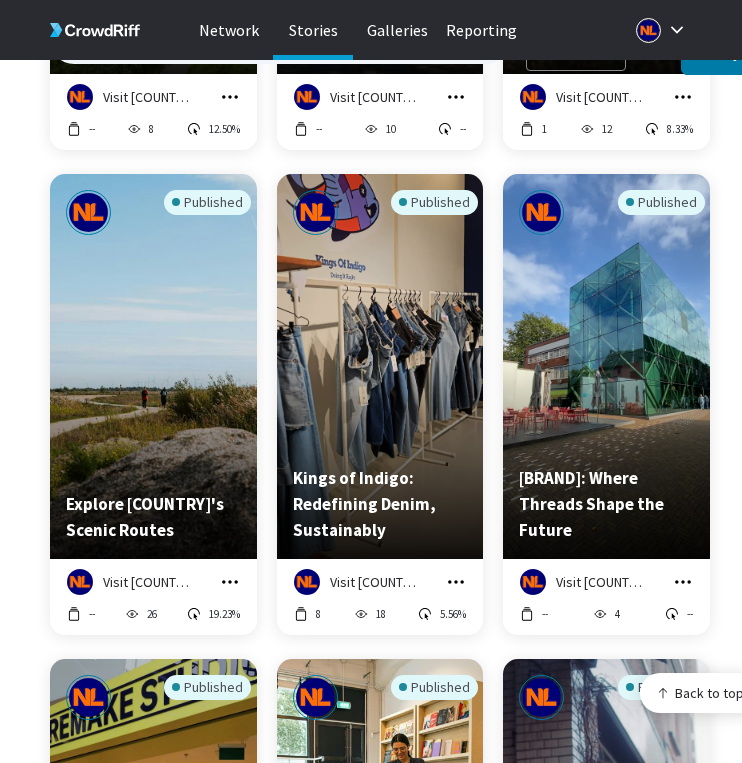 click 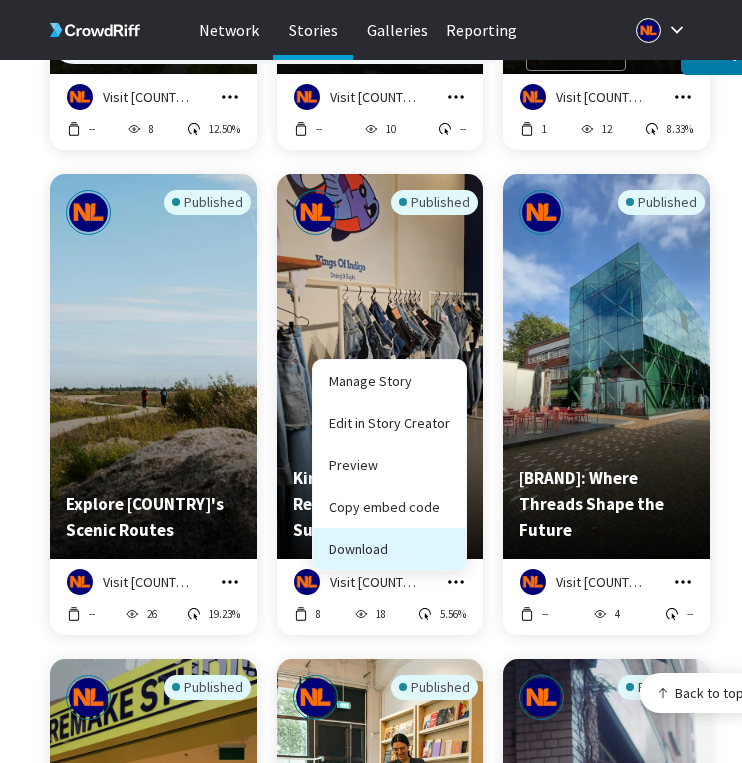 click on "Download" at bounding box center (389, 549) 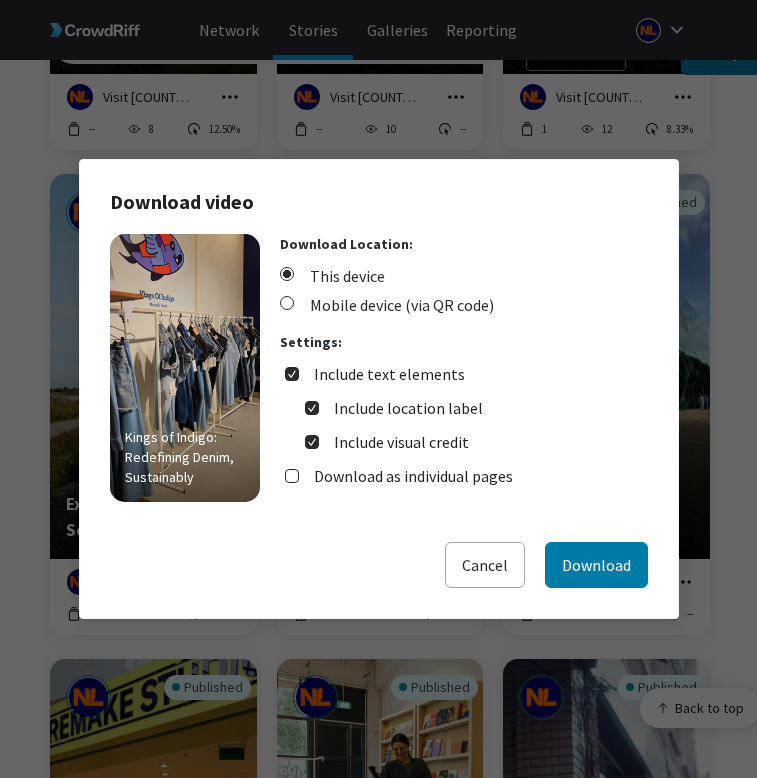 click on "Include text elements" at bounding box center (389, 374) 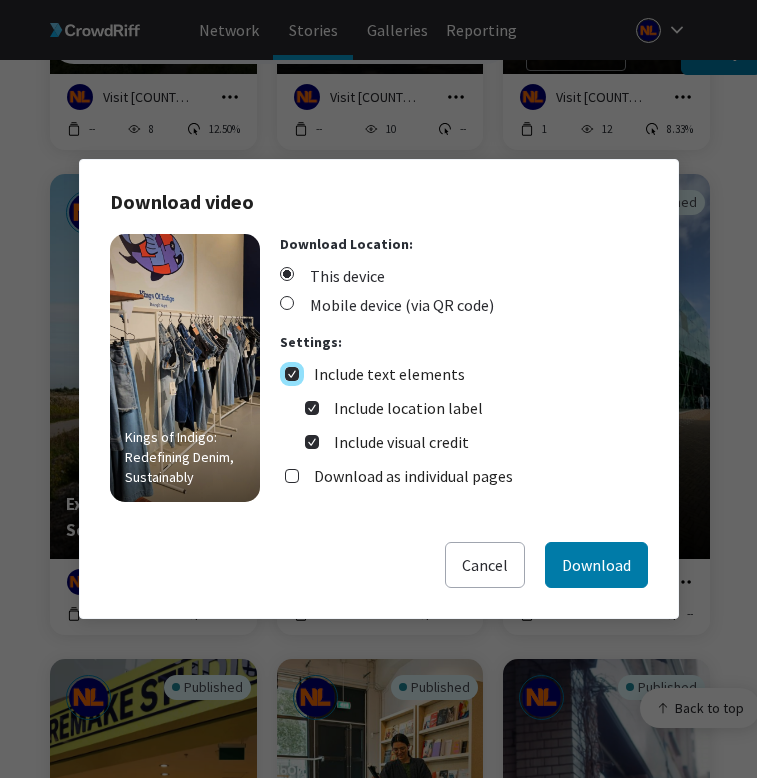 click on "Include text elements" at bounding box center [292, 374] 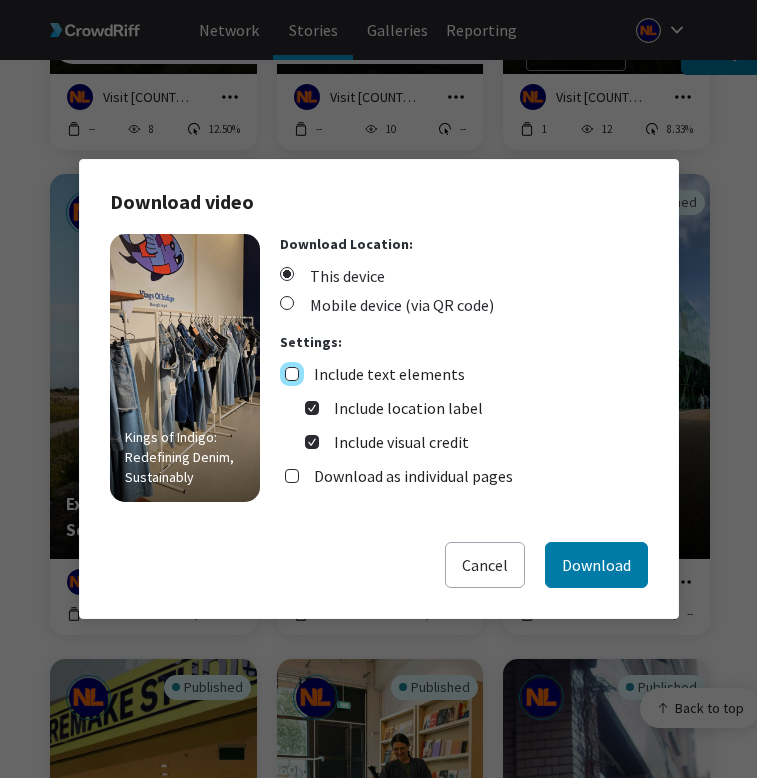 checkbox on "false" 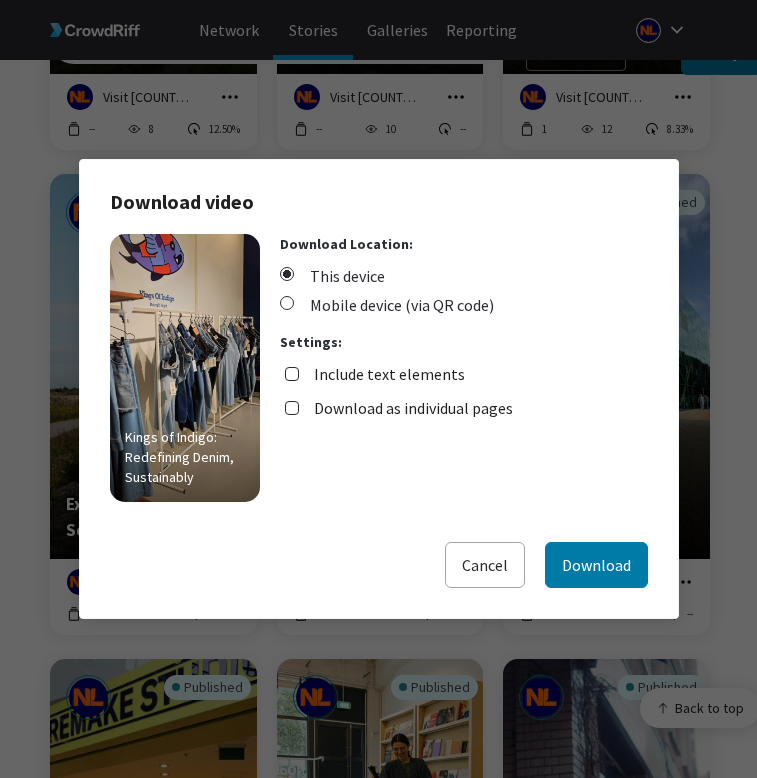 click on "Download as individual pages" at bounding box center [413, 408] 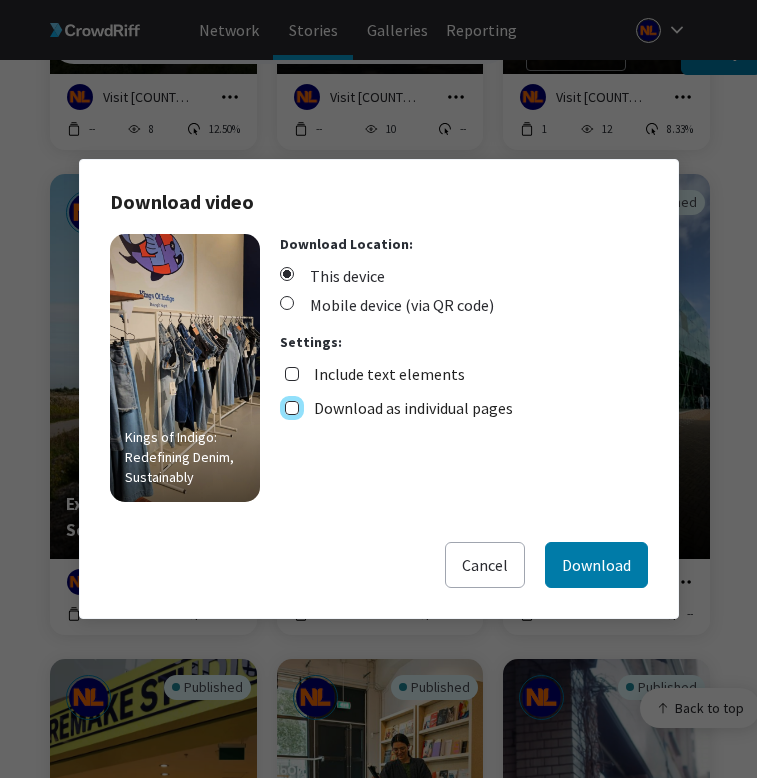 click on "Download as individual pages" at bounding box center (292, 408) 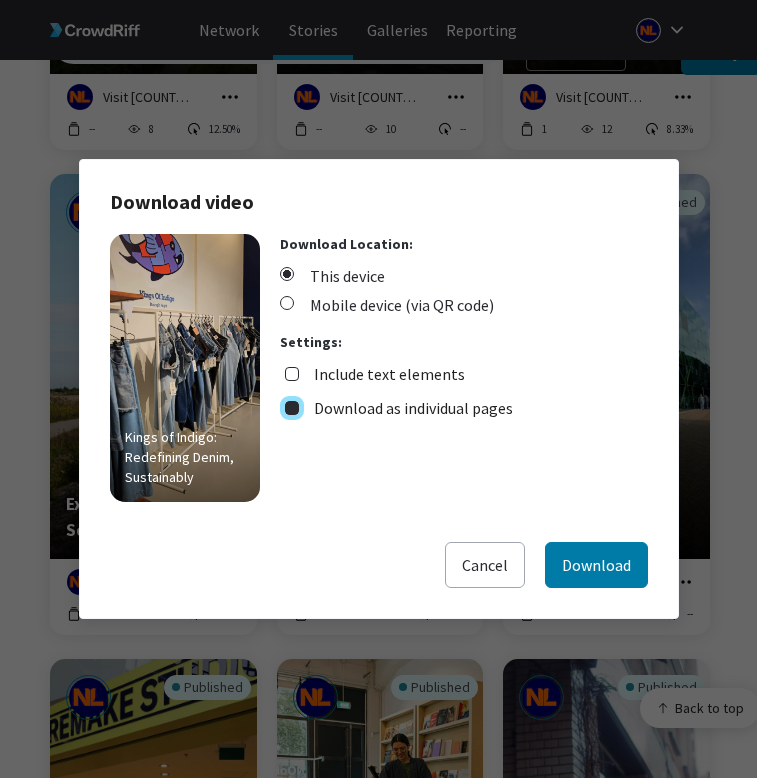 checkbox on "true" 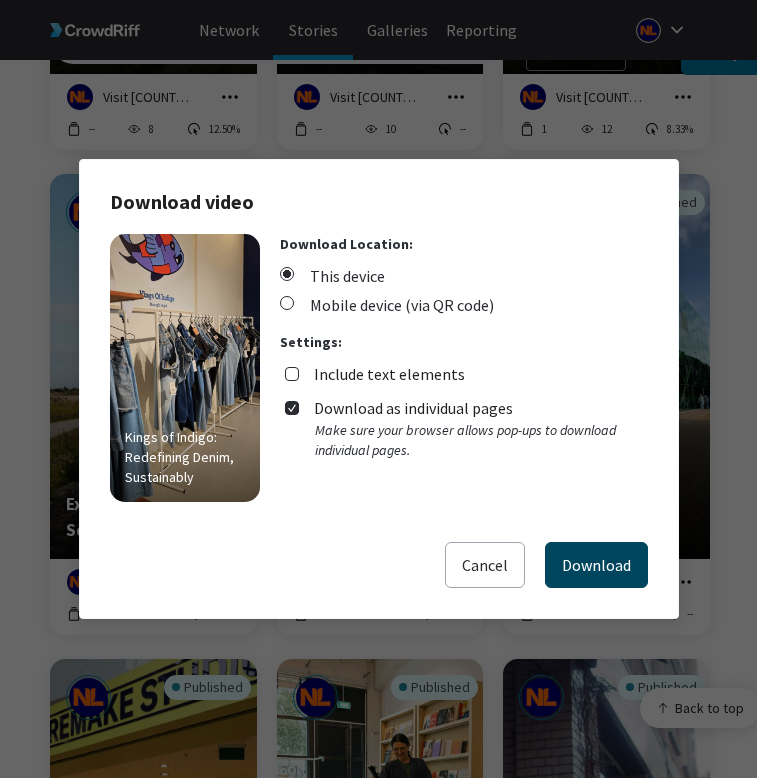 click on "Download" at bounding box center [596, 565] 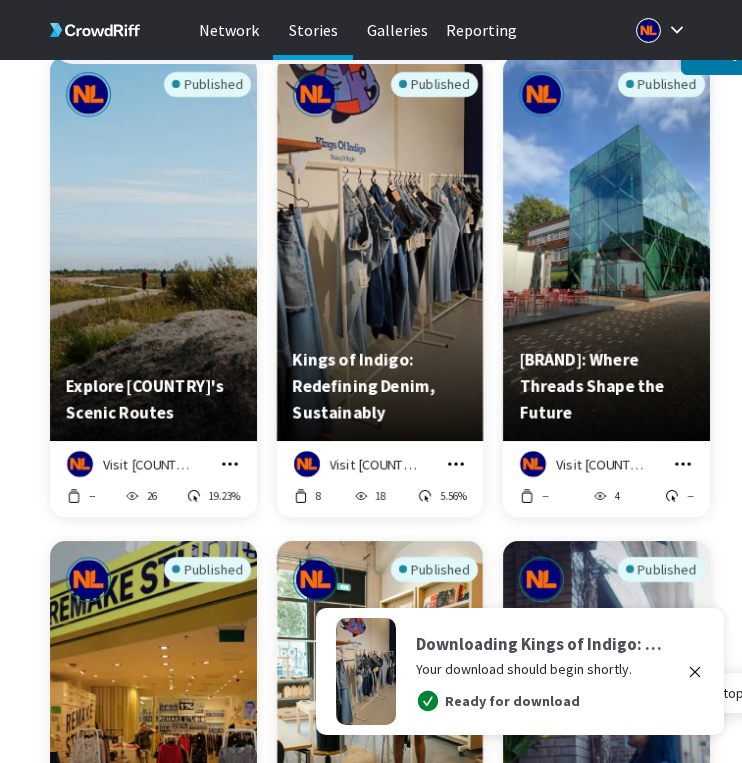 scroll, scrollTop: 755, scrollLeft: 0, axis: vertical 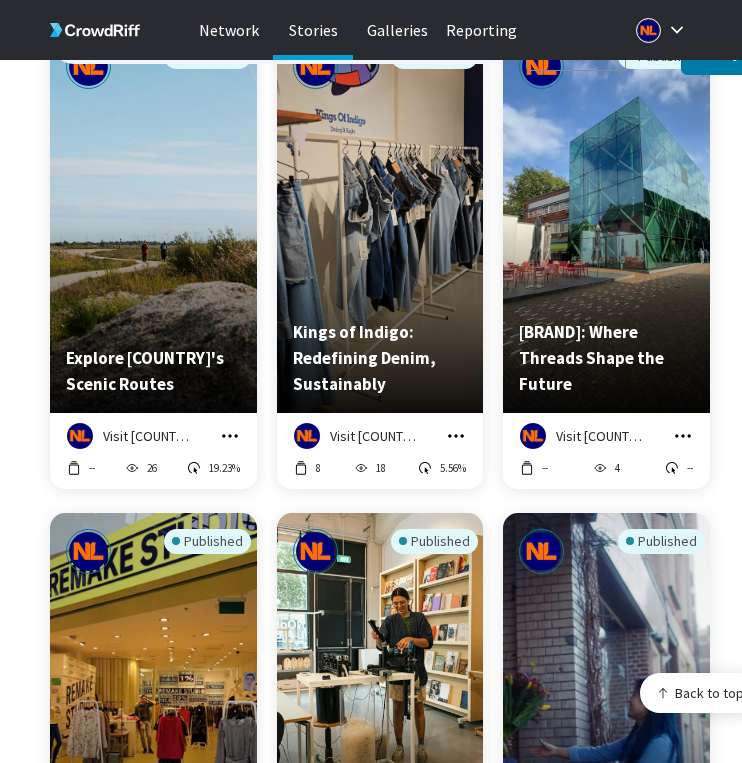click 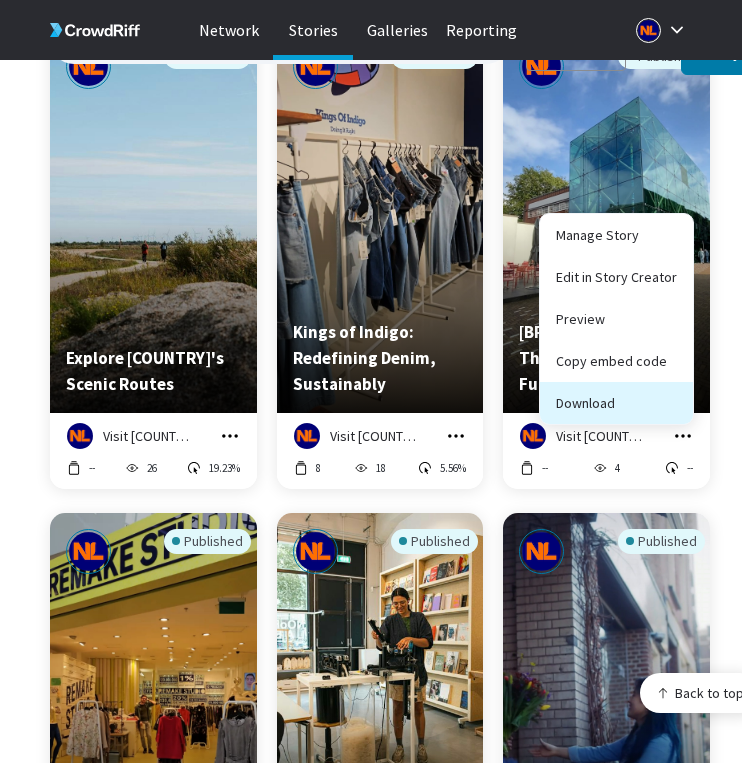 click on "Download" at bounding box center (616, 403) 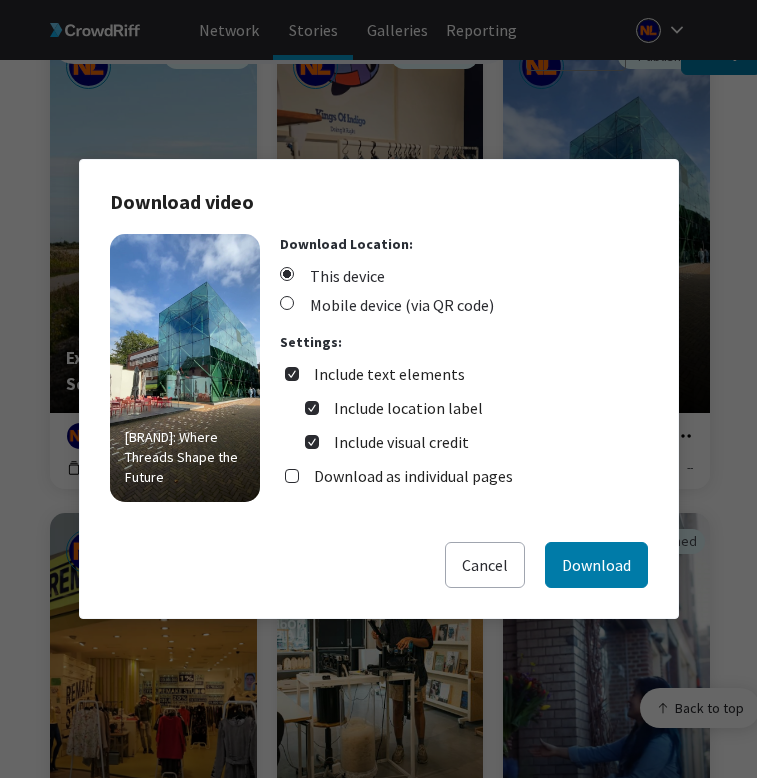 click on "Include text elements" at bounding box center (389, 374) 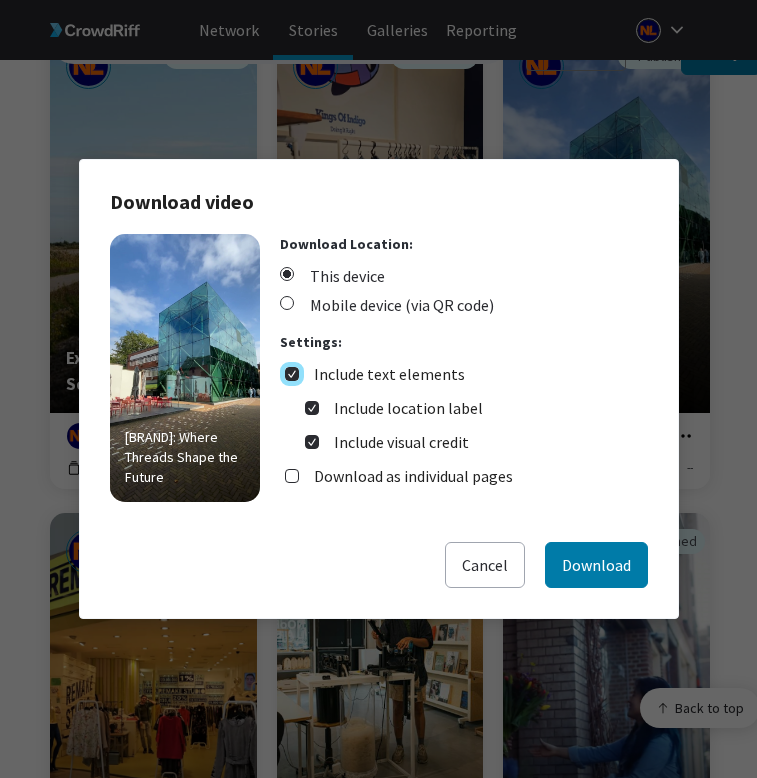 click on "Include text elements" at bounding box center [292, 374] 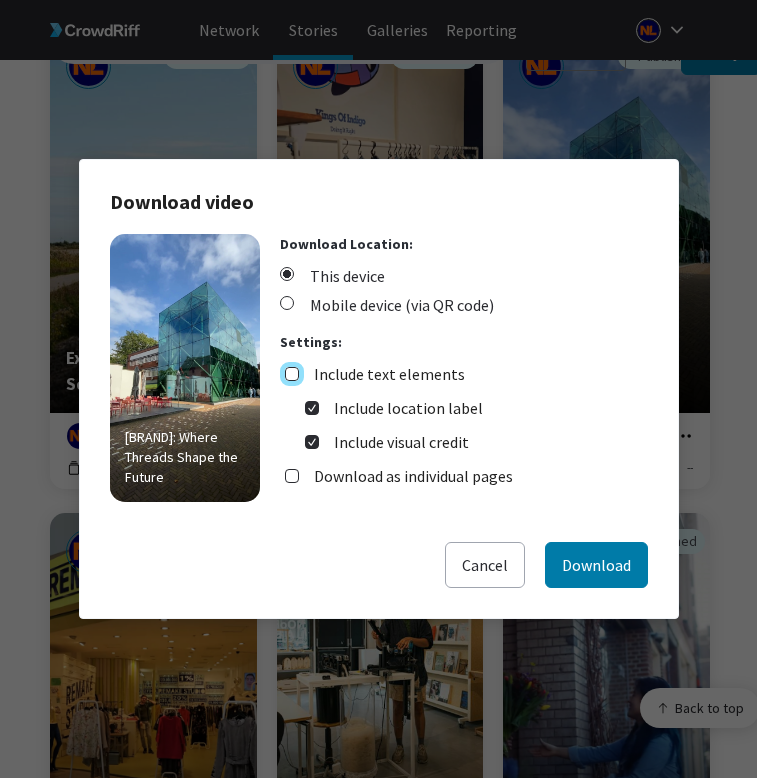 checkbox on "false" 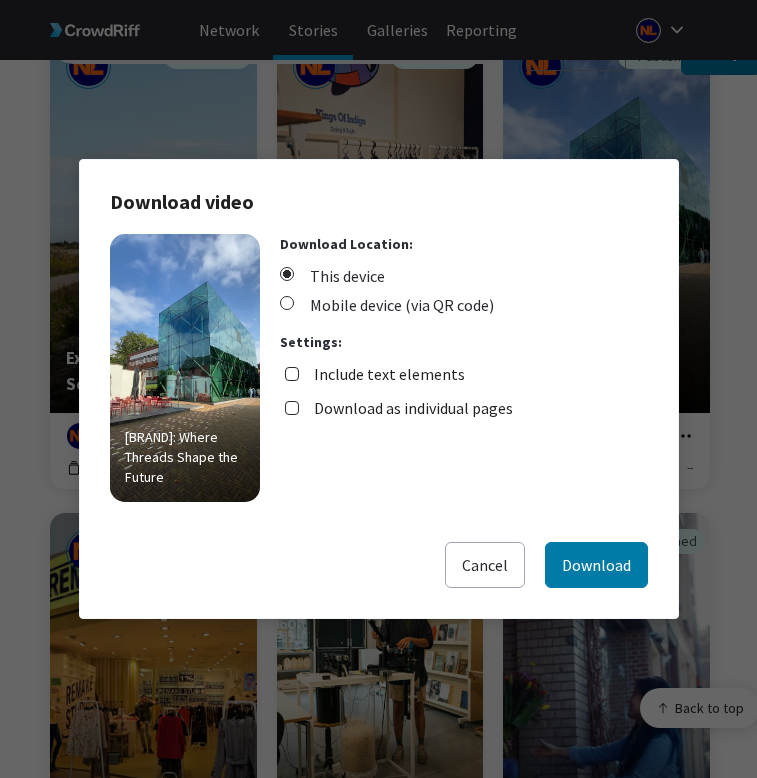 click on "Download as individual pages" at bounding box center (413, 408) 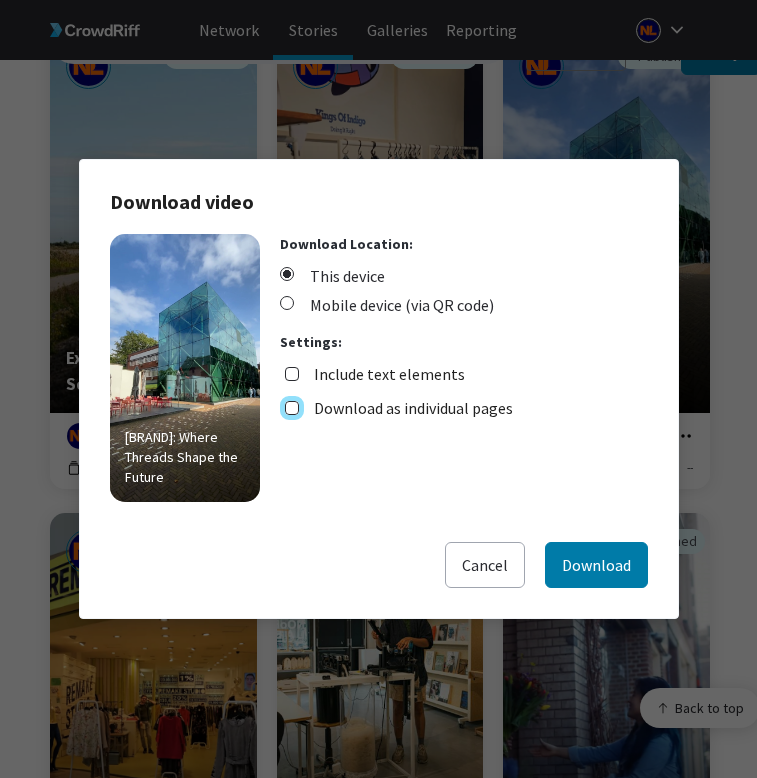 click on "Download as individual pages" at bounding box center [292, 408] 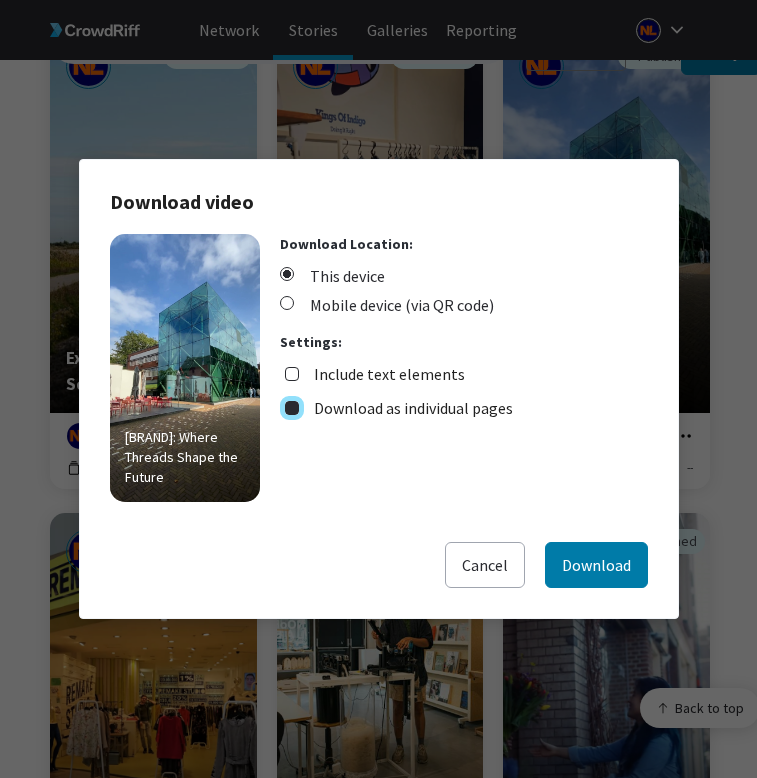 checkbox on "true" 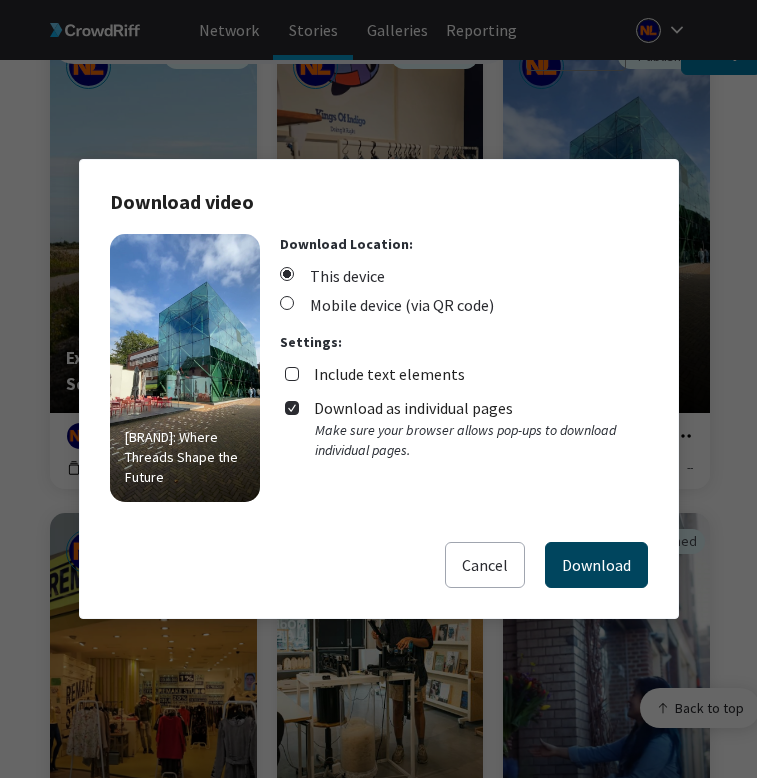 click on "Download" at bounding box center (596, 565) 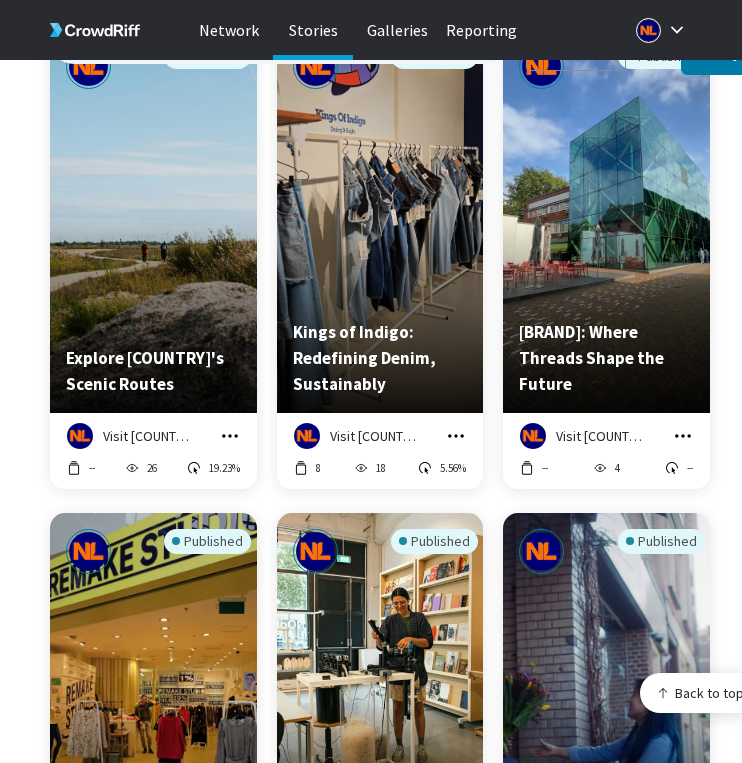 scroll, scrollTop: 1126, scrollLeft: 0, axis: vertical 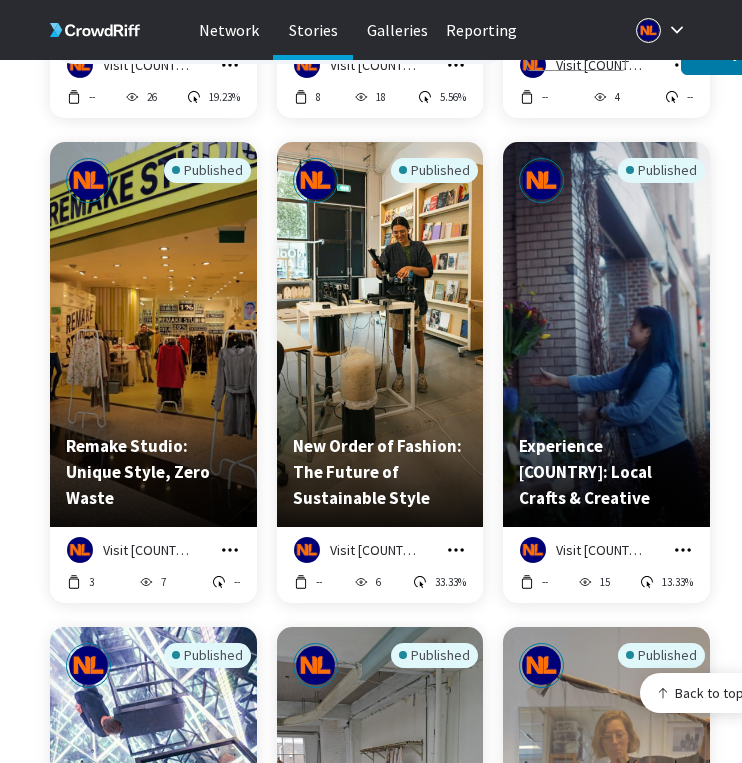 click 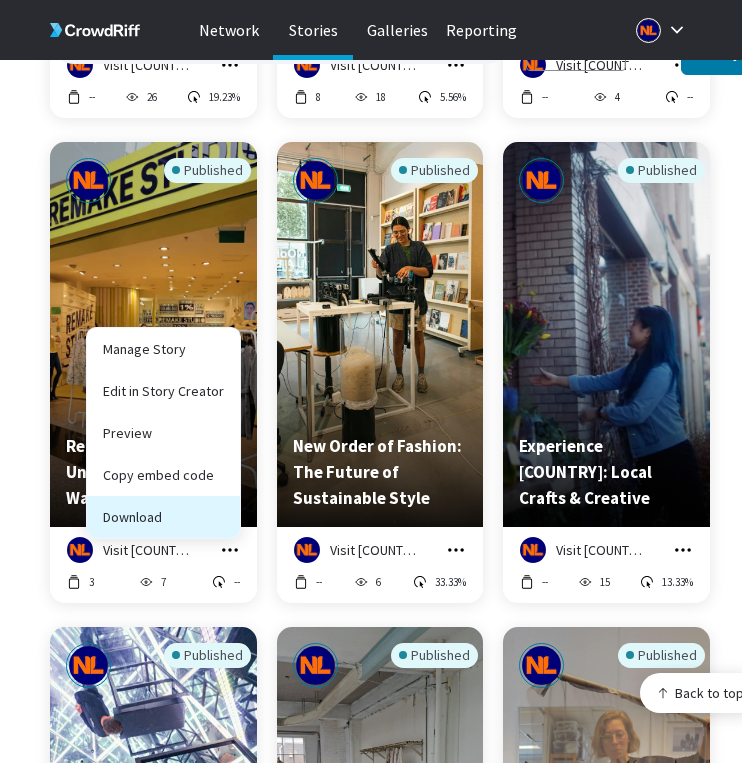 click on "Download" at bounding box center (163, 517) 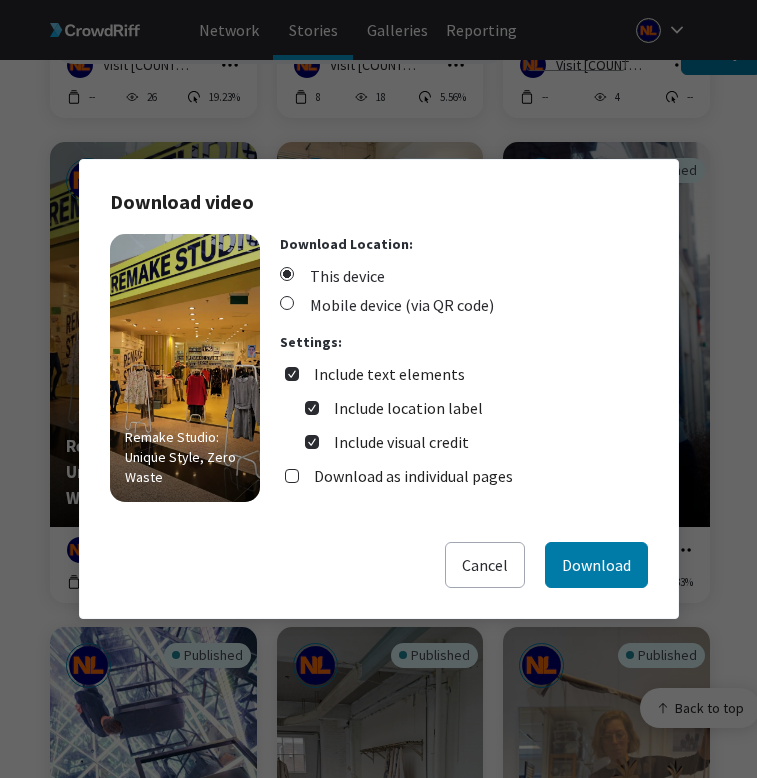 click on "Include text elements" at bounding box center (389, 374) 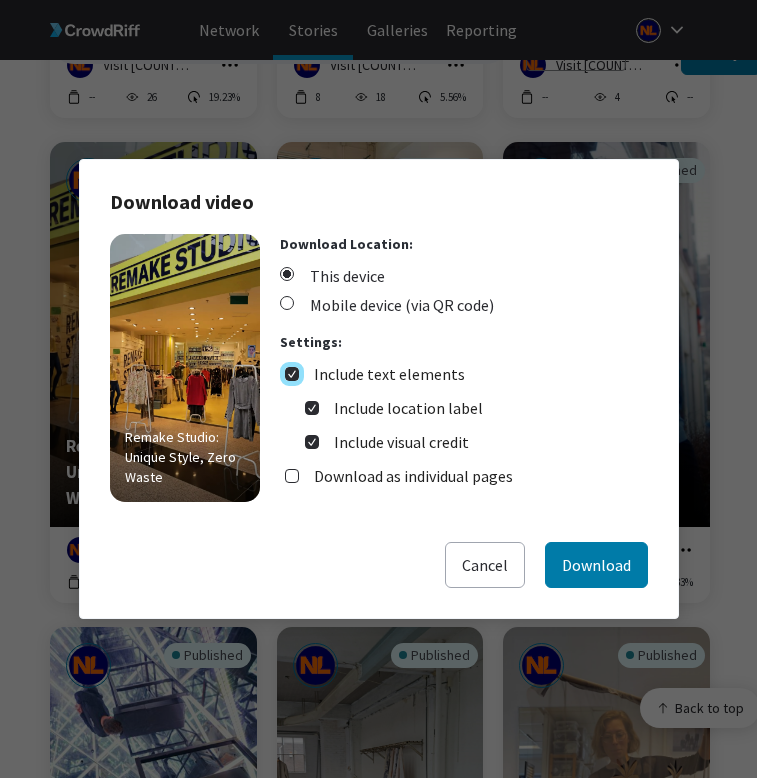 click on "Include text elements" at bounding box center [292, 374] 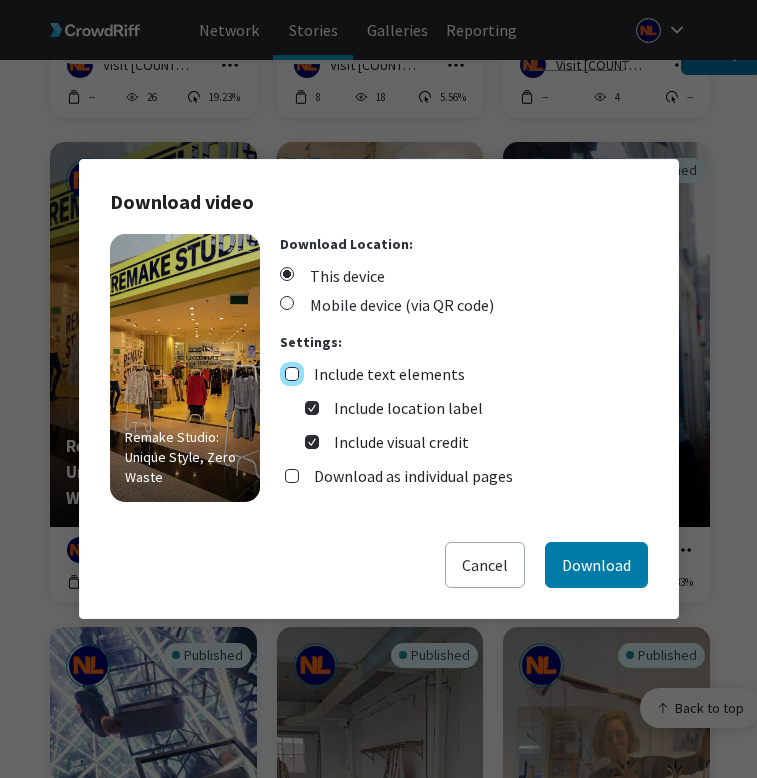 checkbox on "false" 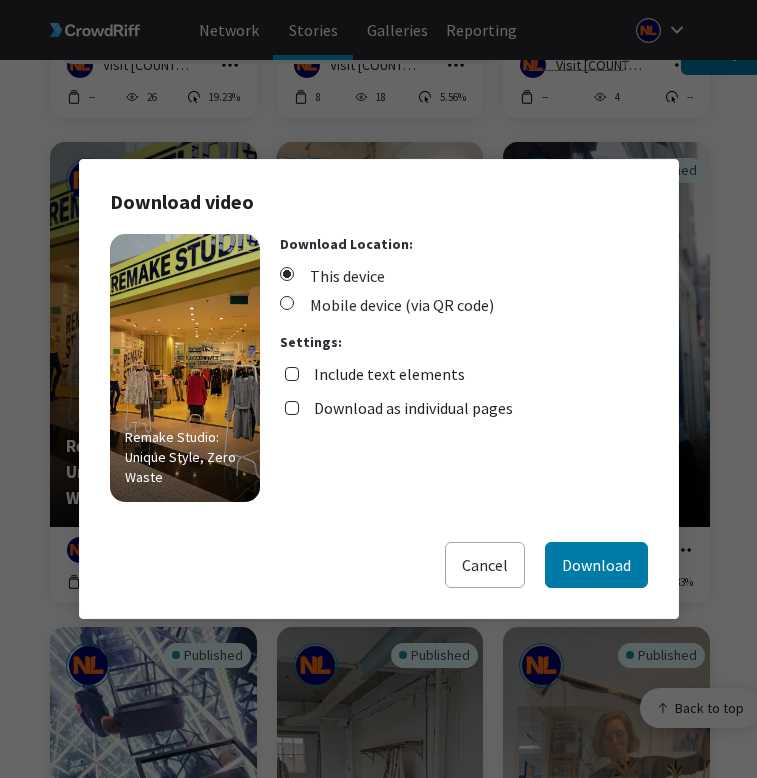 click on "Download as individual pages" at bounding box center [413, 408] 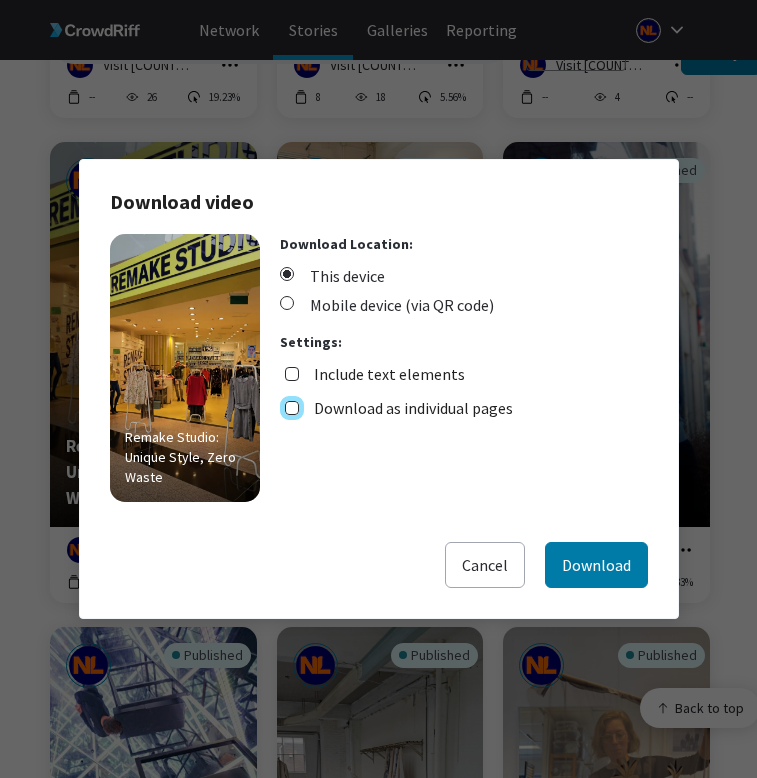 click on "Download as individual pages" at bounding box center (292, 408) 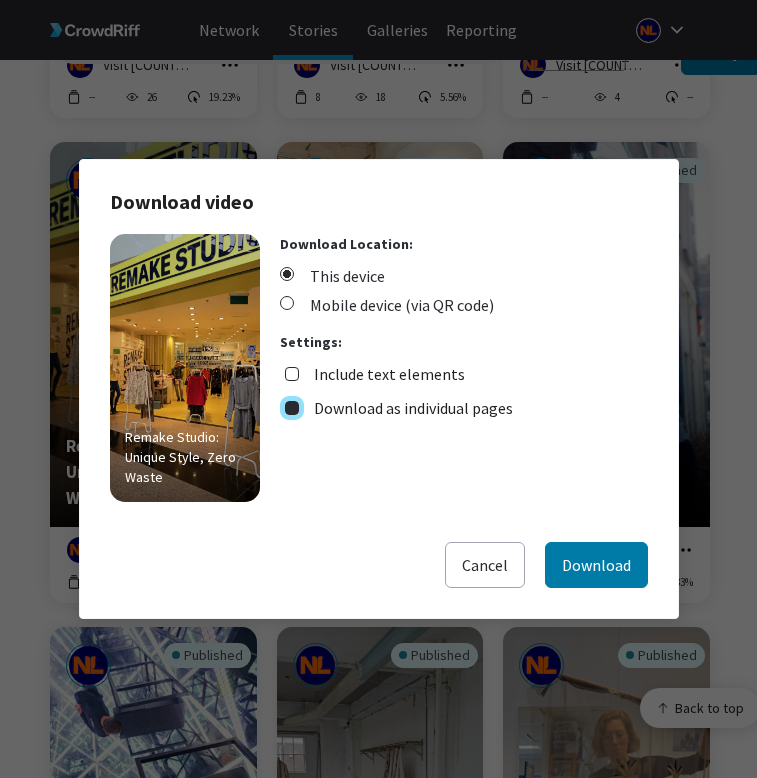 checkbox on "true" 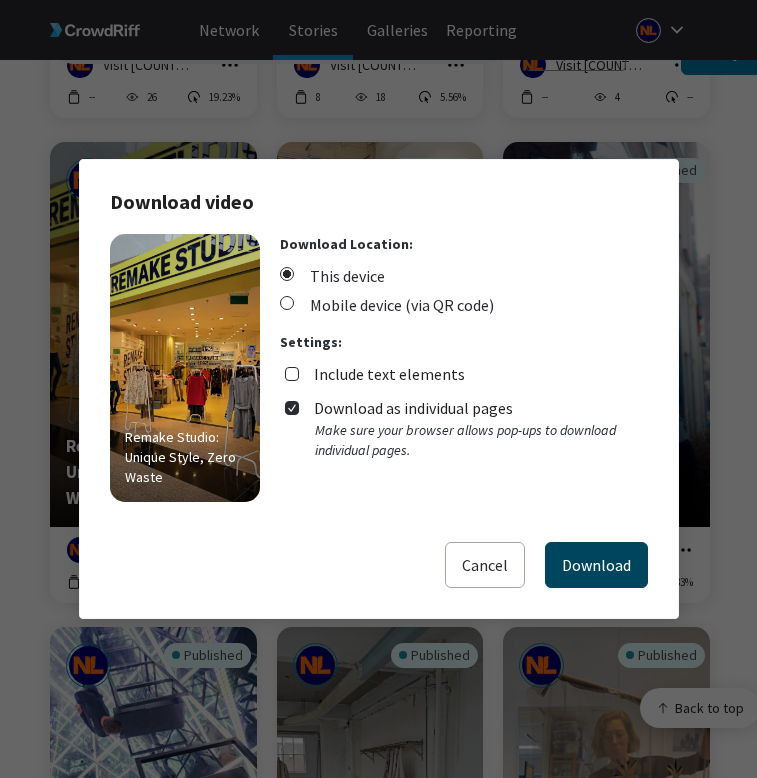 click on "Download" at bounding box center [596, 565] 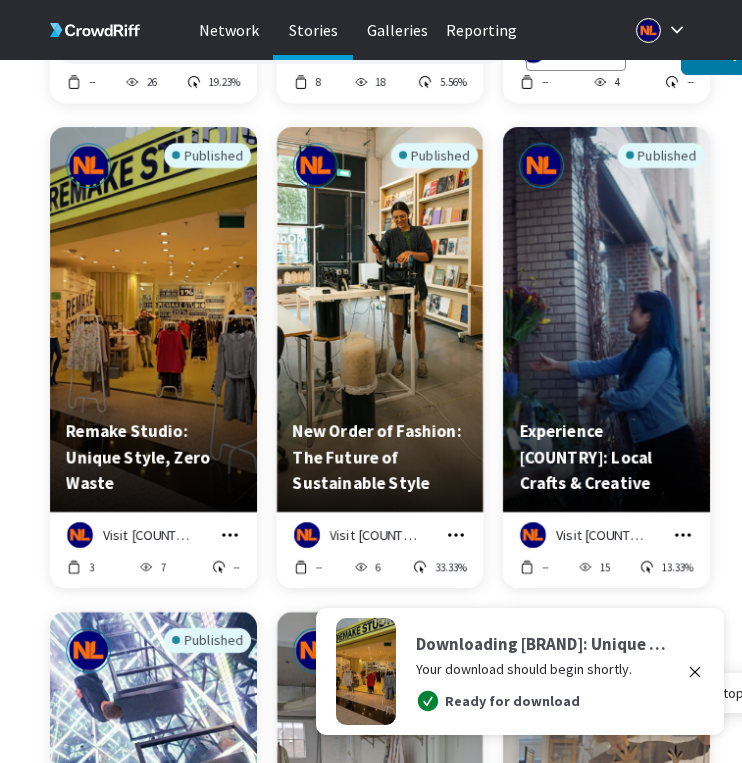 scroll, scrollTop: 1157, scrollLeft: 0, axis: vertical 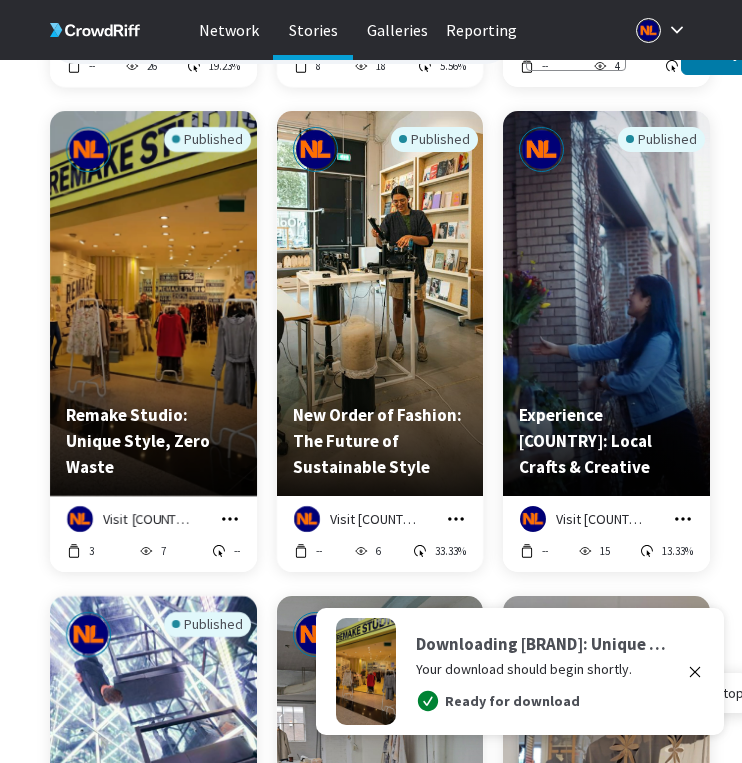 click 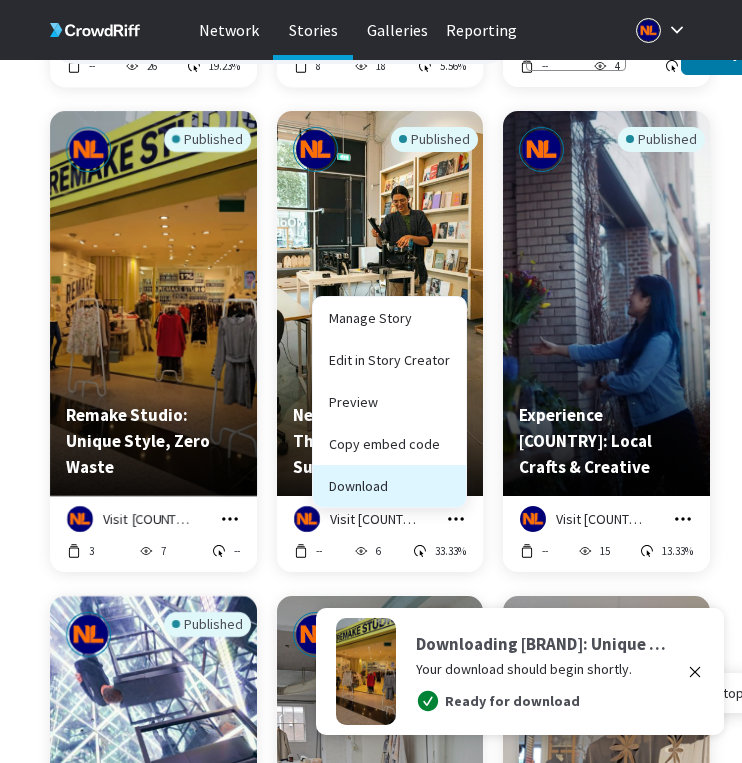 click on "Download" at bounding box center [389, 486] 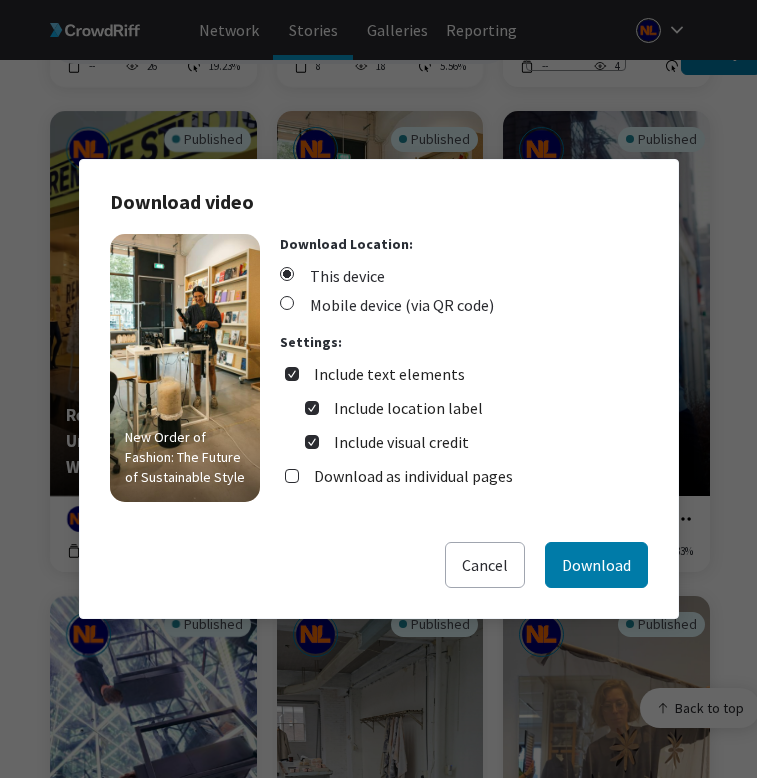 click on "Include text elements" at bounding box center [389, 374] 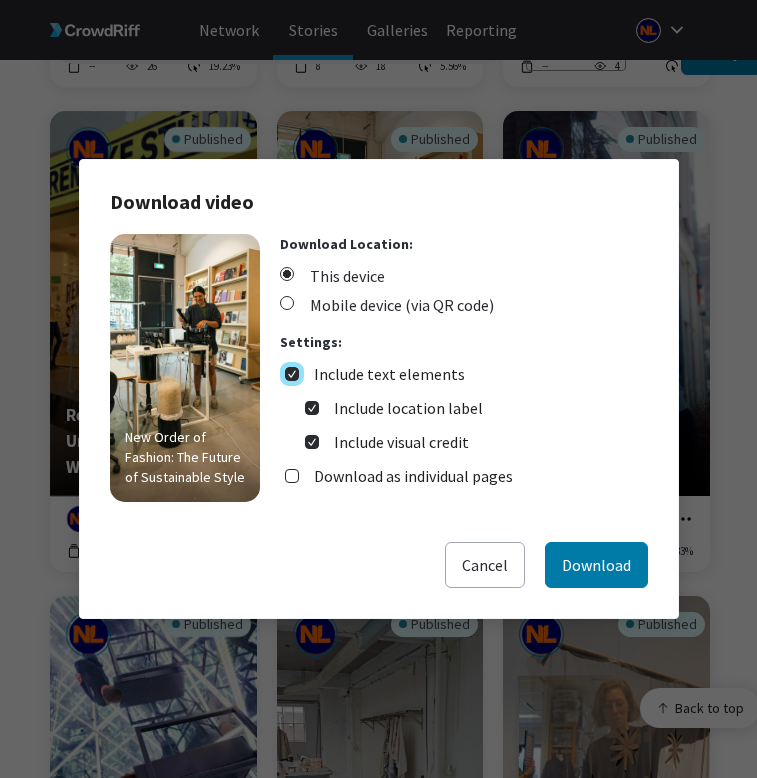 click on "Include text elements" at bounding box center [292, 374] 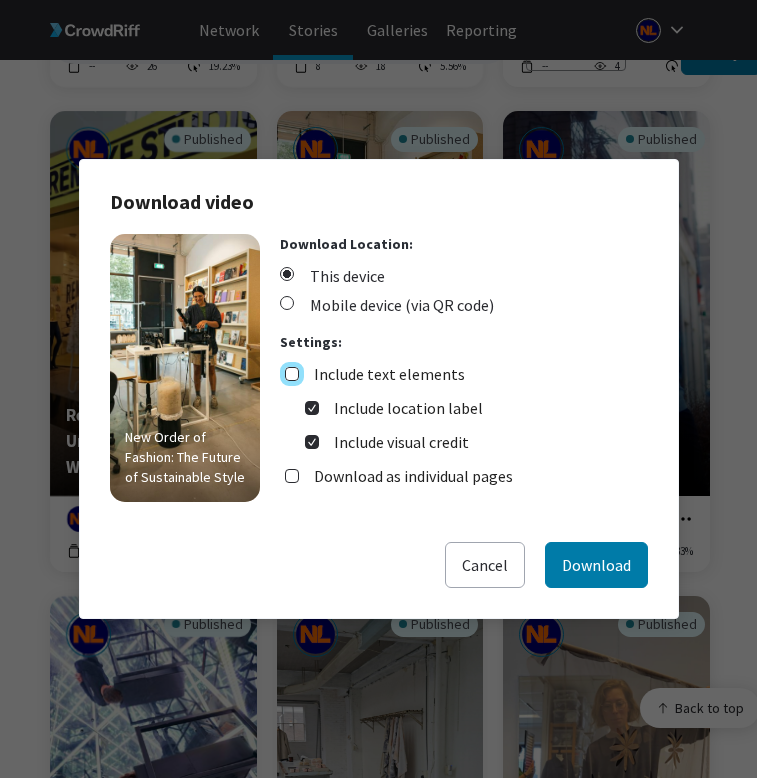 checkbox on "false" 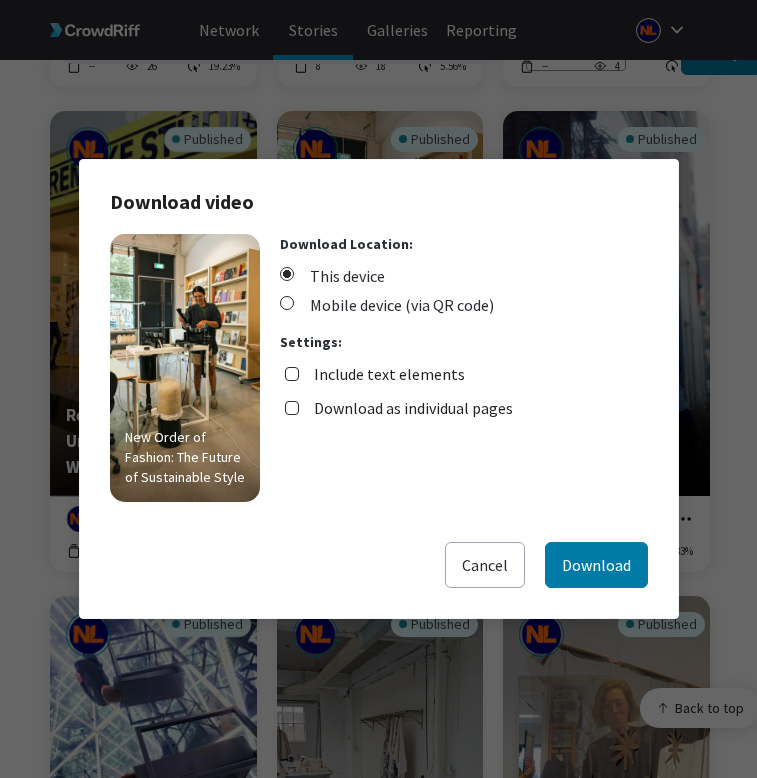 click on "Download as individual pages" at bounding box center (413, 408) 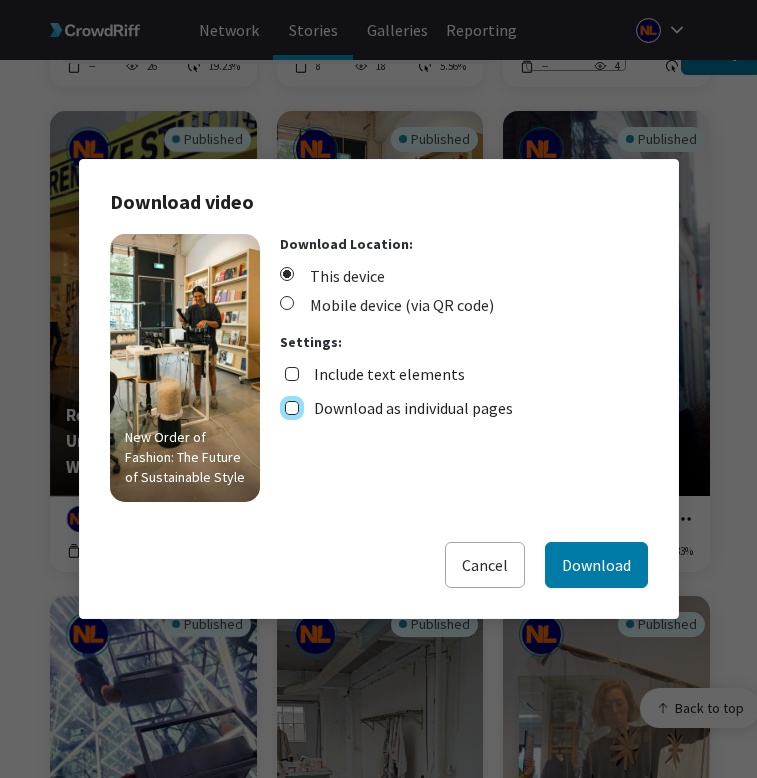 click on "Download as individual pages" at bounding box center (292, 408) 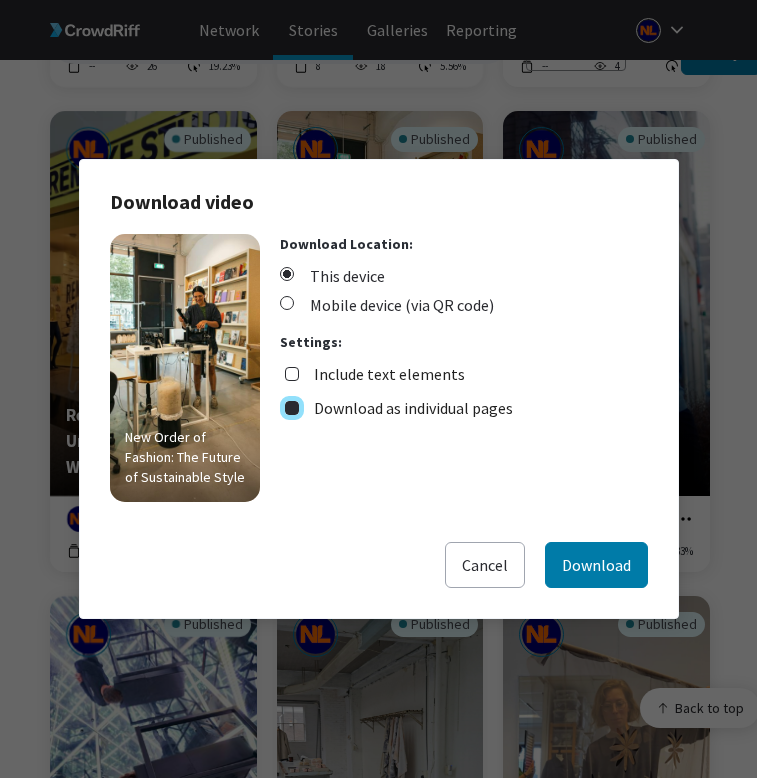 checkbox on "true" 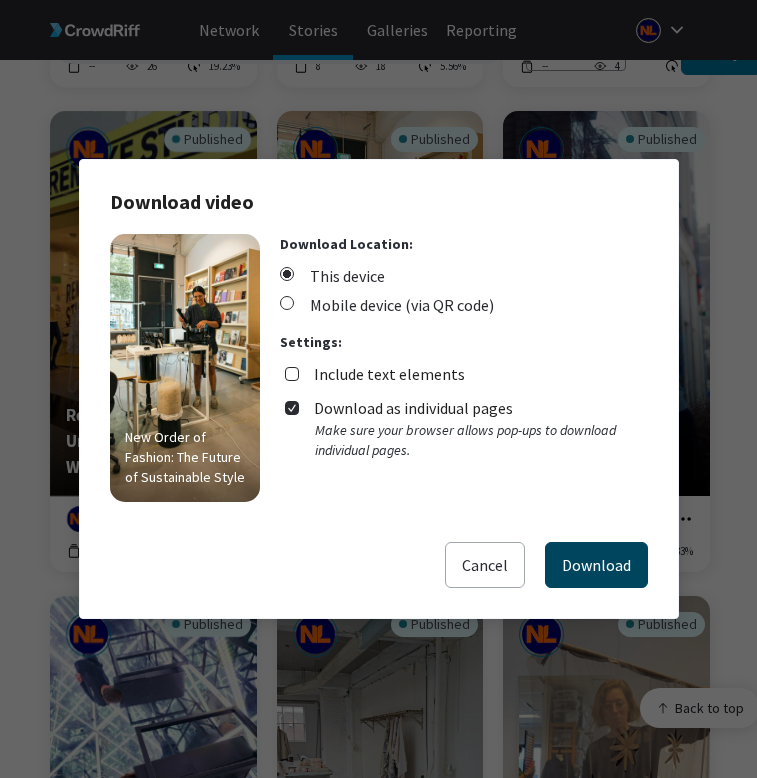 click on "Download" at bounding box center [596, 565] 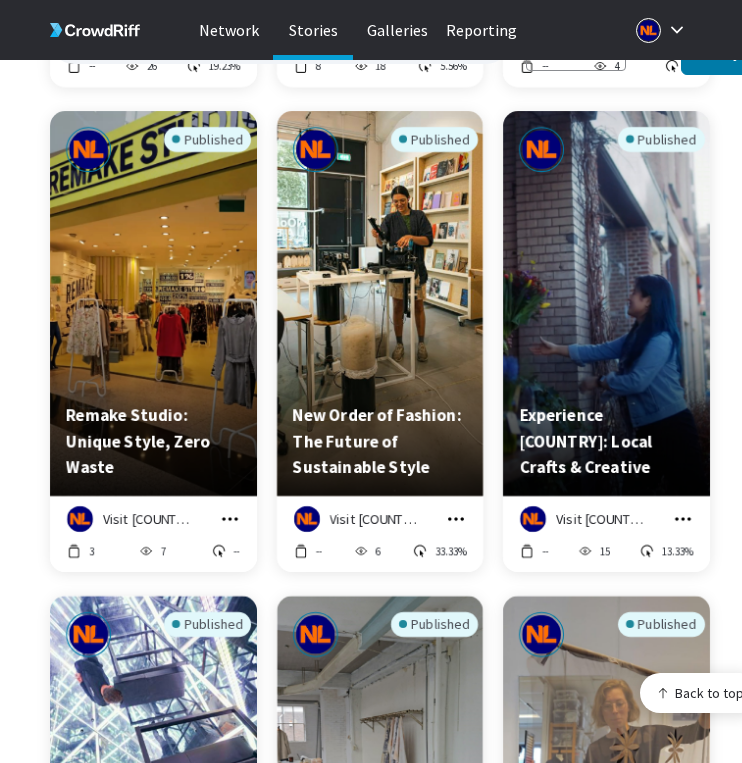click 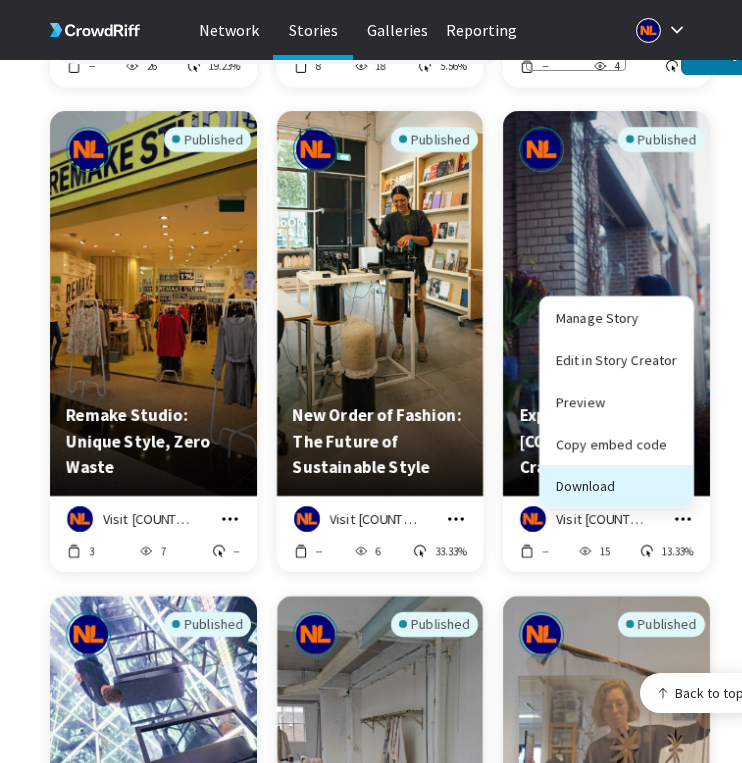 click on "Download" at bounding box center (616, 486) 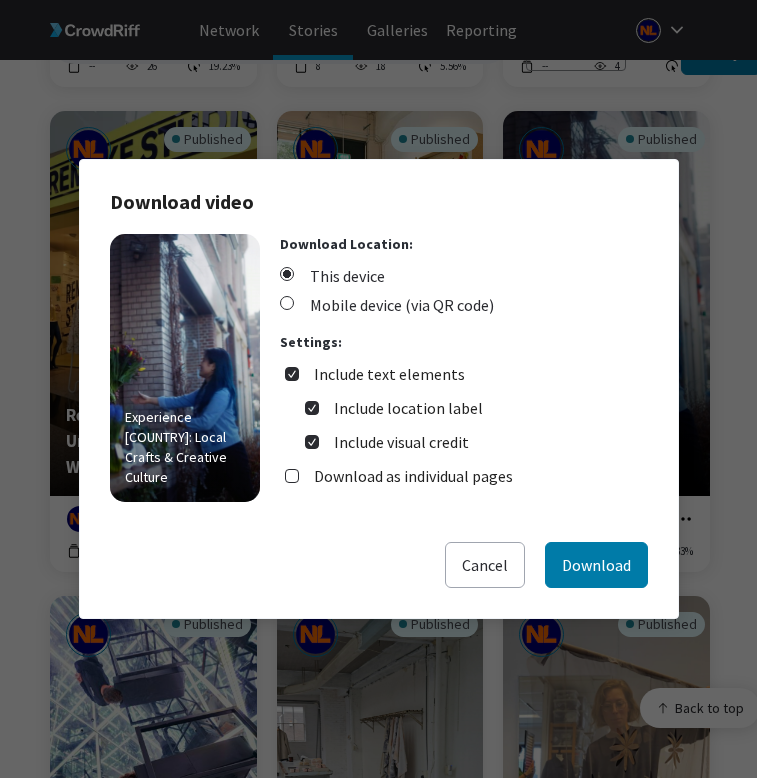 click on "Include text elements" at bounding box center [389, 374] 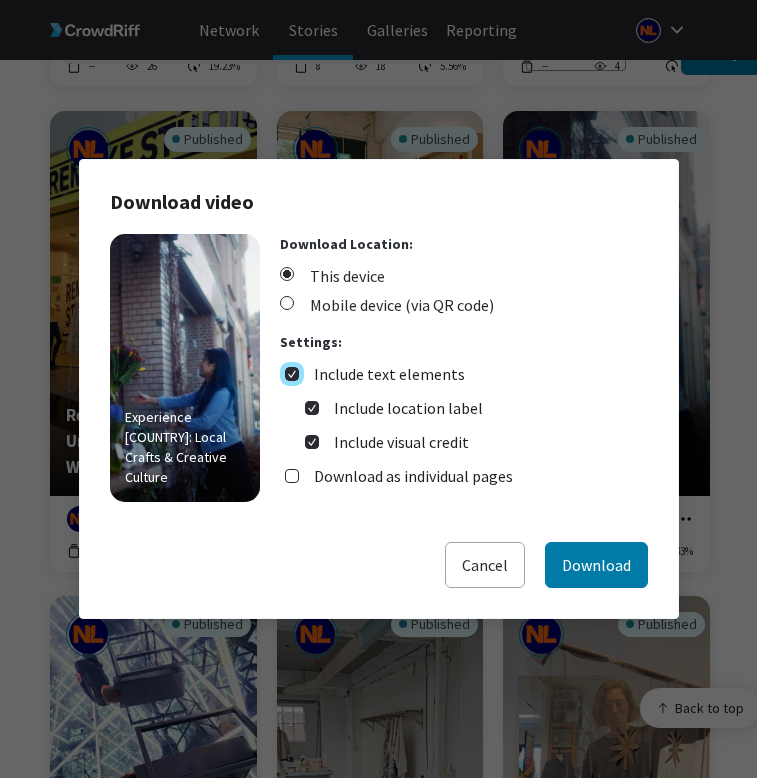 click on "Include text elements" at bounding box center [292, 374] 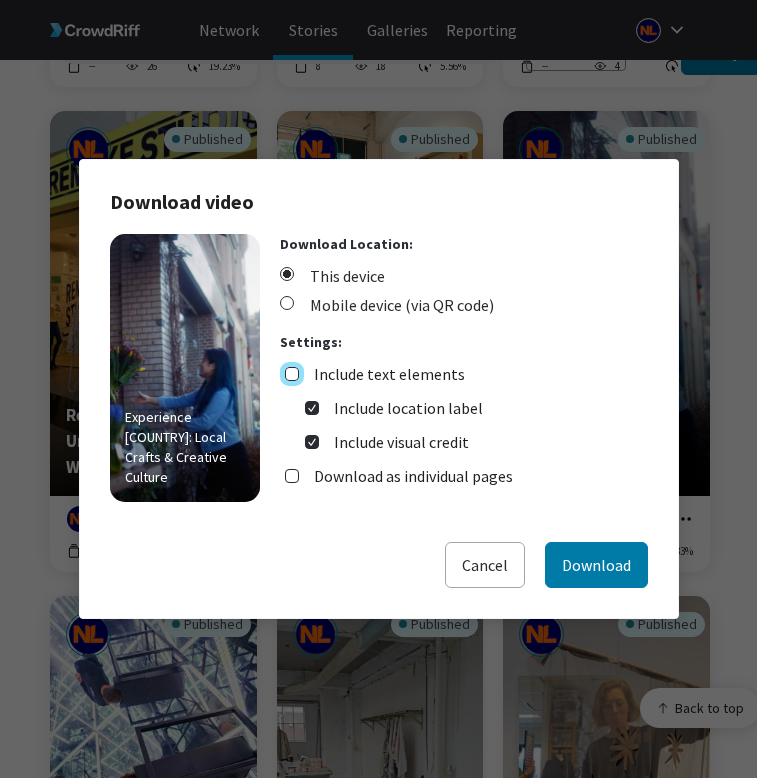 checkbox on "false" 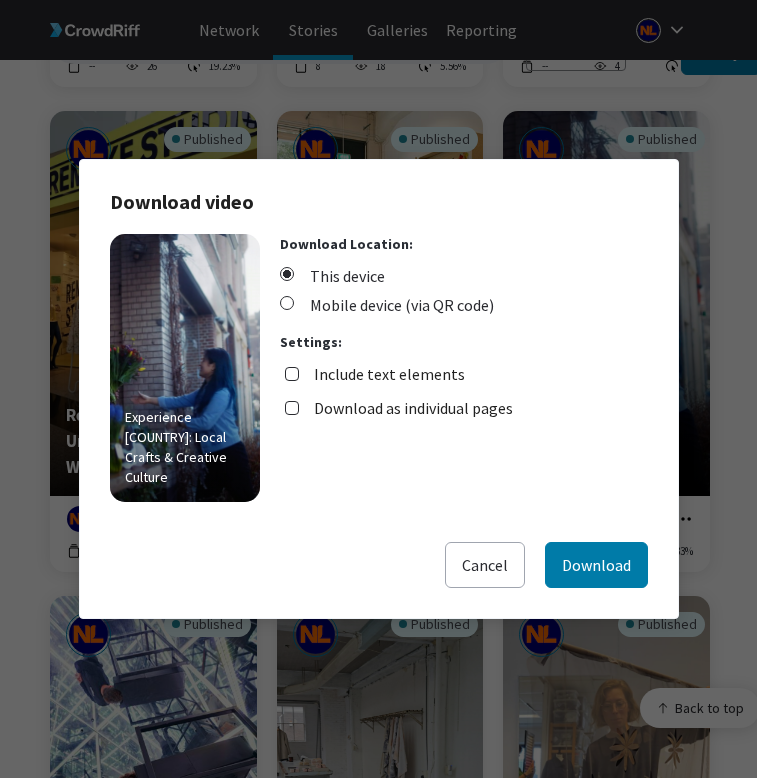 click on "Download as individual pages" at bounding box center [413, 408] 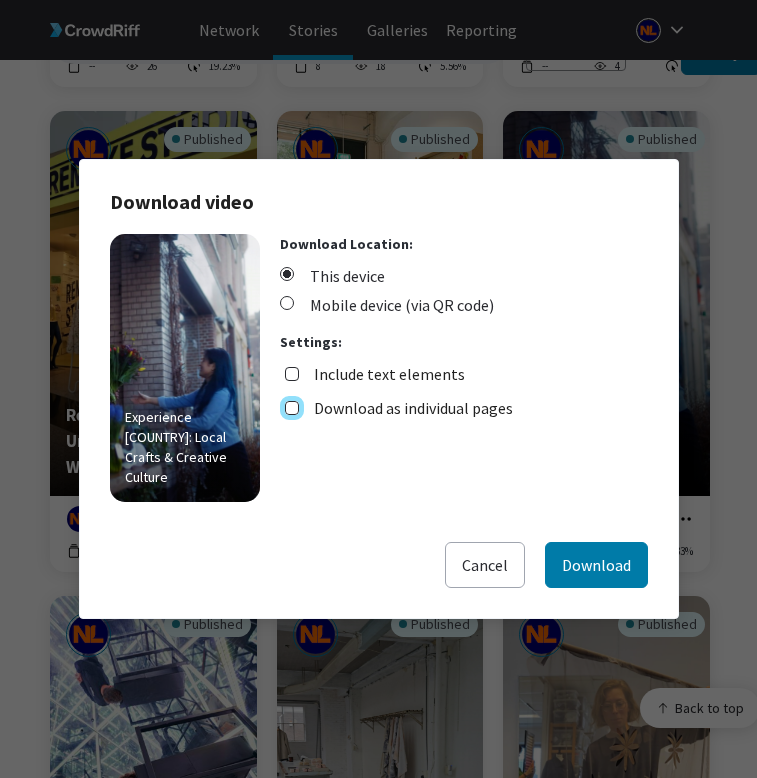 click on "Download as individual pages" at bounding box center [292, 408] 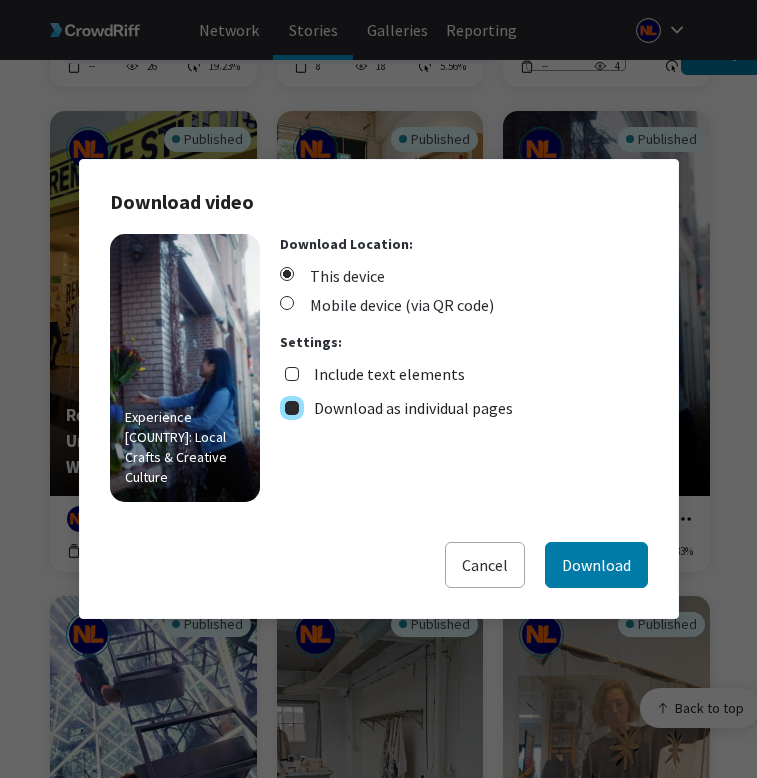 checkbox on "true" 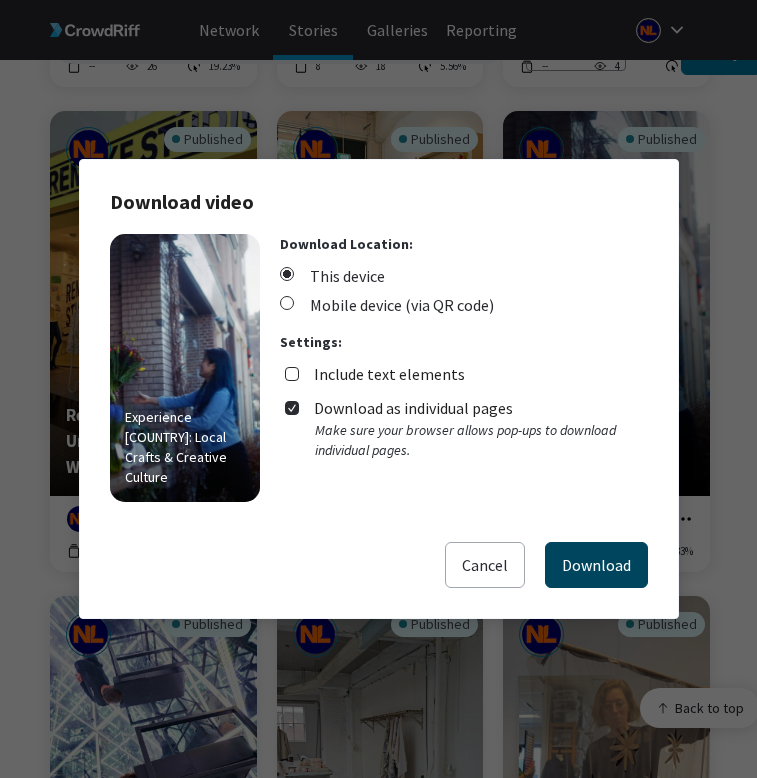 click on "Download" at bounding box center [596, 565] 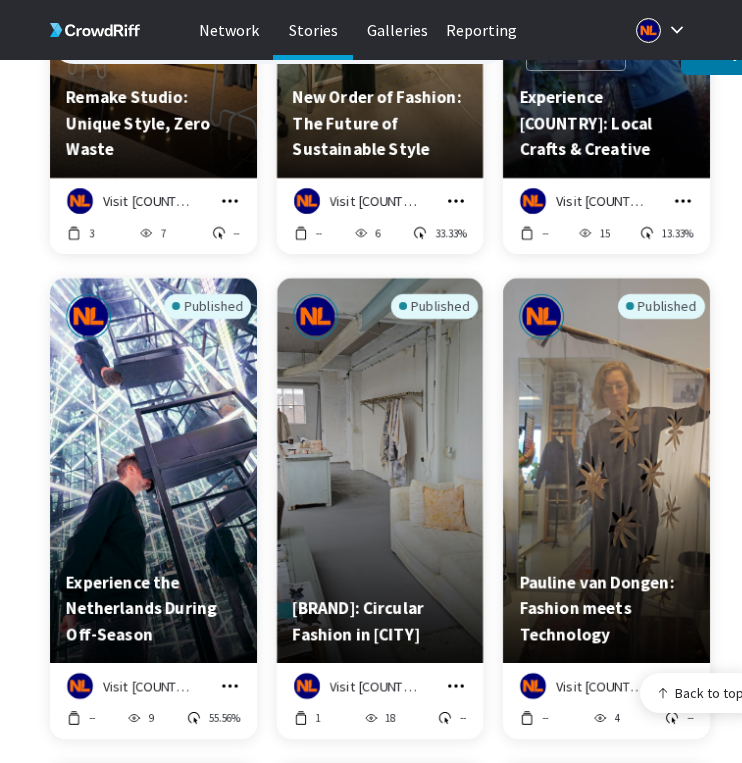 scroll, scrollTop: 1484, scrollLeft: 0, axis: vertical 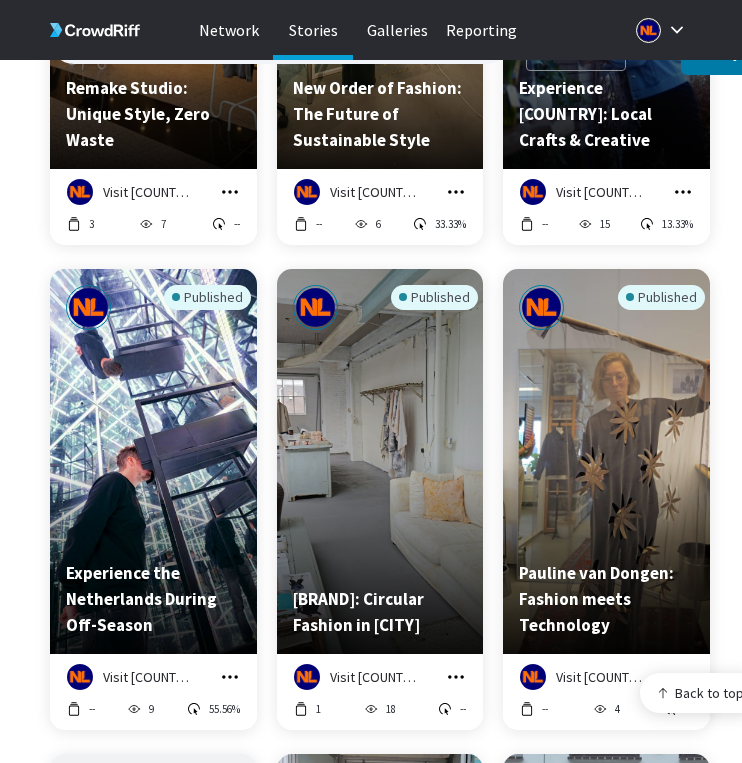 click 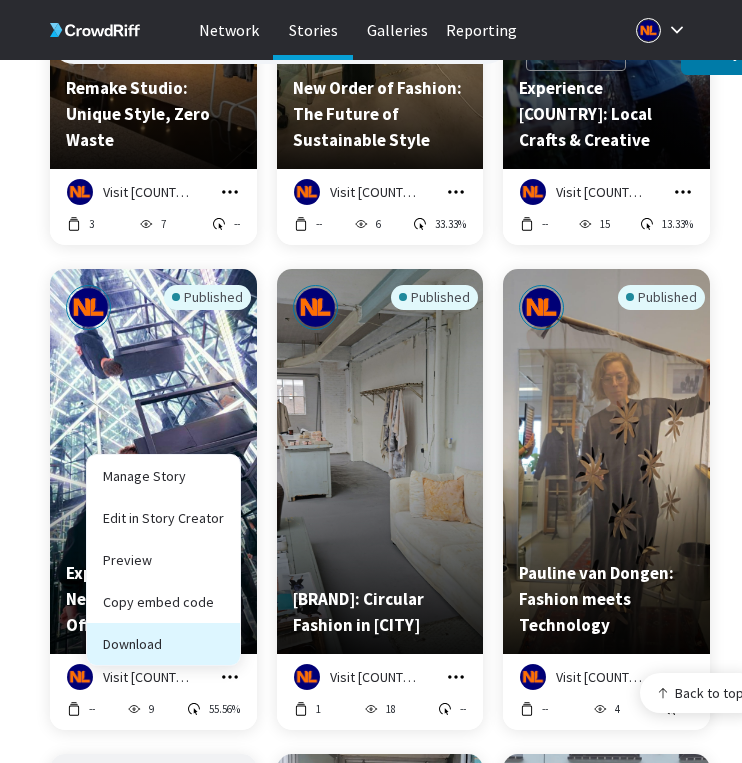 click on "Download" at bounding box center (163, 644) 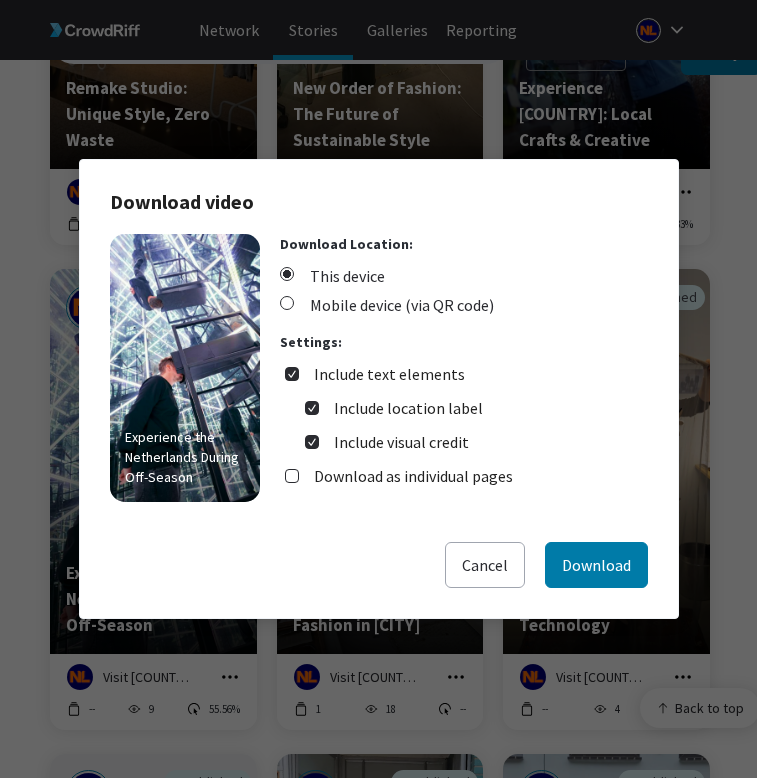 click on "Include text elements" at bounding box center [389, 374] 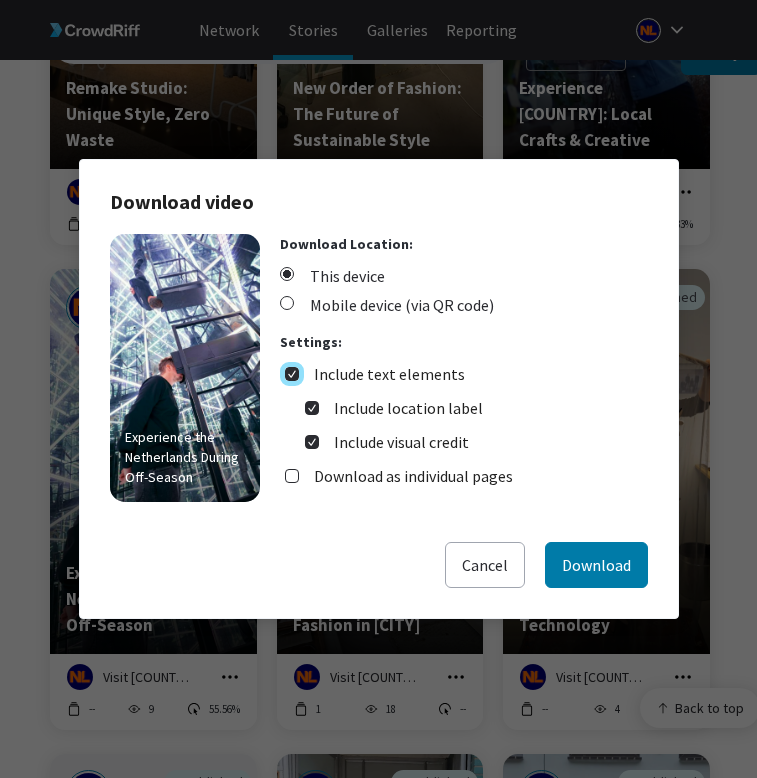 click on "Include text elements" at bounding box center [292, 374] 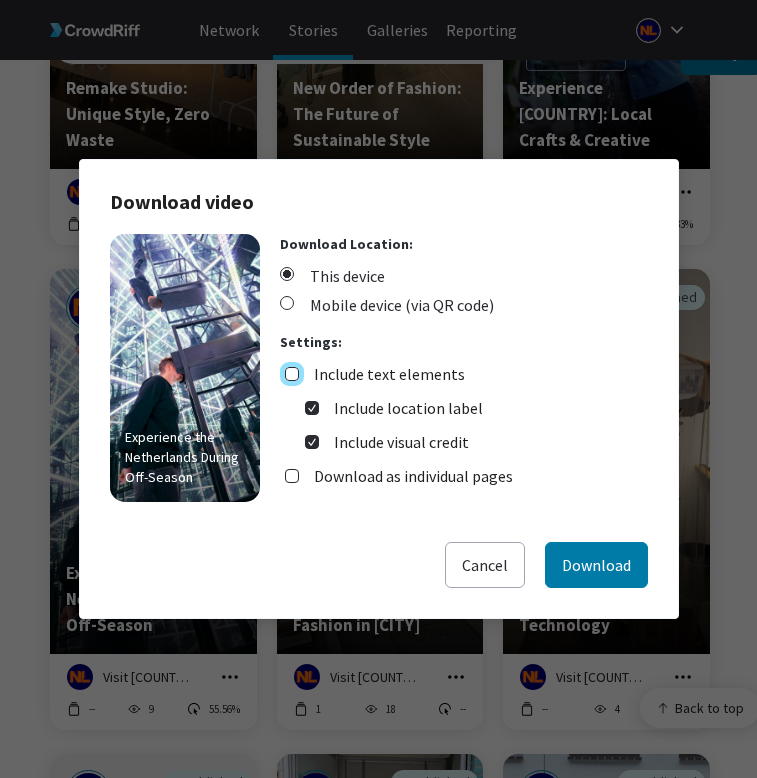 checkbox on "false" 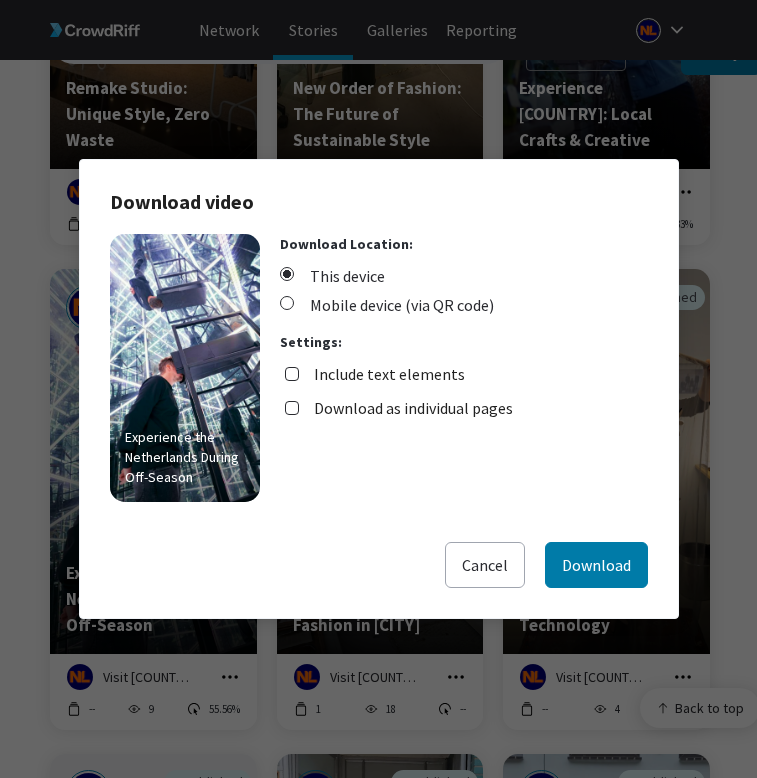 click on "Download as individual pages" at bounding box center [413, 408] 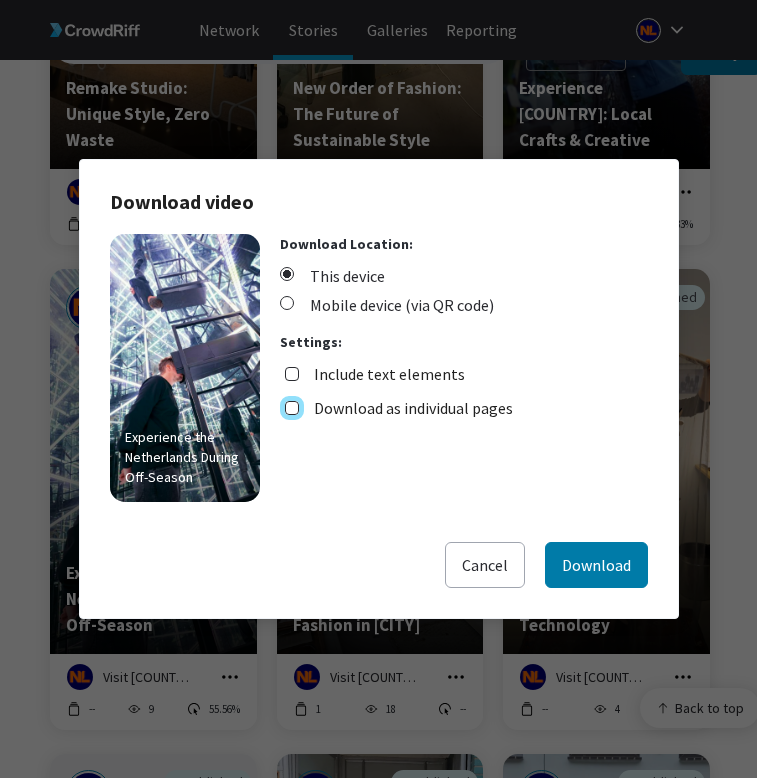 click on "Download as individual pages" at bounding box center [292, 408] 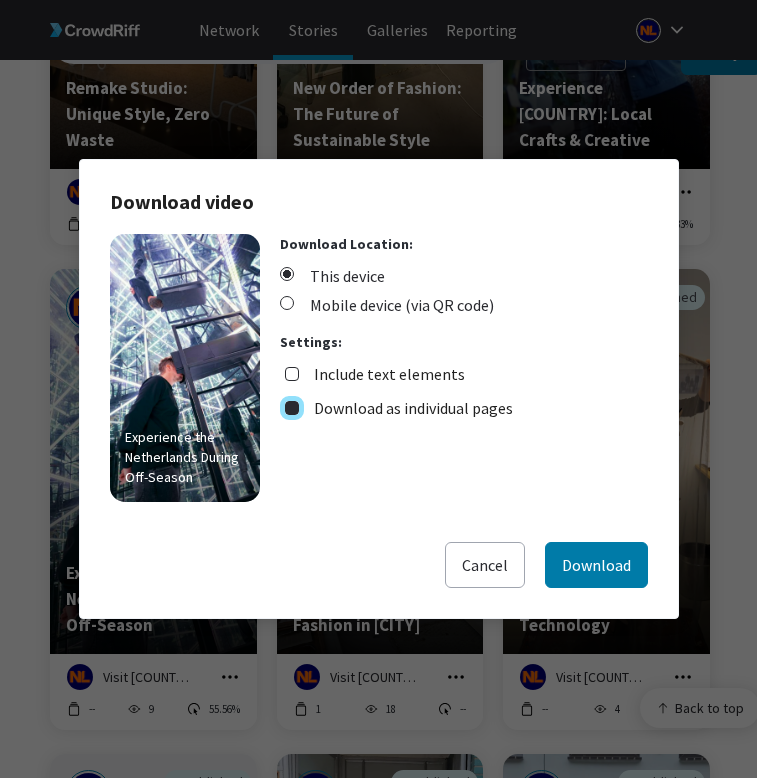 checkbox on "true" 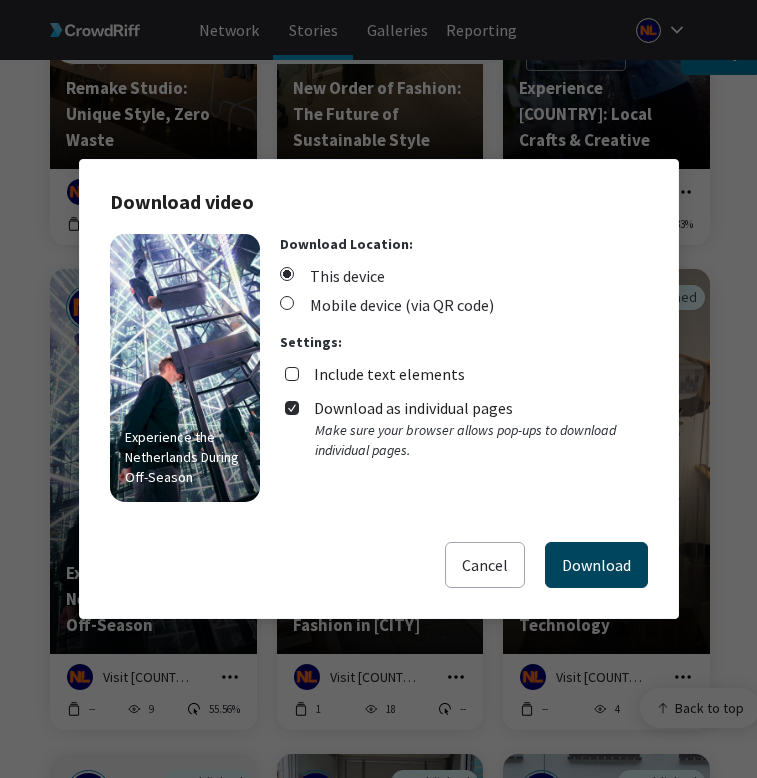 click on "Download" at bounding box center [596, 565] 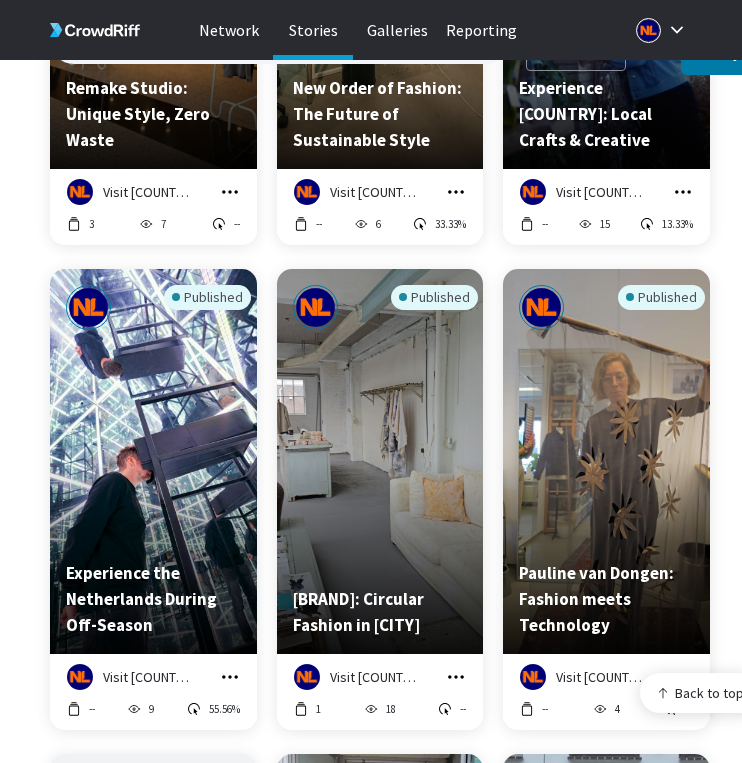click 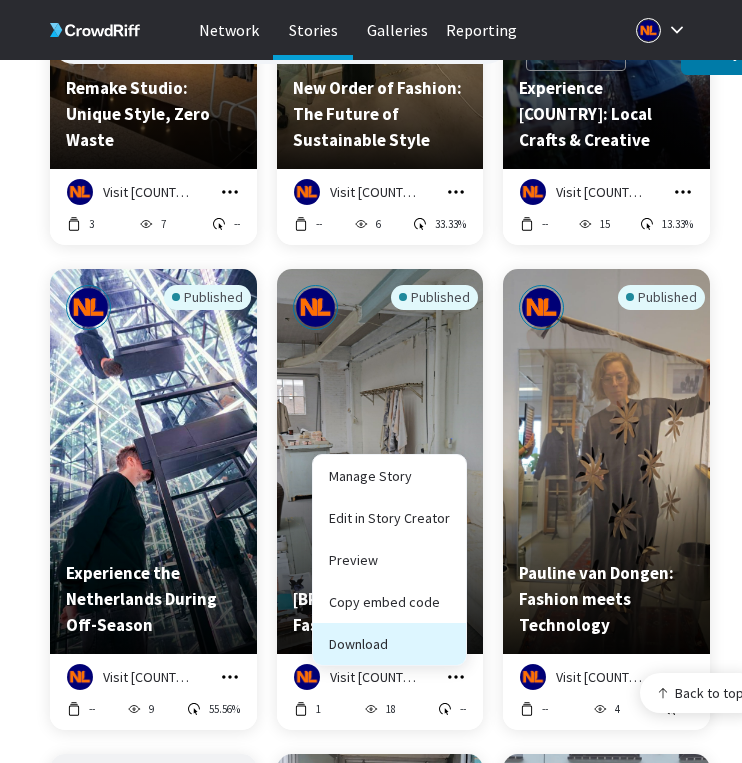 click on "Download" at bounding box center (389, 644) 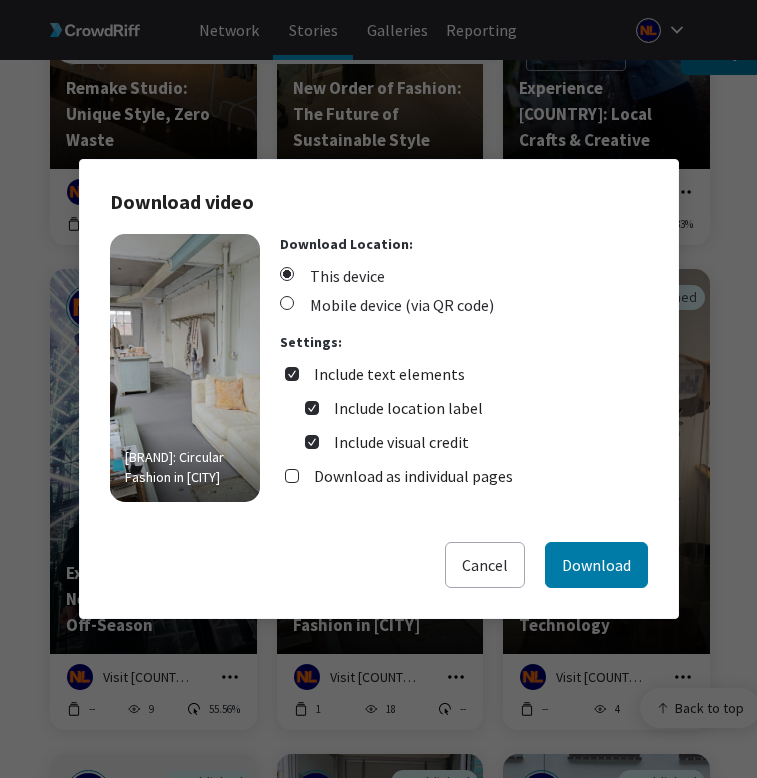 click on "Include text elements" at bounding box center (389, 374) 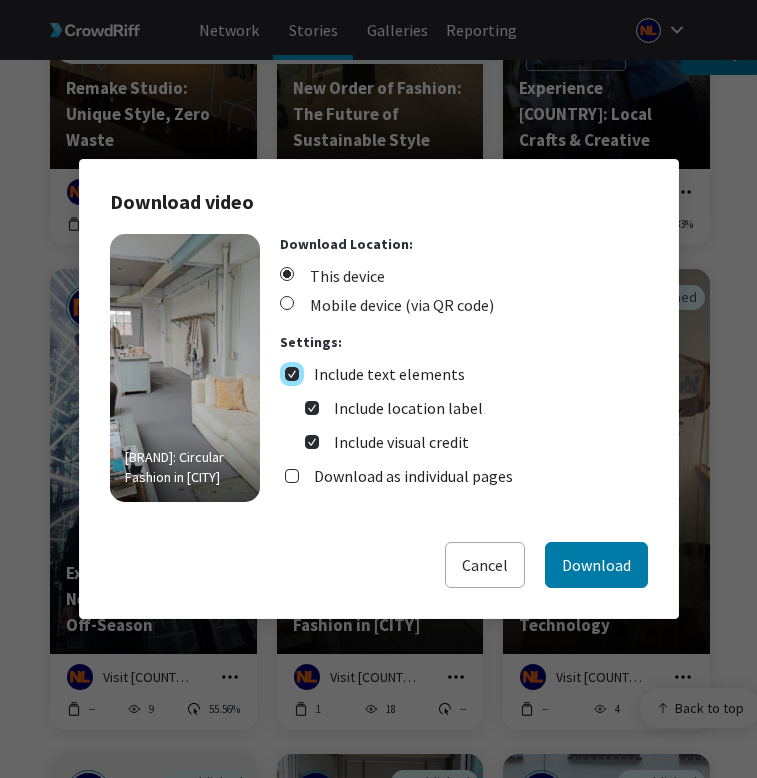 click on "Include text elements" at bounding box center (292, 374) 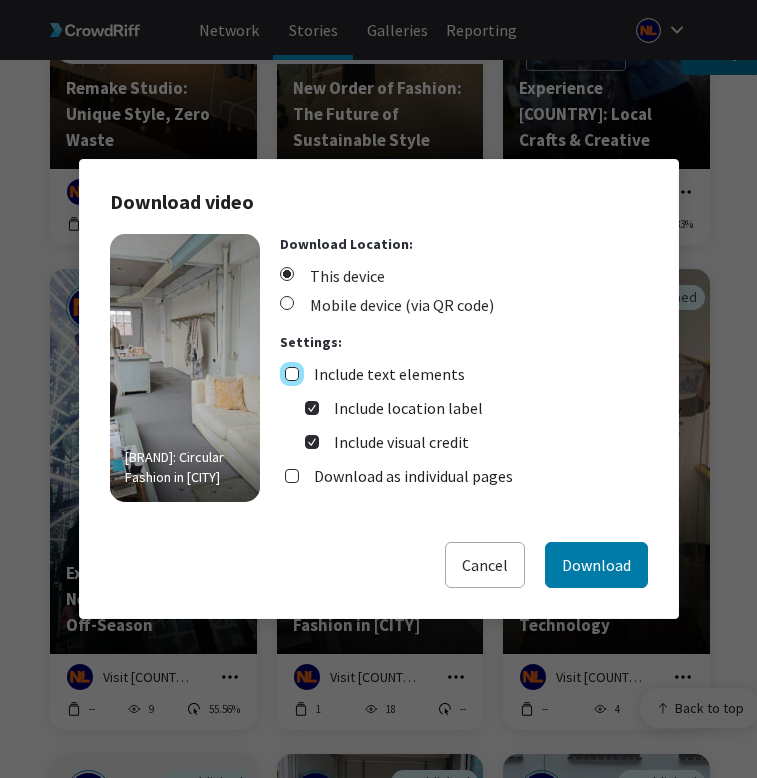 checkbox on "false" 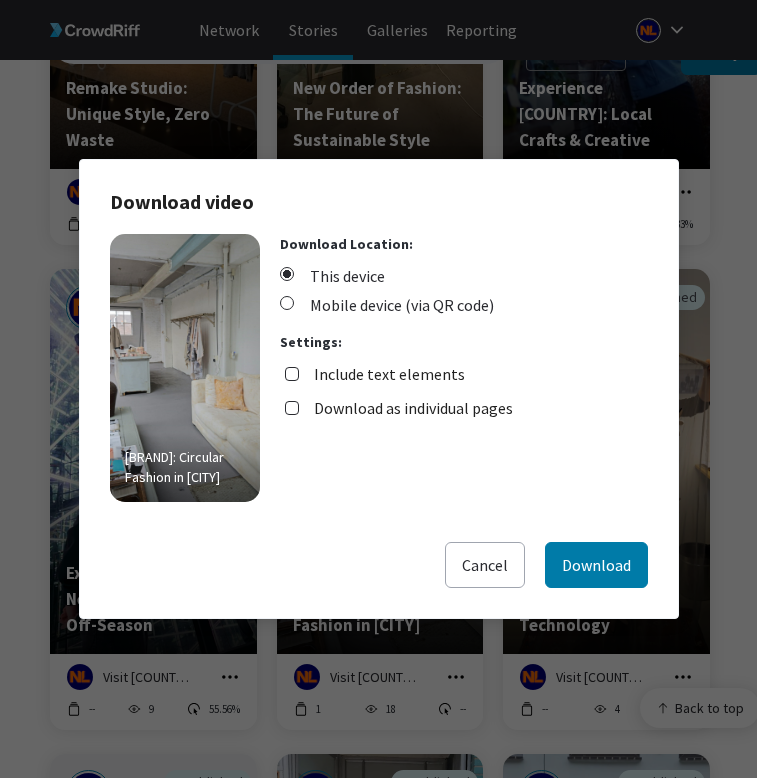 click on "Download as individual pages" at bounding box center (413, 408) 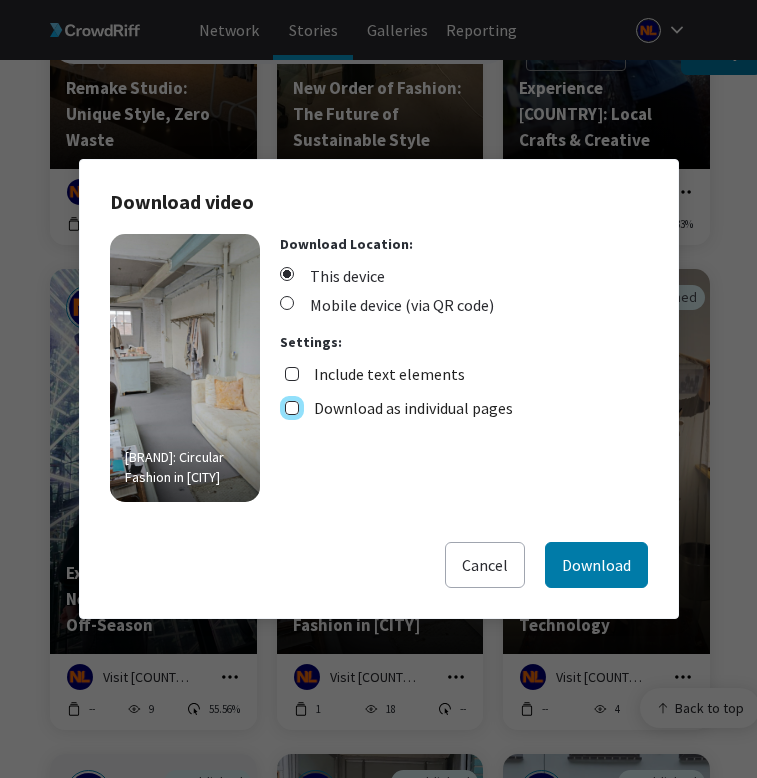 click on "Download as individual pages" at bounding box center (292, 408) 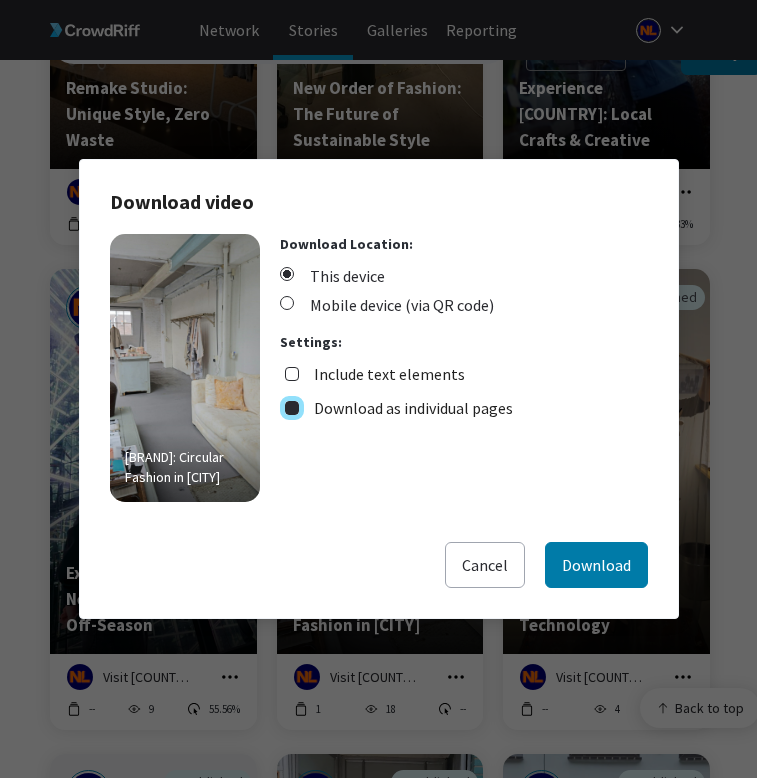 checkbox on "true" 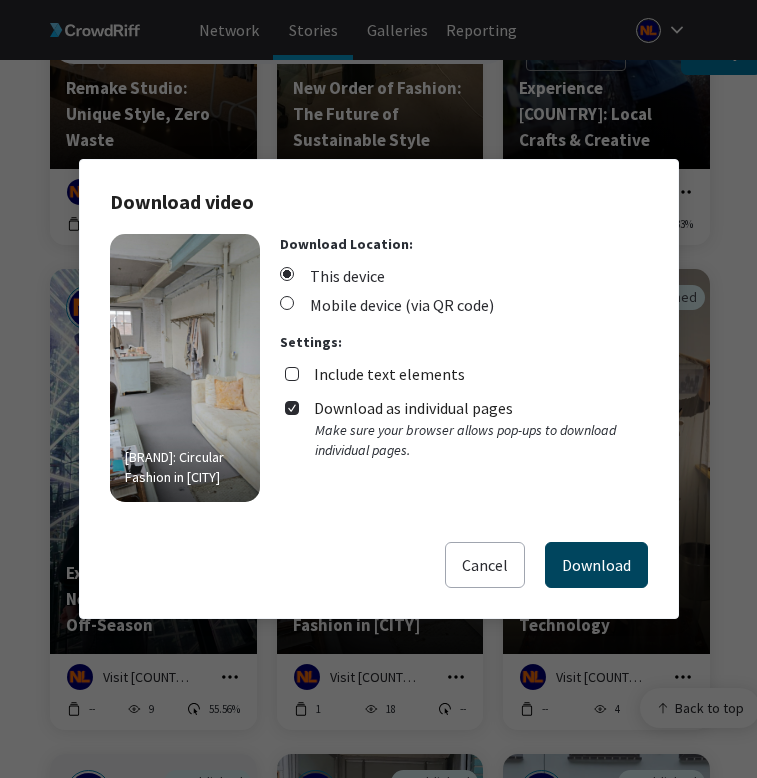 click on "Download" at bounding box center (596, 565) 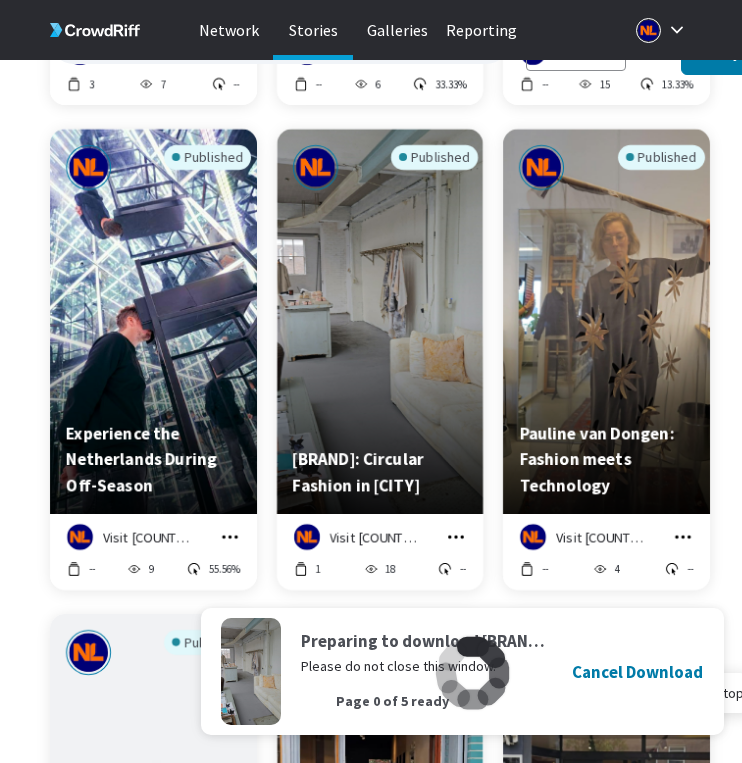 scroll, scrollTop: 1709, scrollLeft: 0, axis: vertical 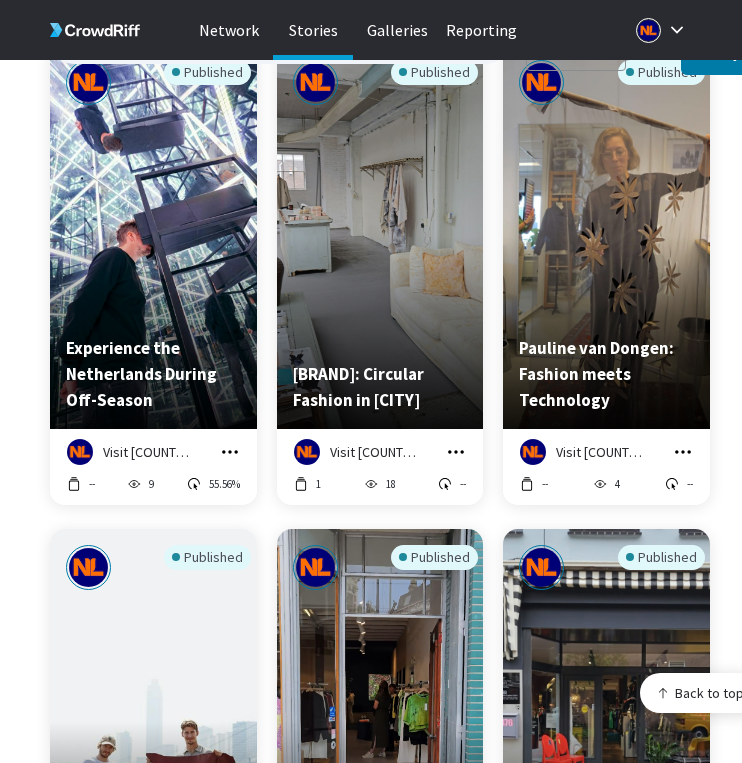 click 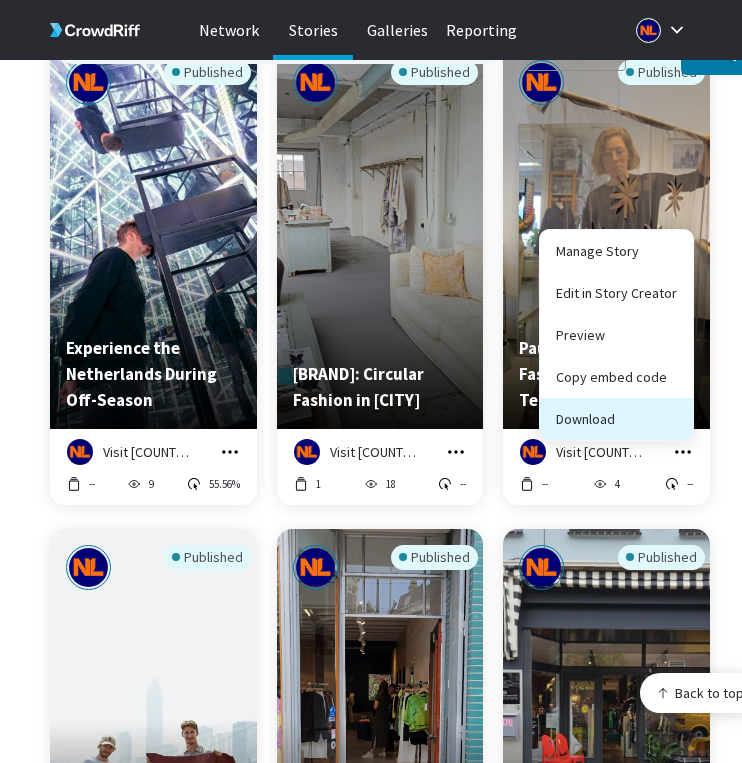 click on "Download" at bounding box center (616, 419) 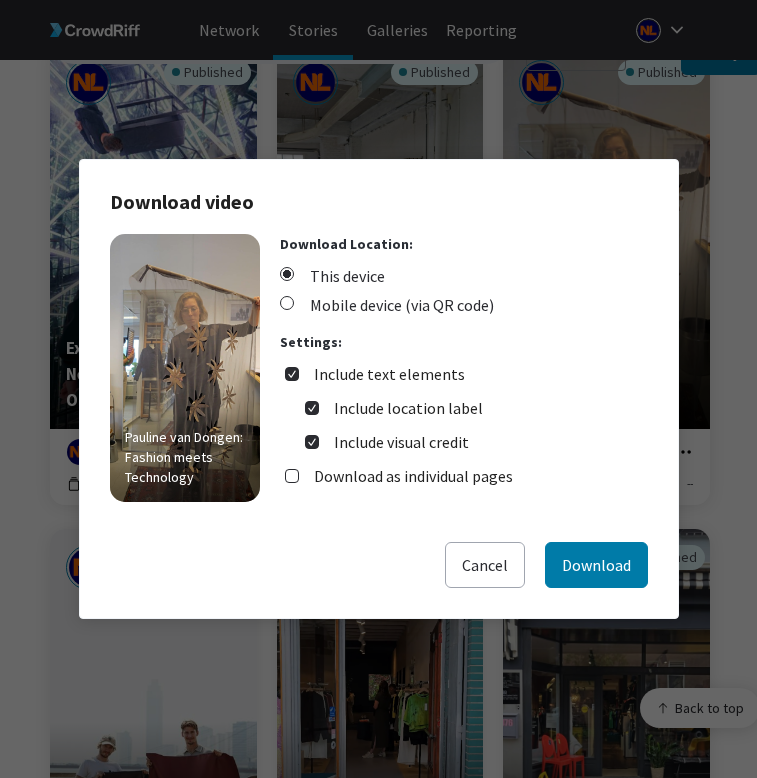 click on "Include text elements" at bounding box center (389, 374) 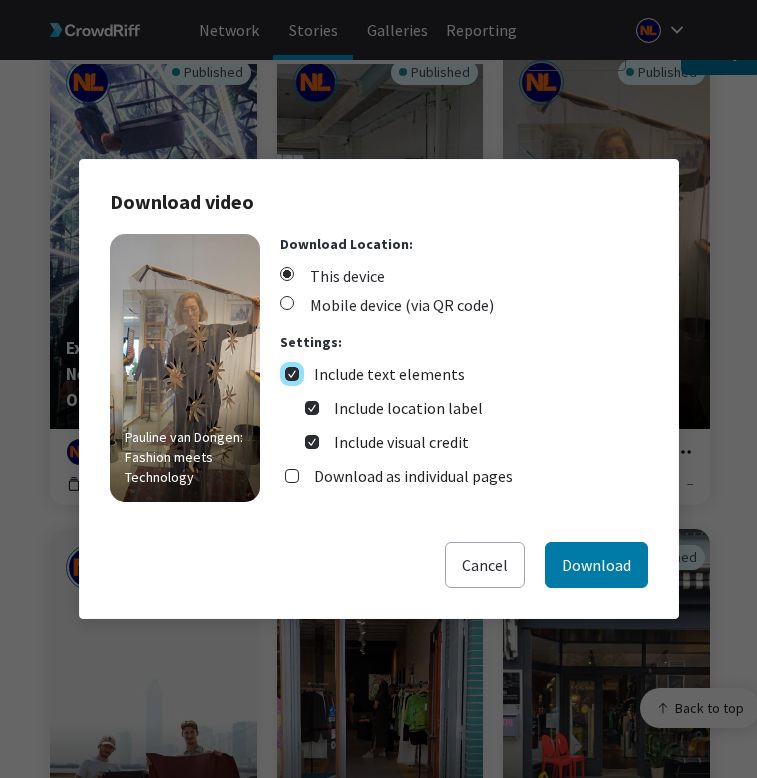 click on "Include text elements" at bounding box center [292, 374] 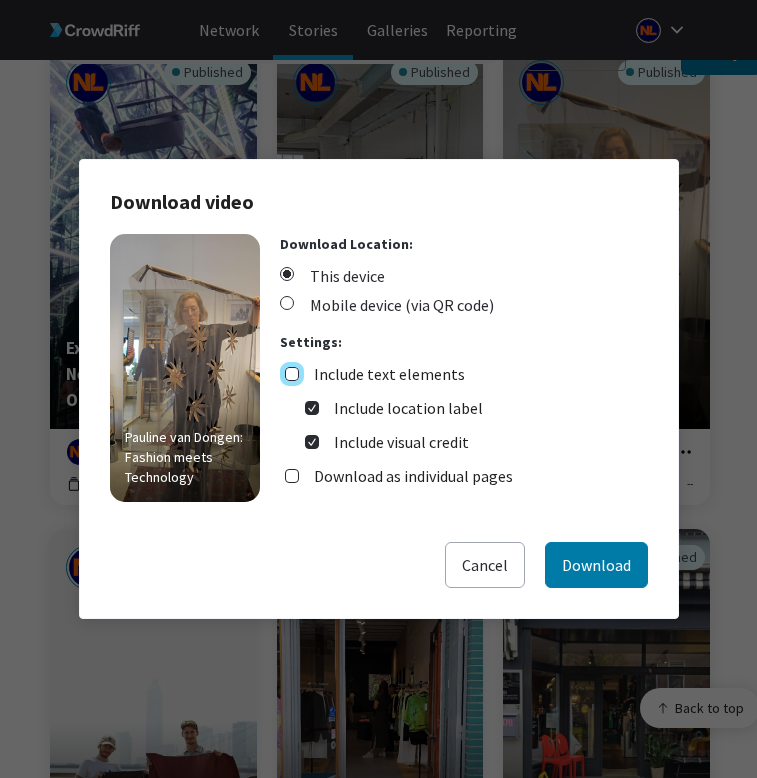 checkbox on "false" 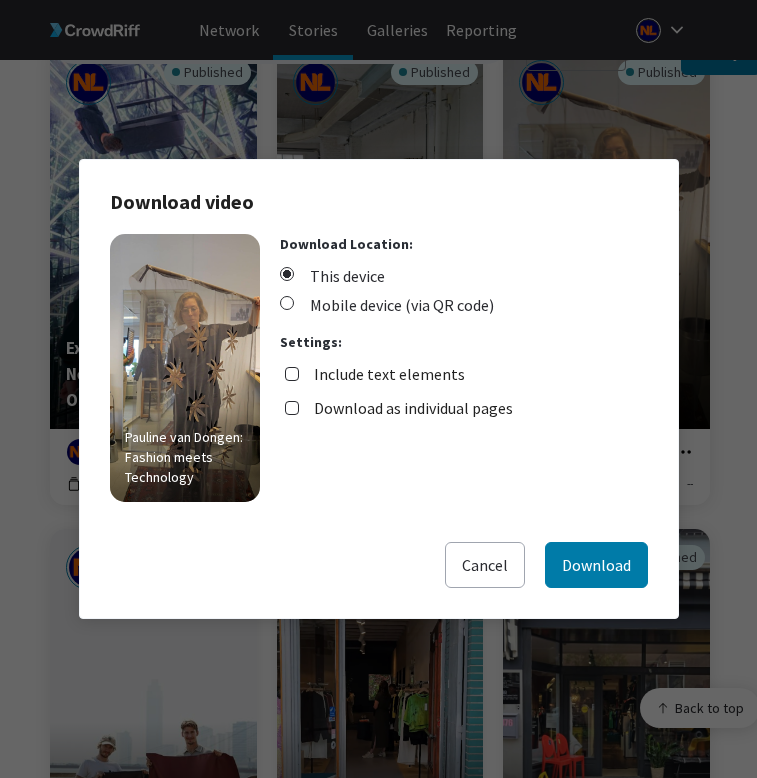click on "Download as individual pages" at bounding box center [413, 408] 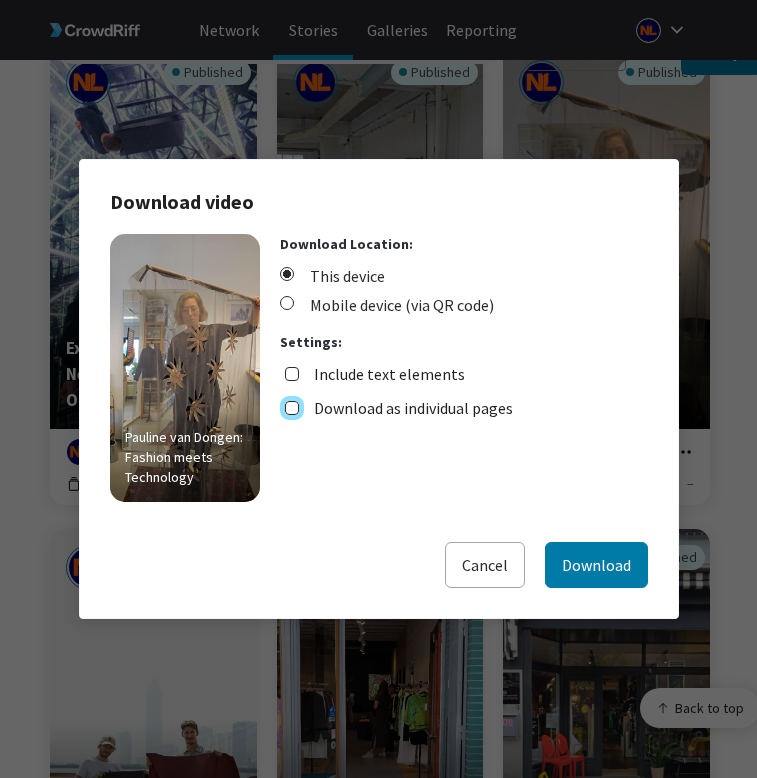 click on "Download as individual pages" at bounding box center [292, 408] 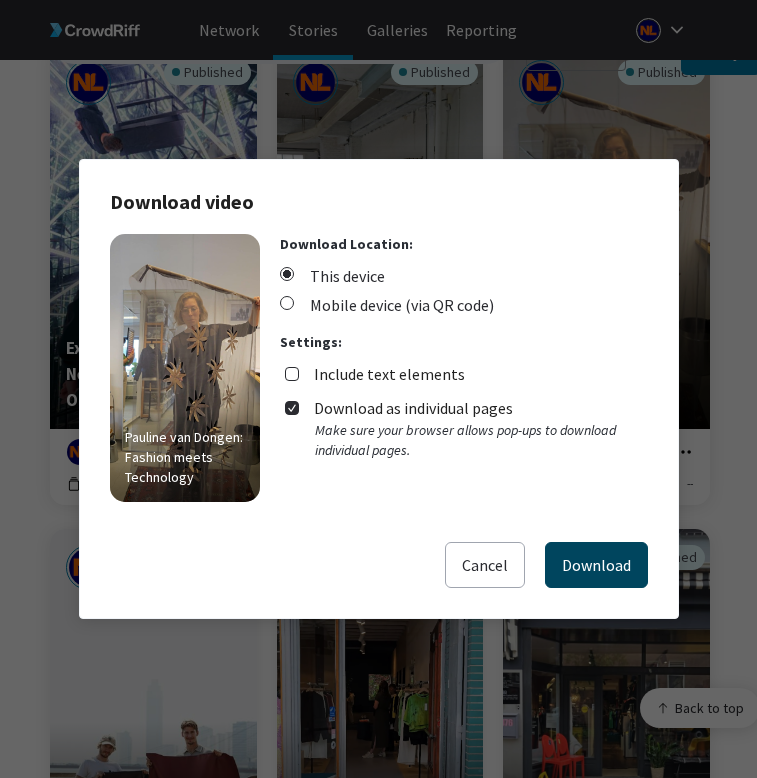 click on "Download" at bounding box center (596, 565) 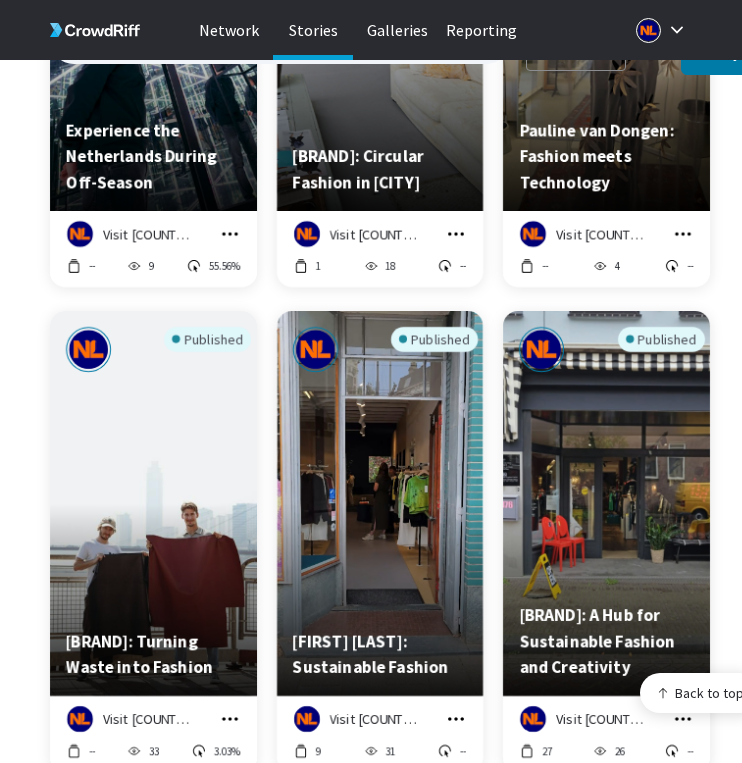 scroll, scrollTop: 2028, scrollLeft: 0, axis: vertical 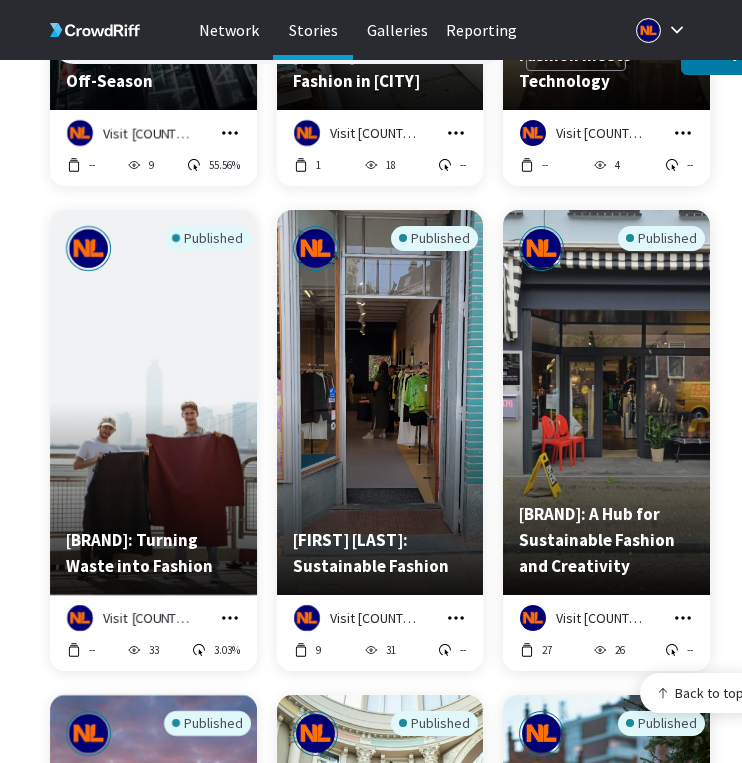 click 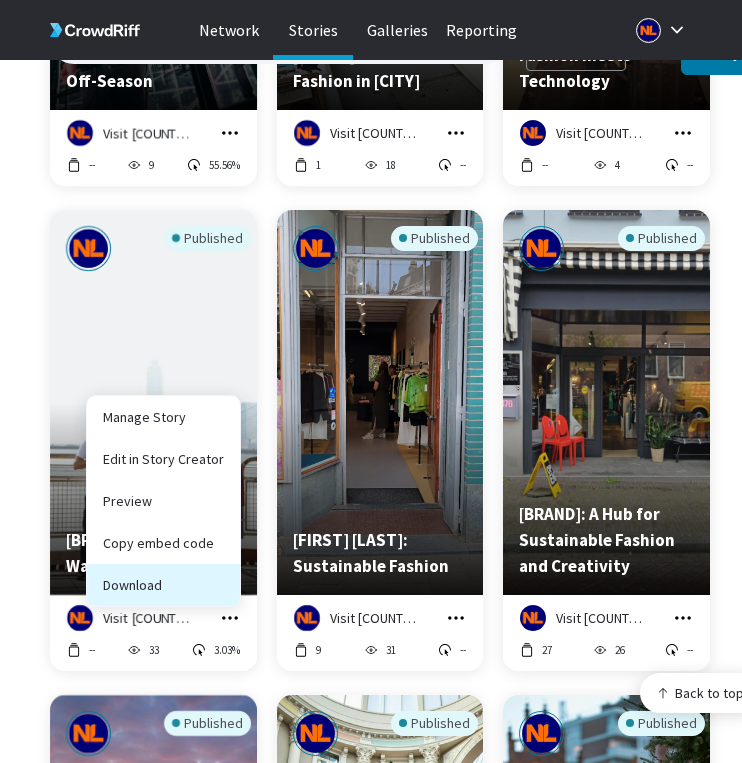 click on "Download" at bounding box center (163, 585) 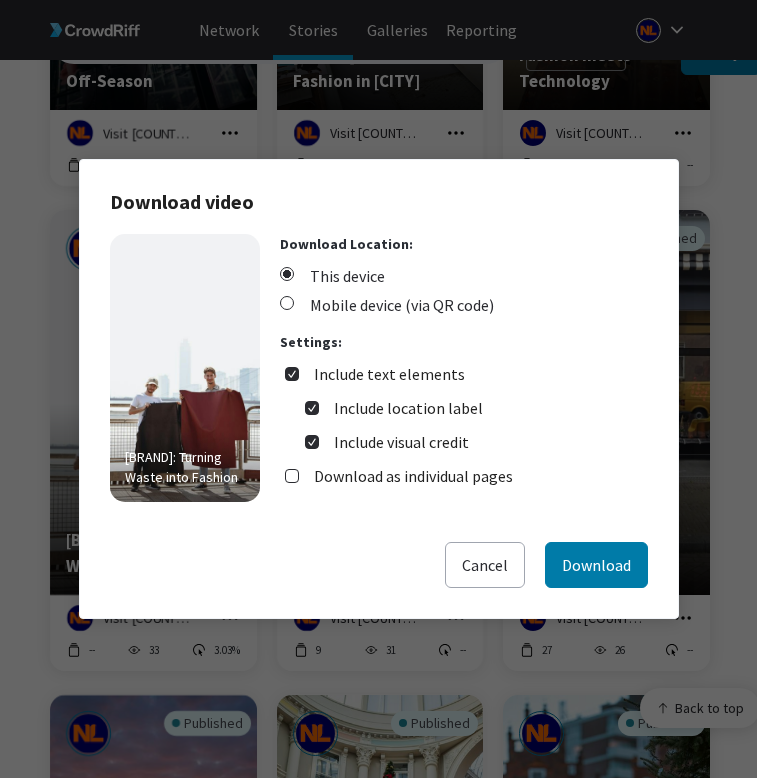 click on "Download as individual pages" at bounding box center [413, 476] 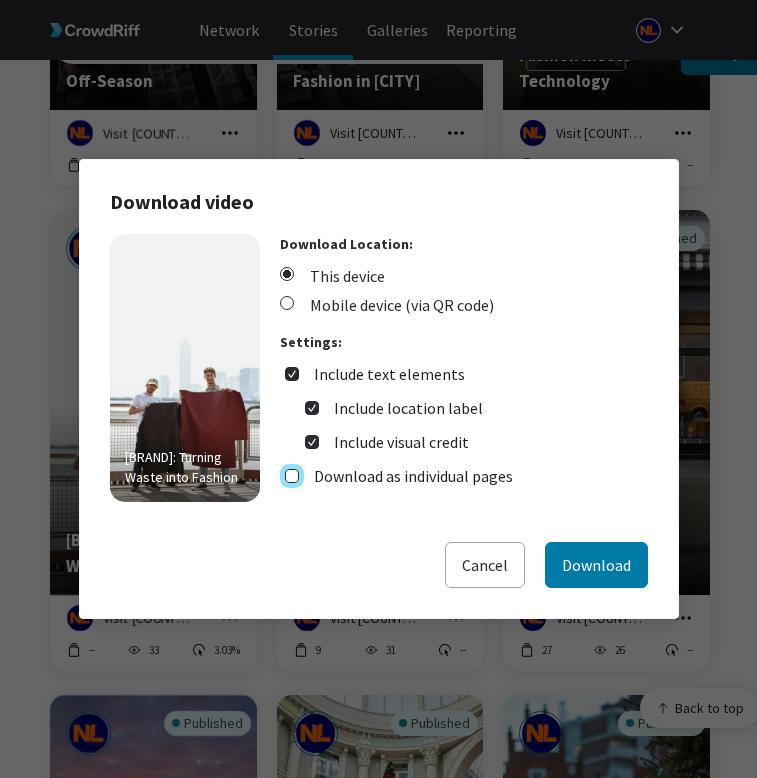 click on "Download as individual pages" at bounding box center [292, 476] 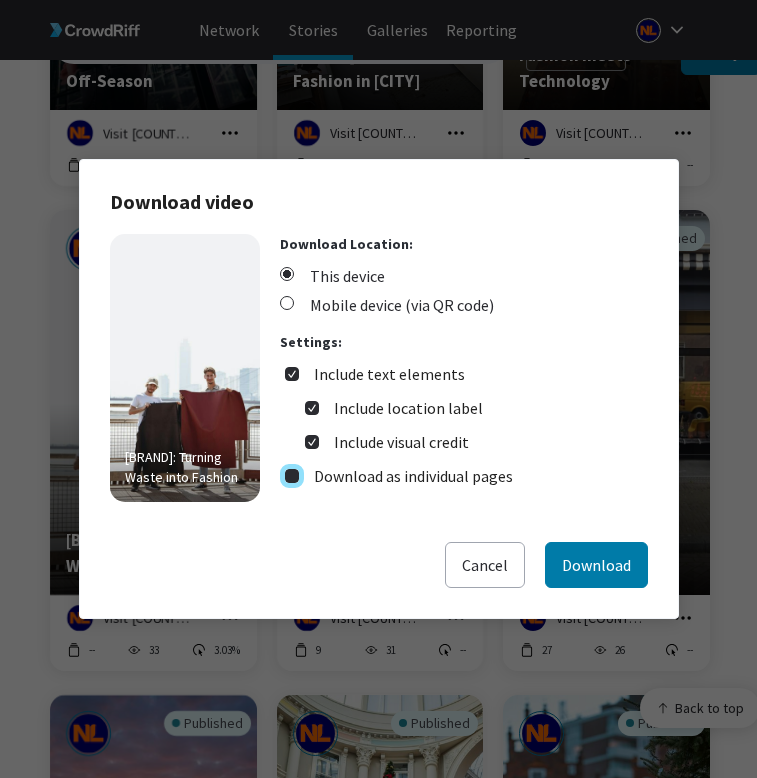 checkbox on "true" 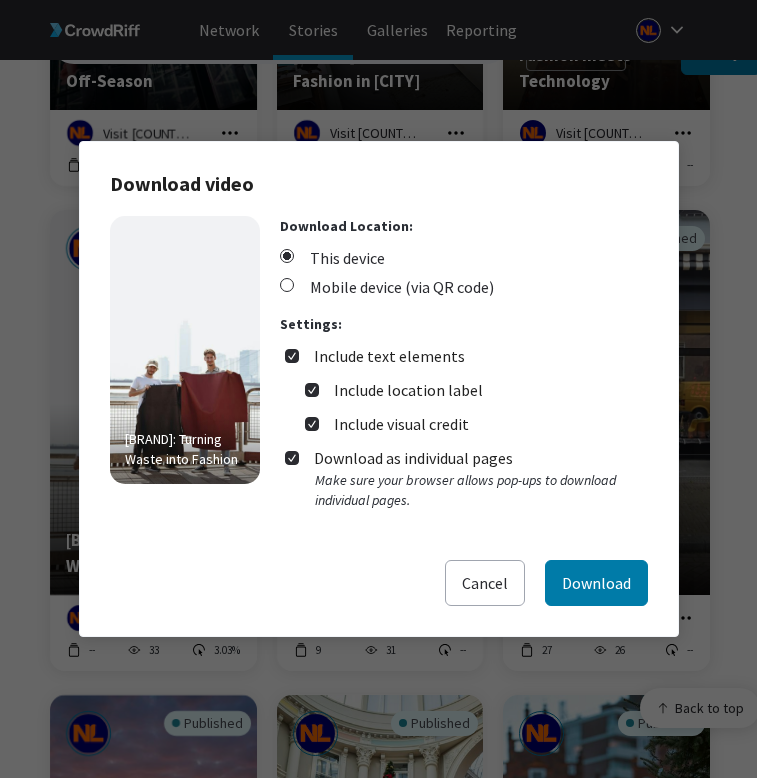 click on "Include text elements" at bounding box center [389, 356] 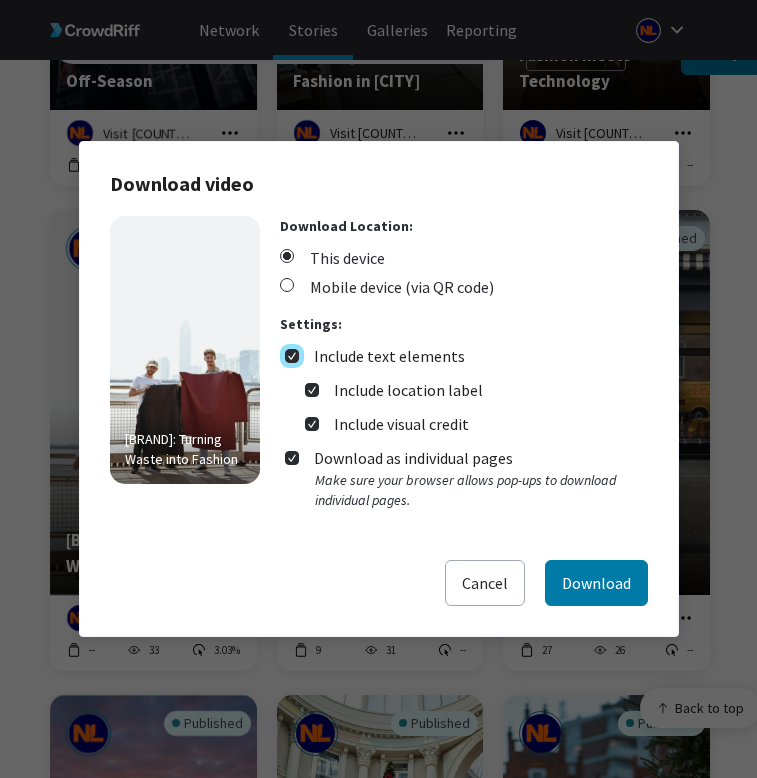 click on "Include text elements" at bounding box center (292, 356) 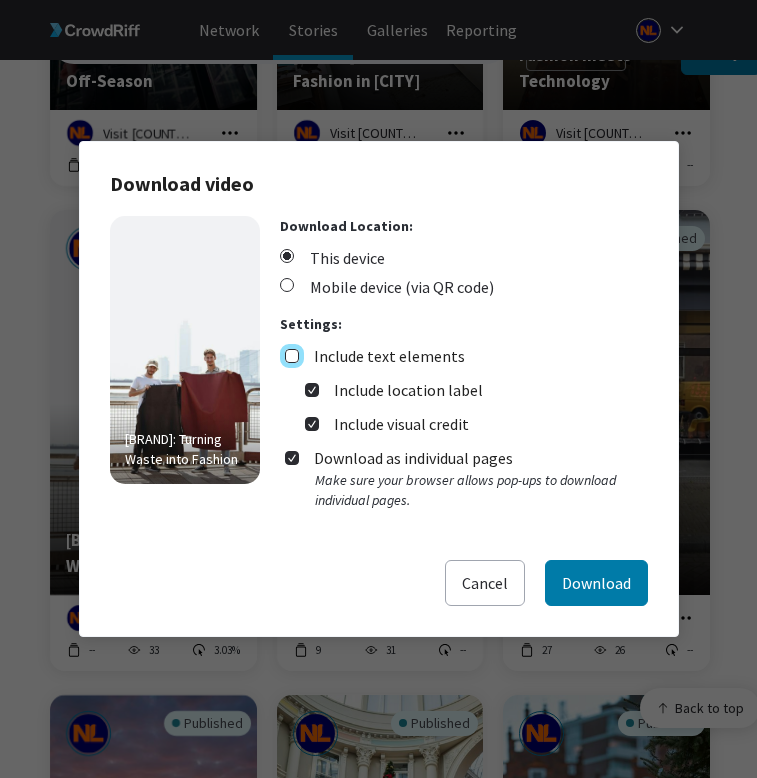 checkbox on "false" 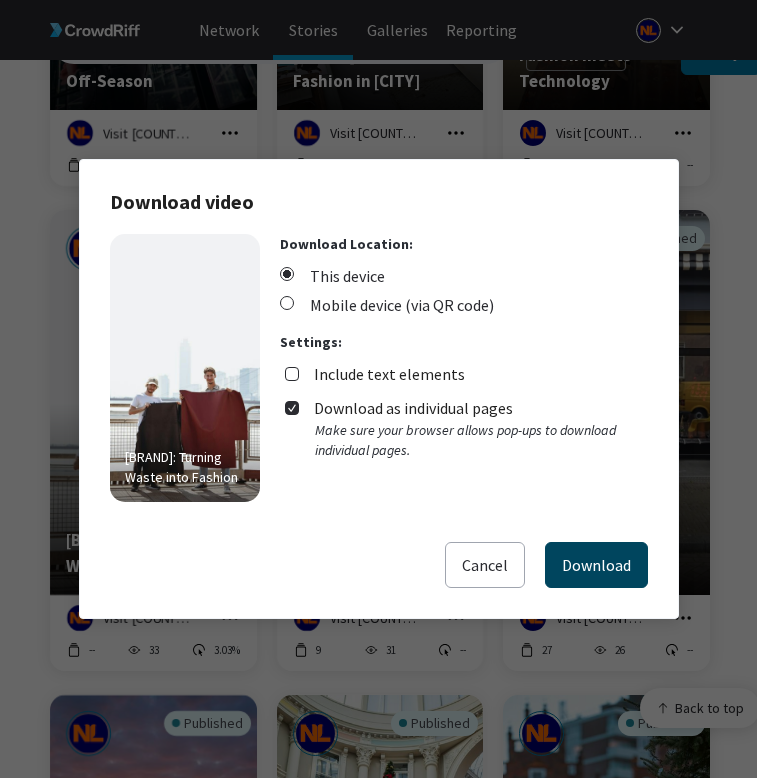 click on "Download" at bounding box center [596, 565] 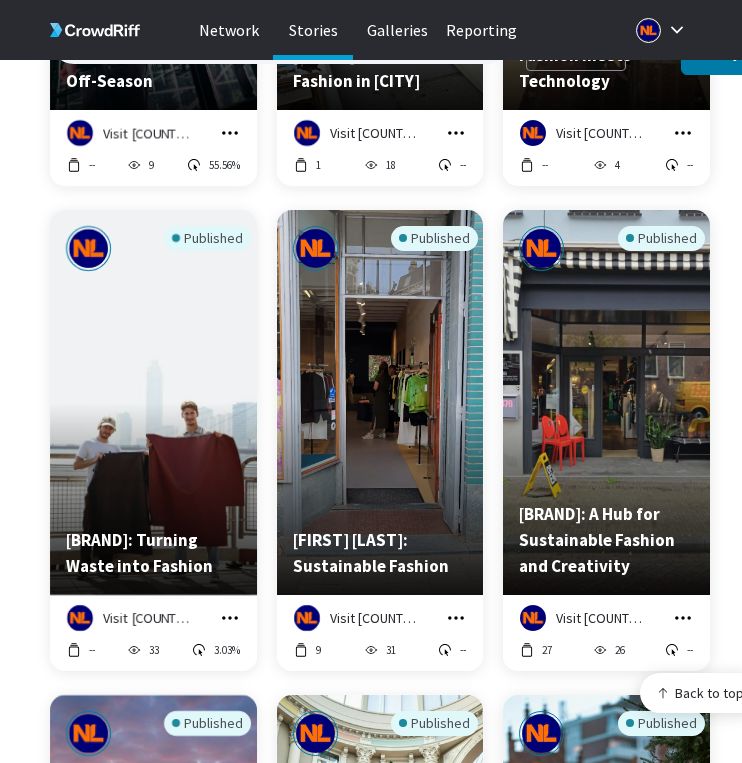 click on "Visit [COUNTRY] Manage Story Edit in Story Creator Preview Copy embed code Download 9 31 --" at bounding box center [380, 633] 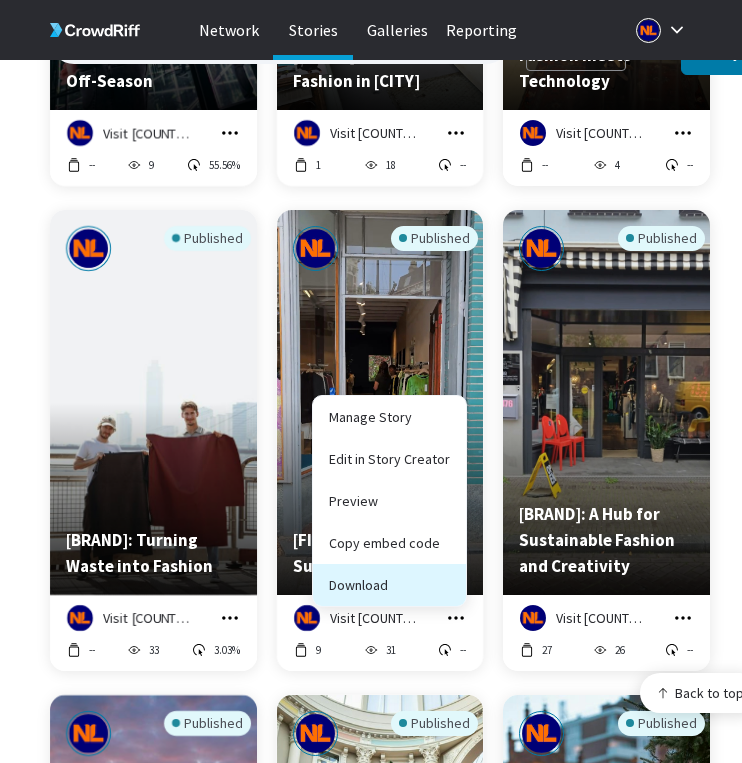 click on "Download" at bounding box center [389, 585] 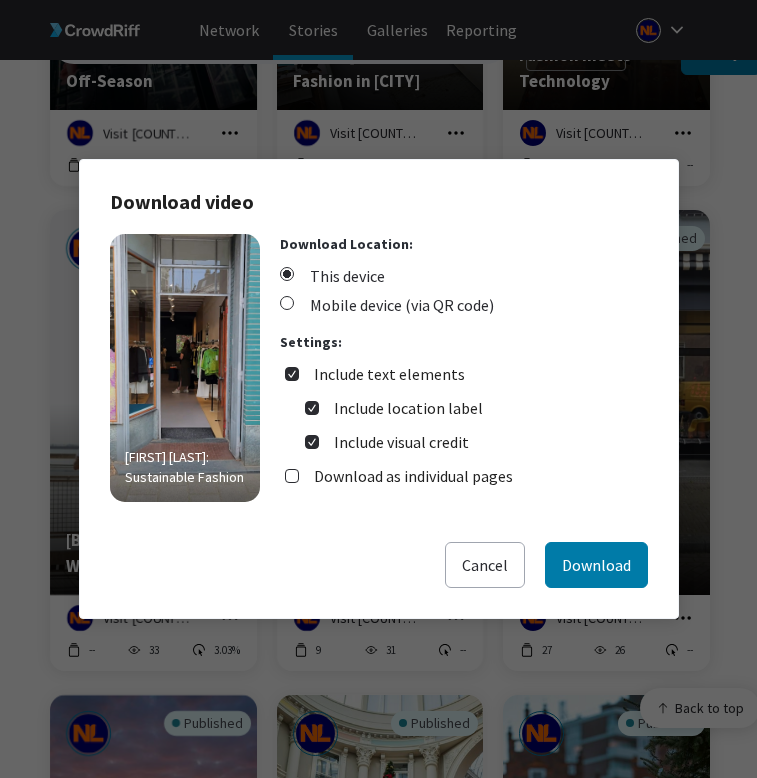 click on "Include text elements" at bounding box center (389, 374) 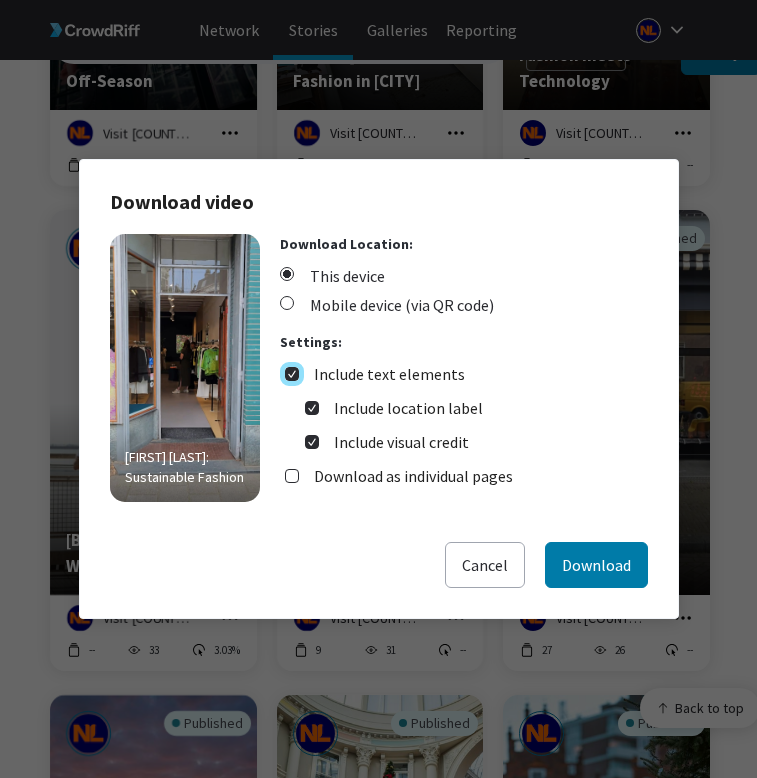 click on "Include text elements" at bounding box center (292, 374) 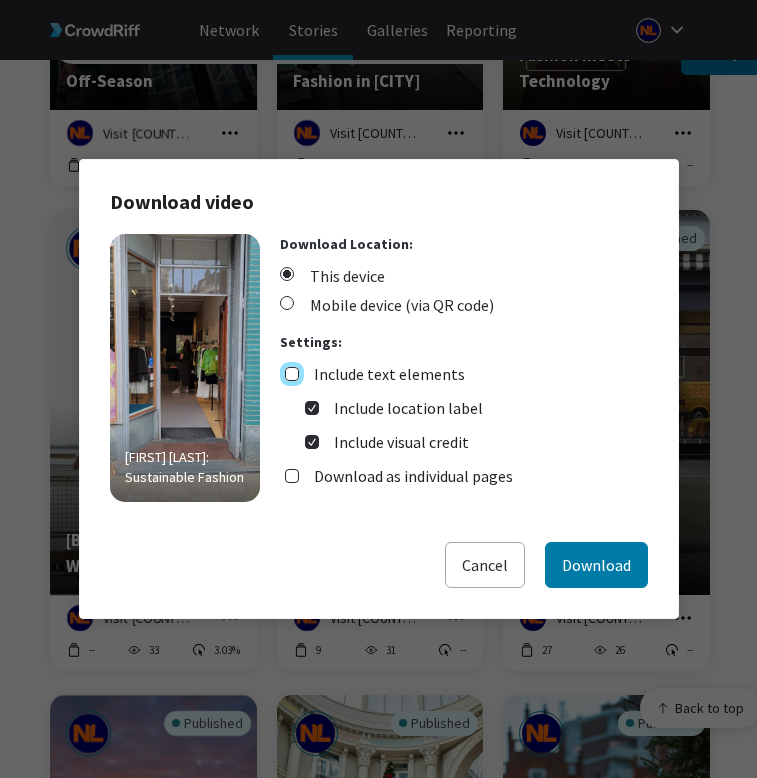 checkbox on "false" 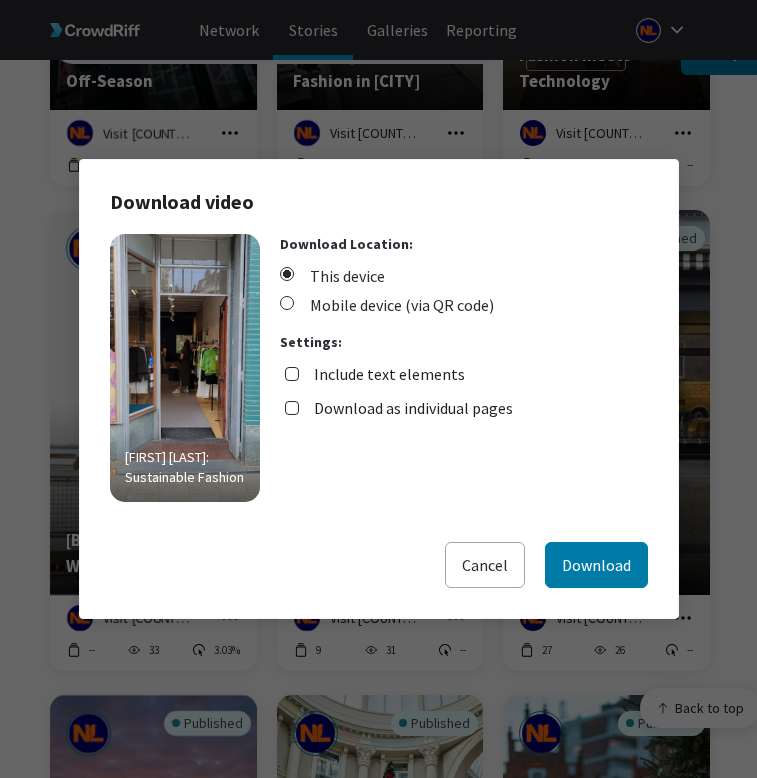 click on "Download as individual pages" at bounding box center (413, 408) 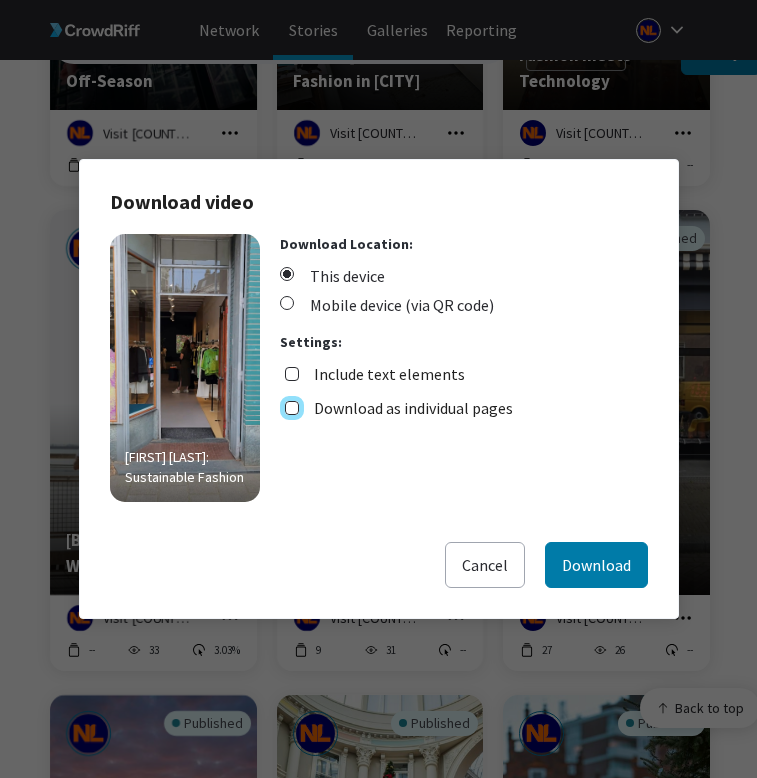 click on "Download as individual pages" at bounding box center [292, 408] 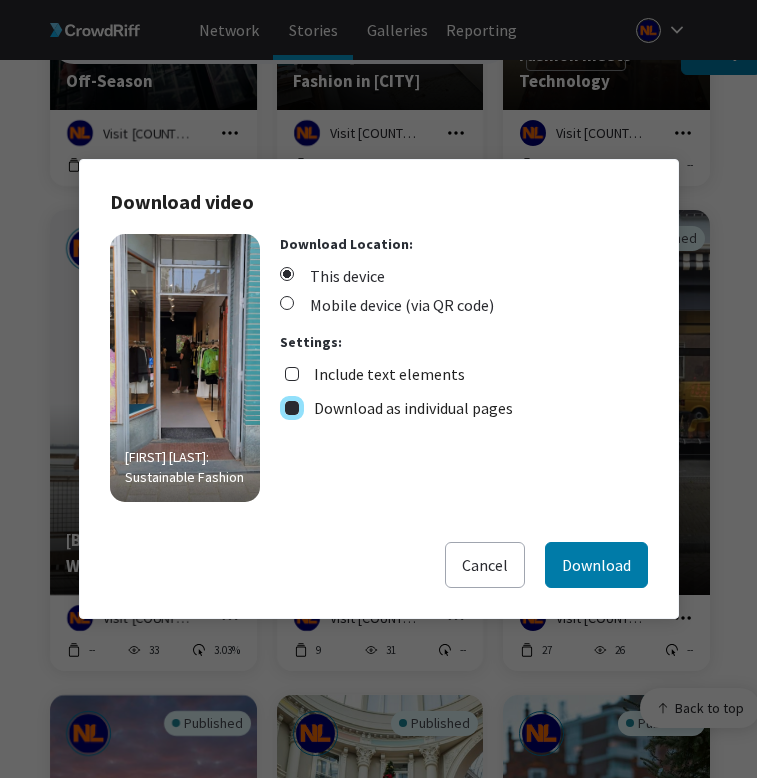 checkbox on "true" 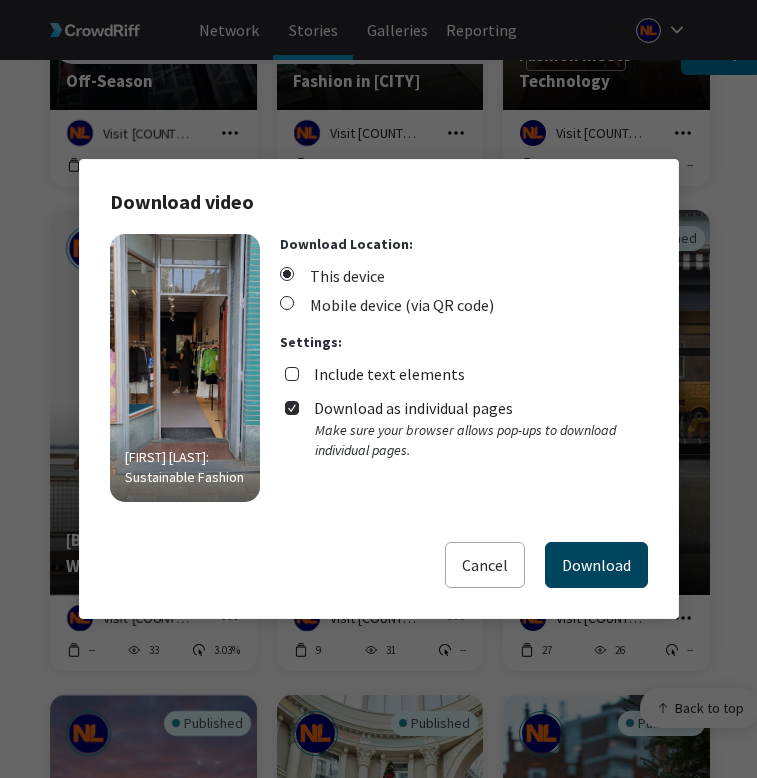 click on "Download" at bounding box center (596, 565) 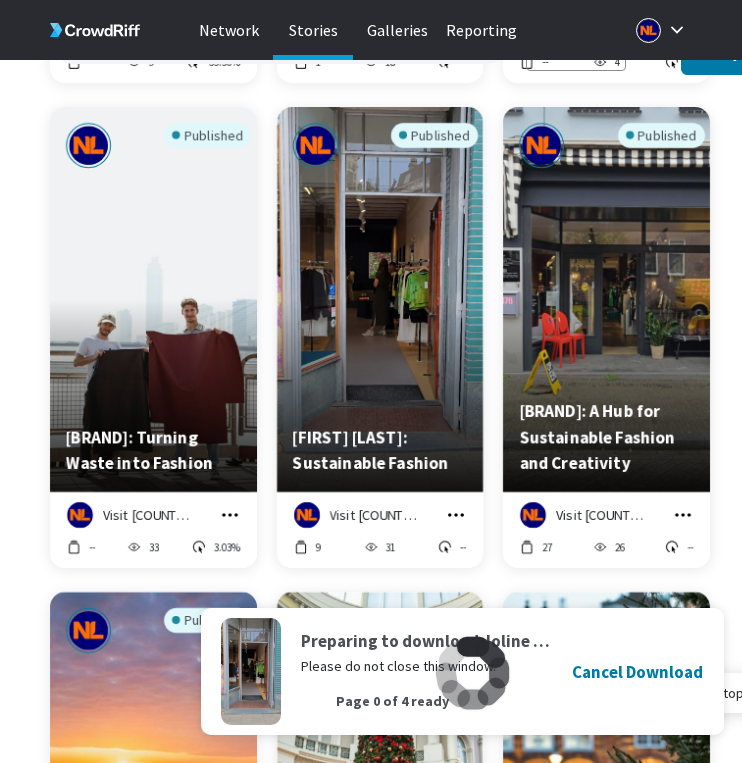 scroll, scrollTop: 2139, scrollLeft: 0, axis: vertical 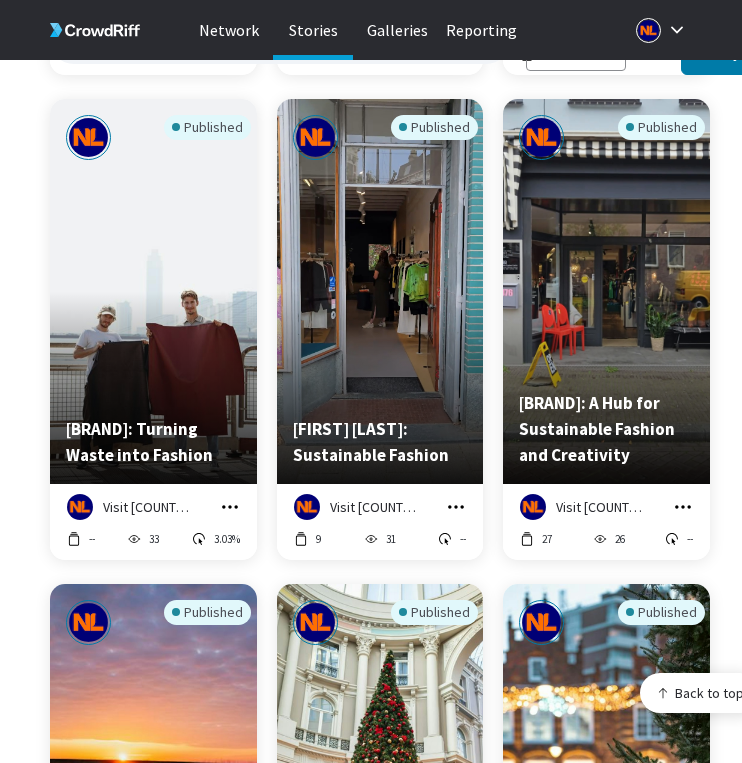 click 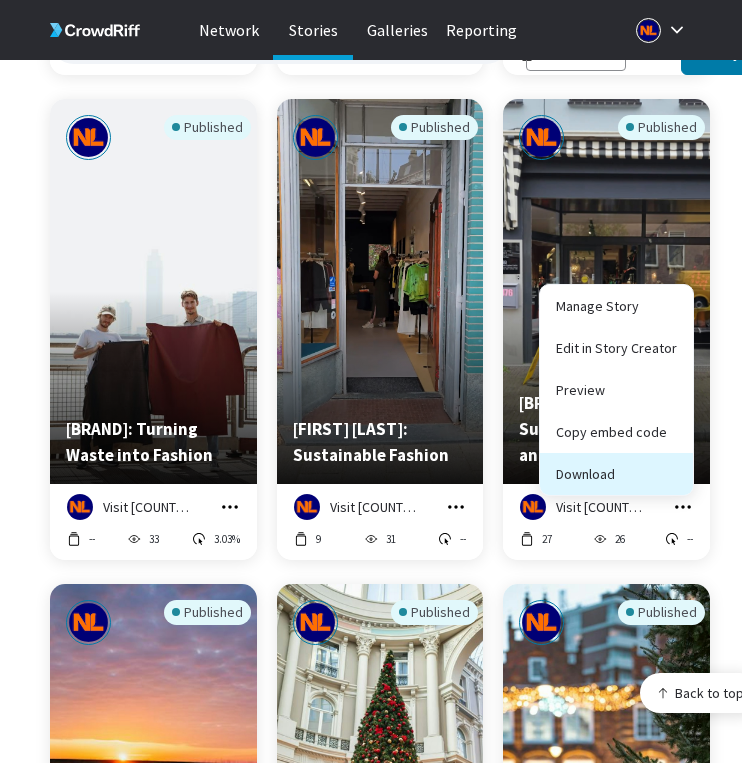 click on "Download" at bounding box center (616, 474) 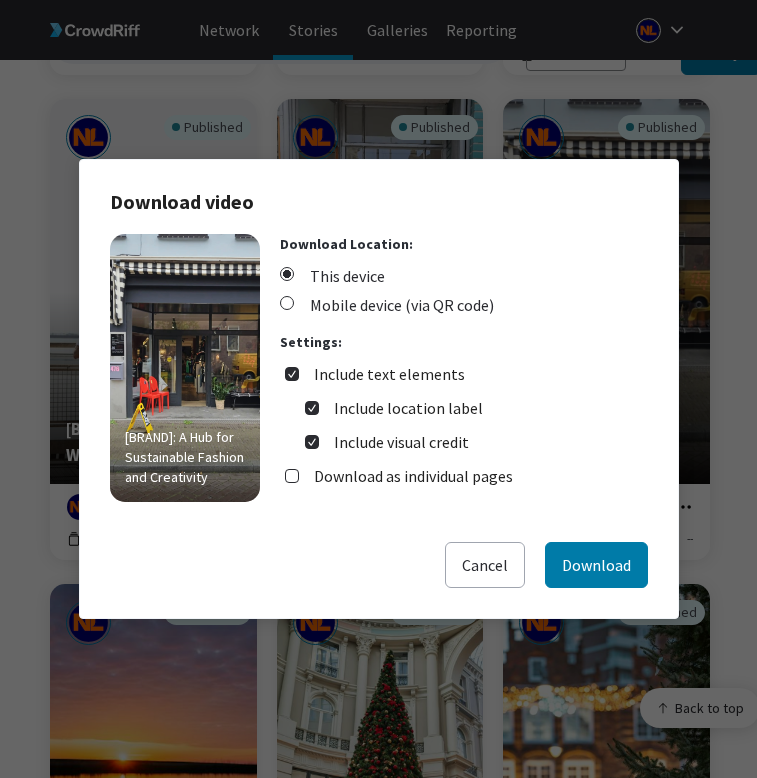 click on "Include text elements" at bounding box center (389, 374) 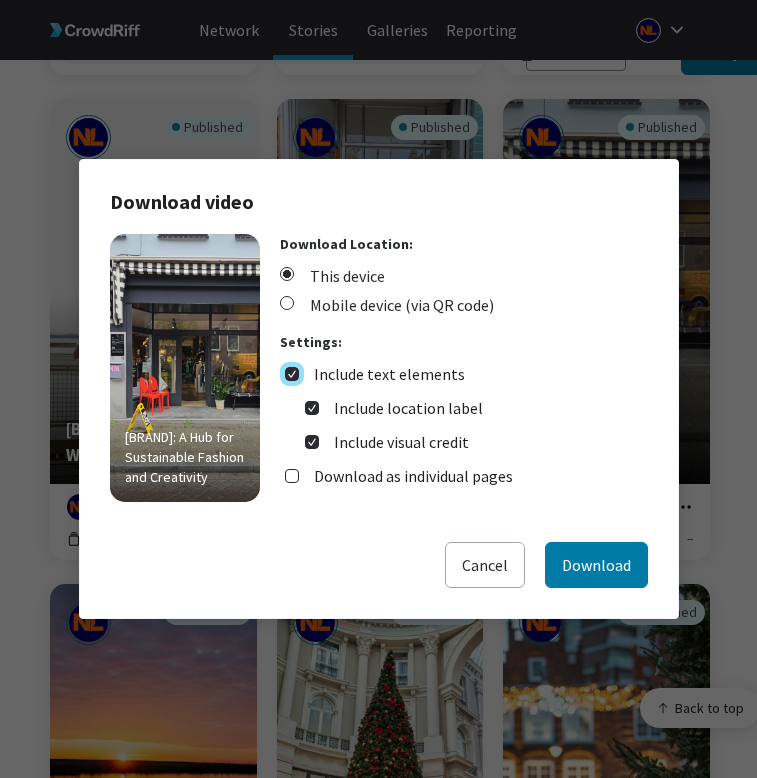 click on "Include text elements" at bounding box center (292, 374) 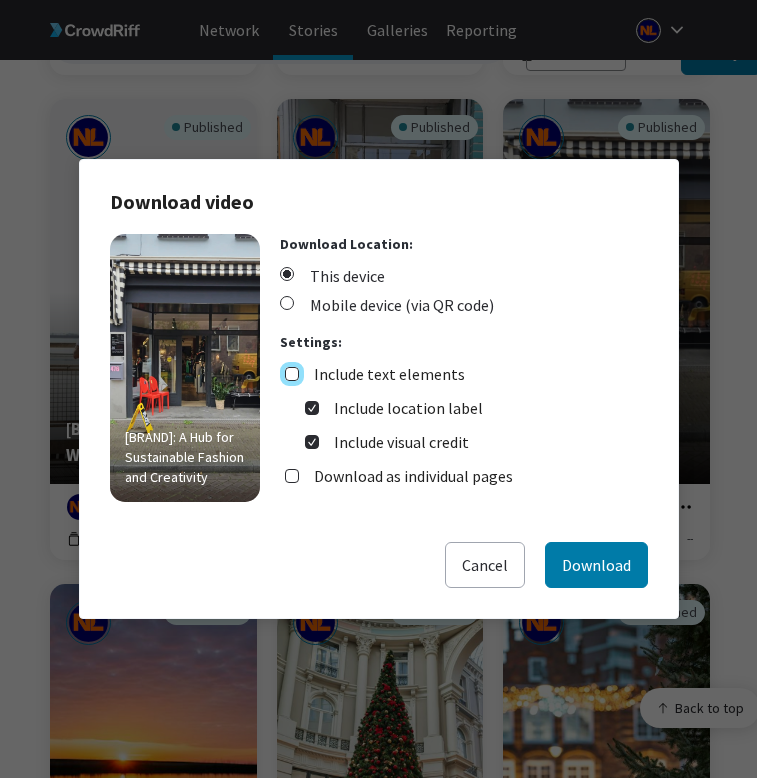checkbox on "false" 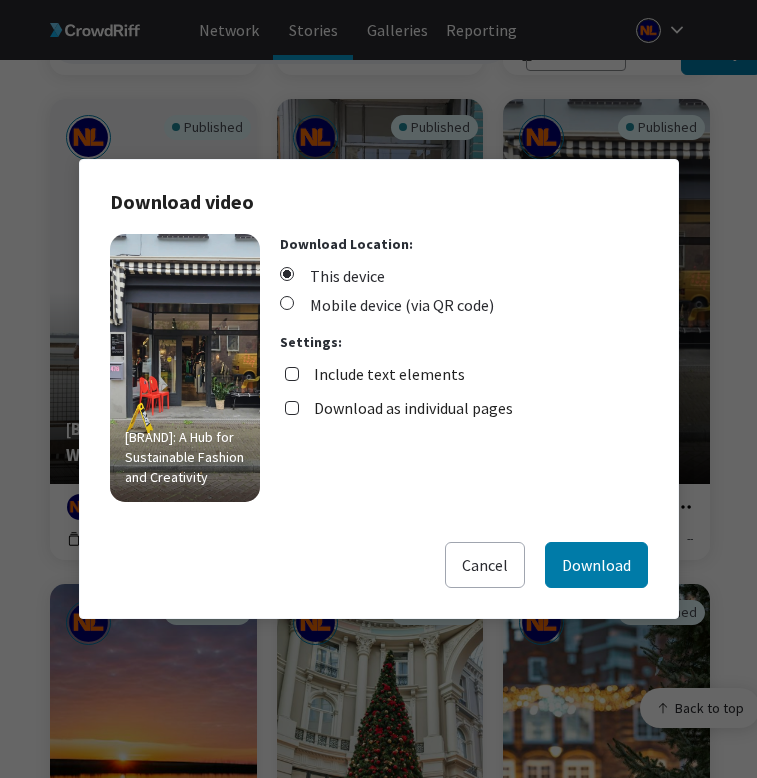 click on "Download as individual pages" at bounding box center (413, 408) 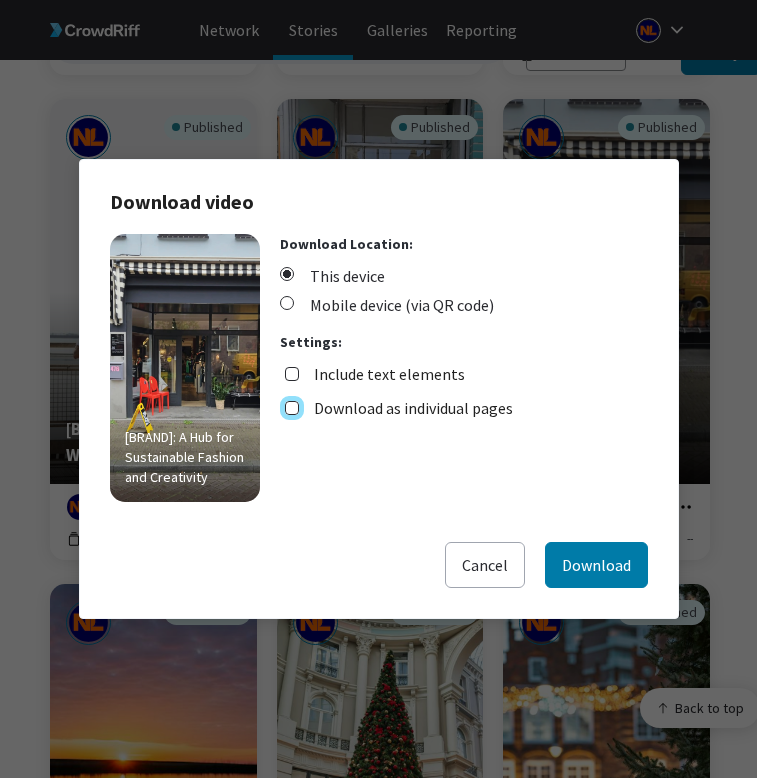 click on "Download as individual pages" at bounding box center (292, 408) 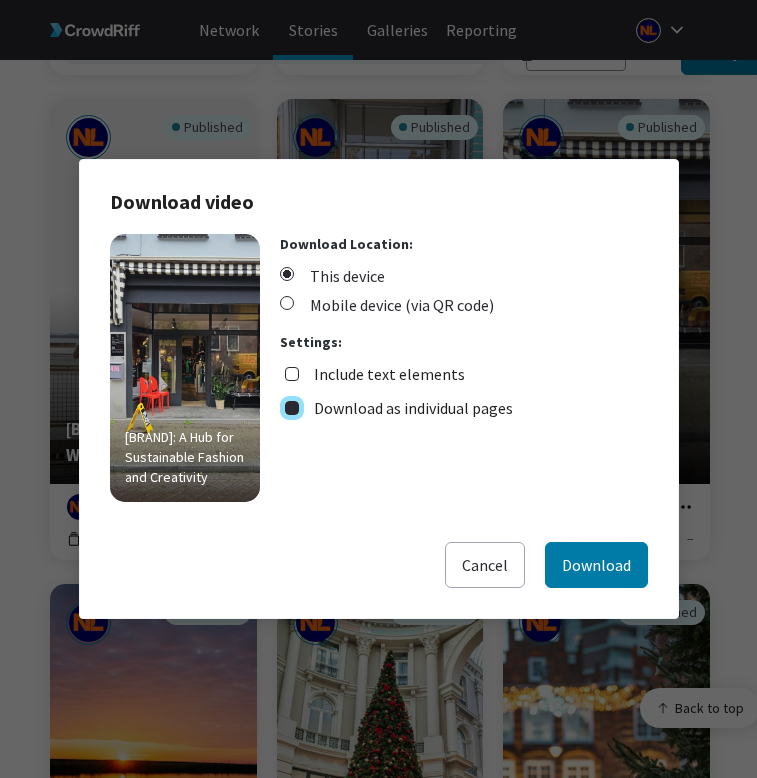 checkbox on "true" 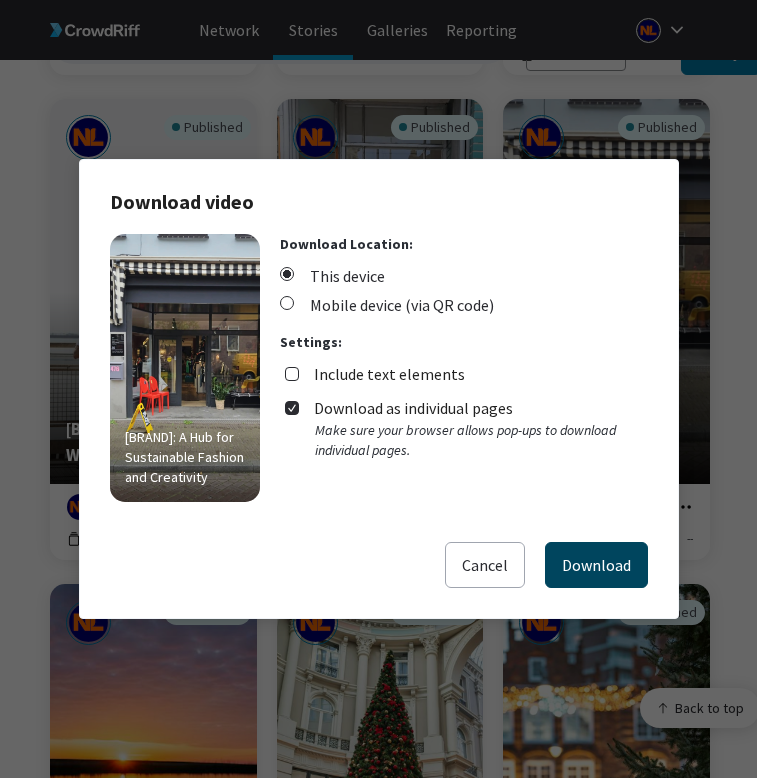 click on "Download" at bounding box center [596, 565] 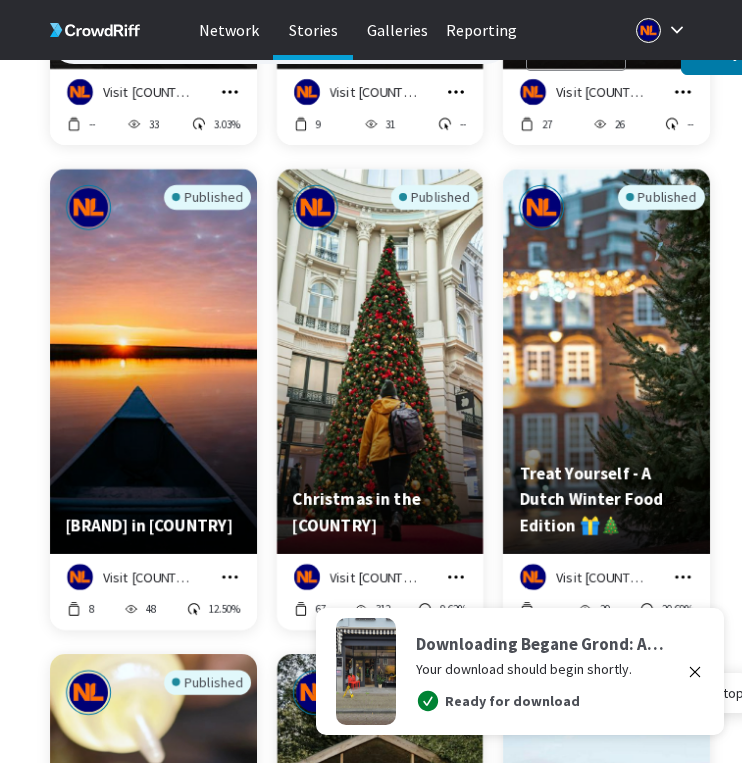 scroll, scrollTop: 2572, scrollLeft: 0, axis: vertical 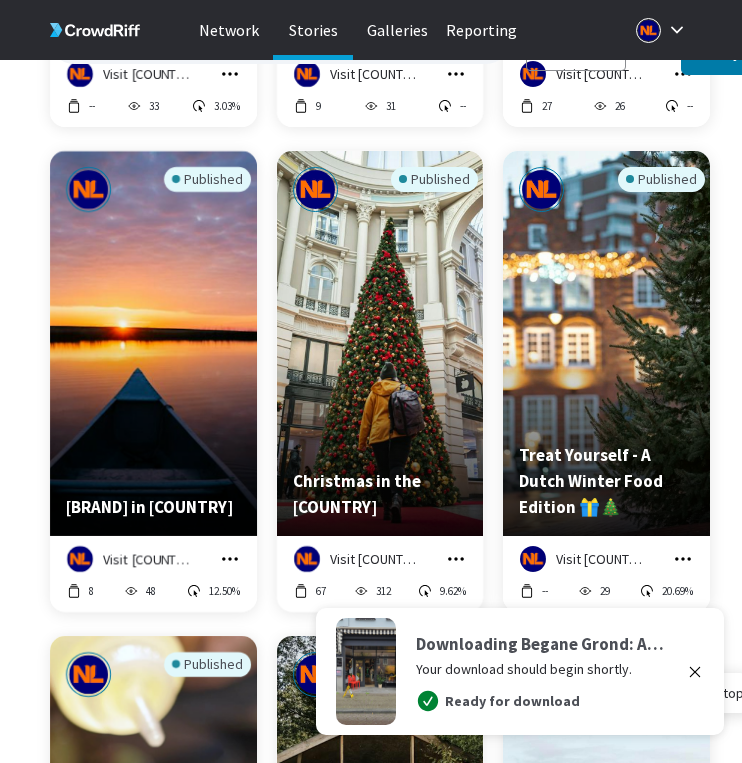 click 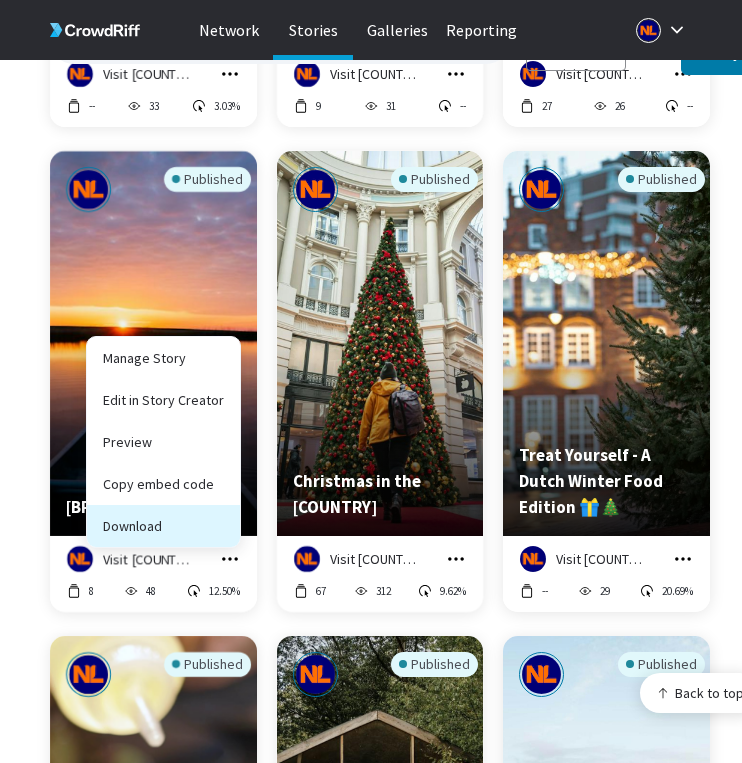 drag, startPoint x: 200, startPoint y: 487, endPoint x: 200, endPoint y: 499, distance: 12 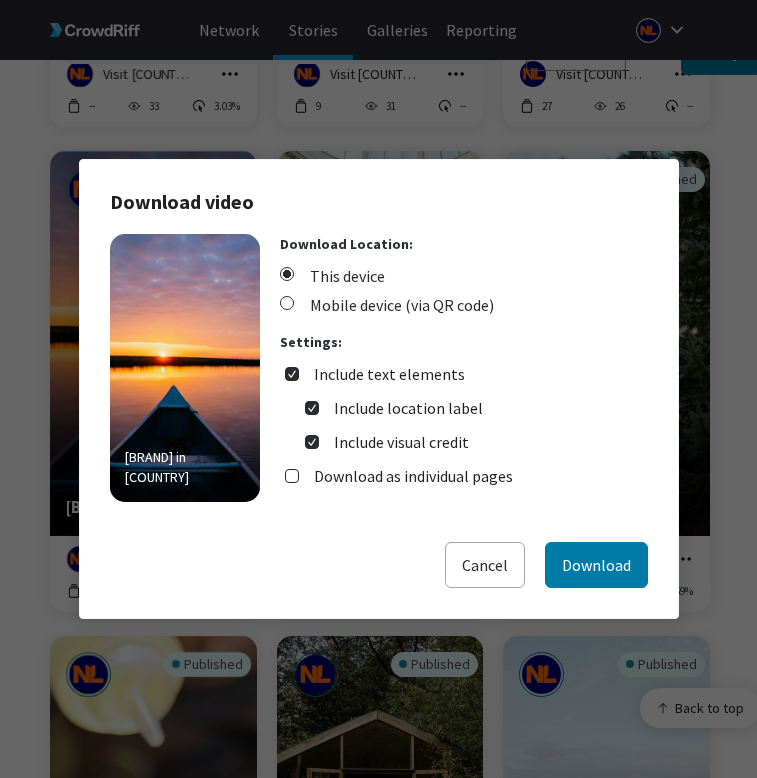 click on "Download as individual pages" at bounding box center [413, 476] 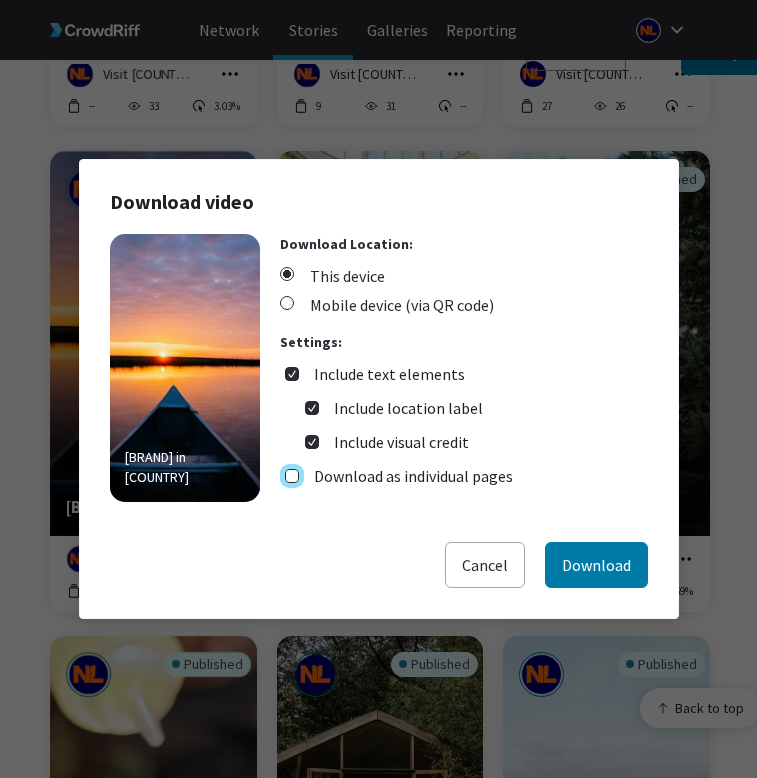 click on "Download as individual pages" at bounding box center [292, 476] 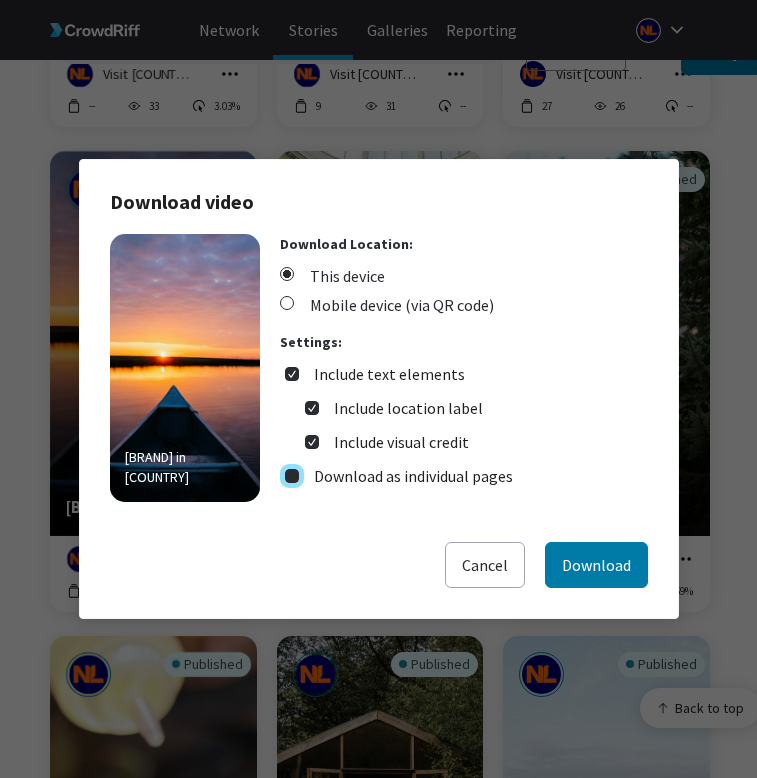 checkbox on "true" 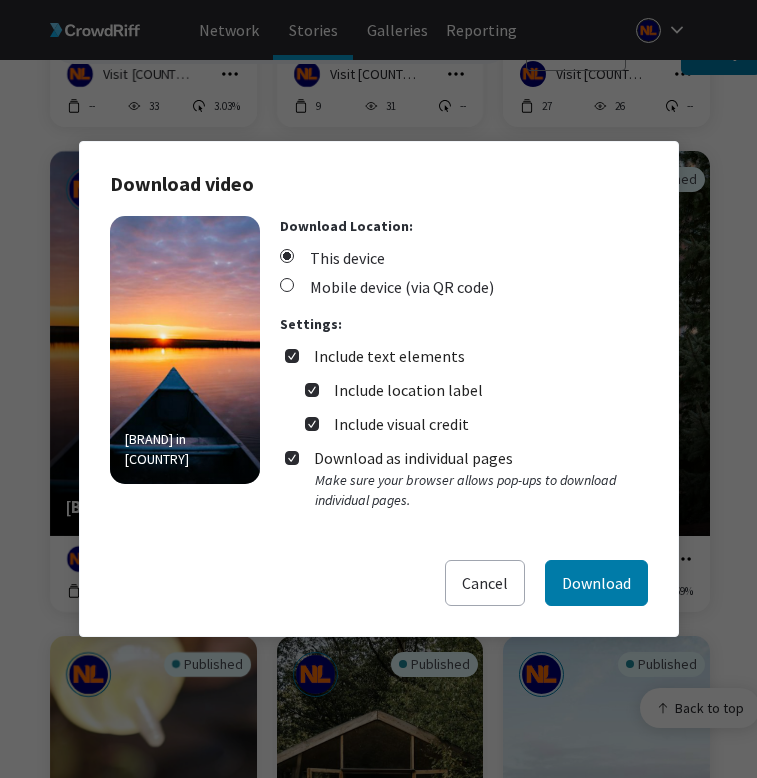 click on "Include text elements" at bounding box center [389, 356] 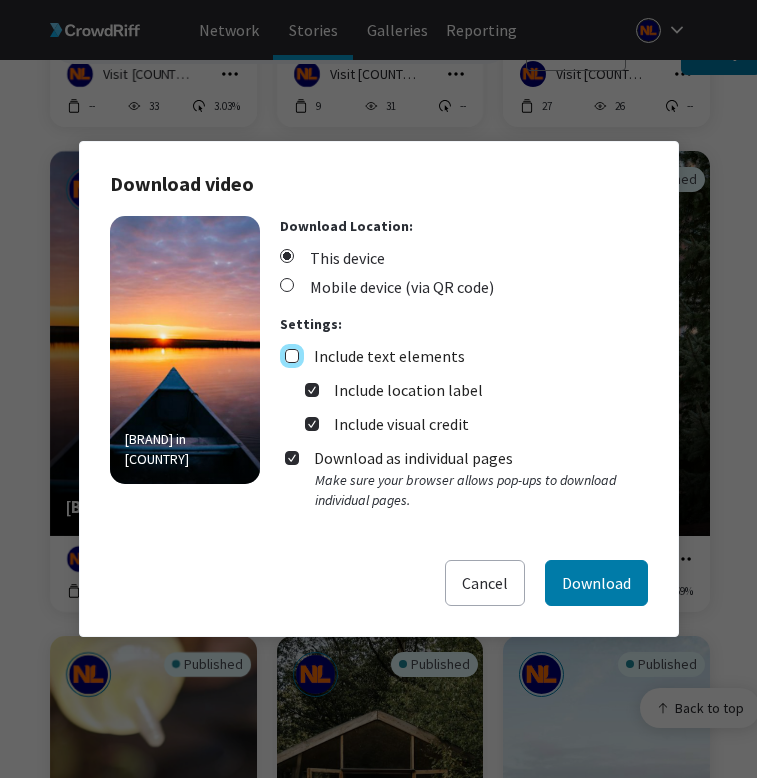 checkbox on "false" 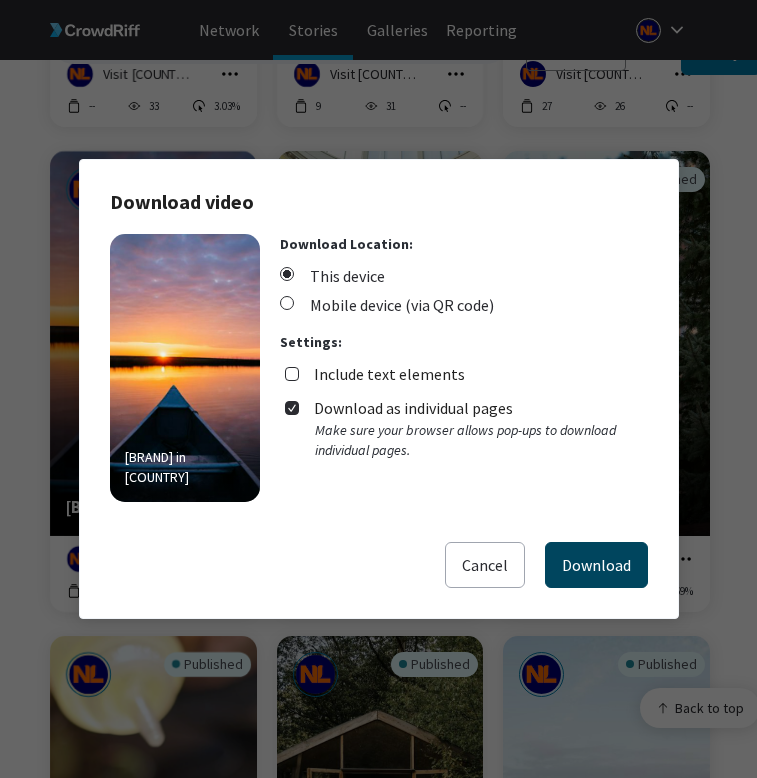 click on "Download" at bounding box center (596, 565) 